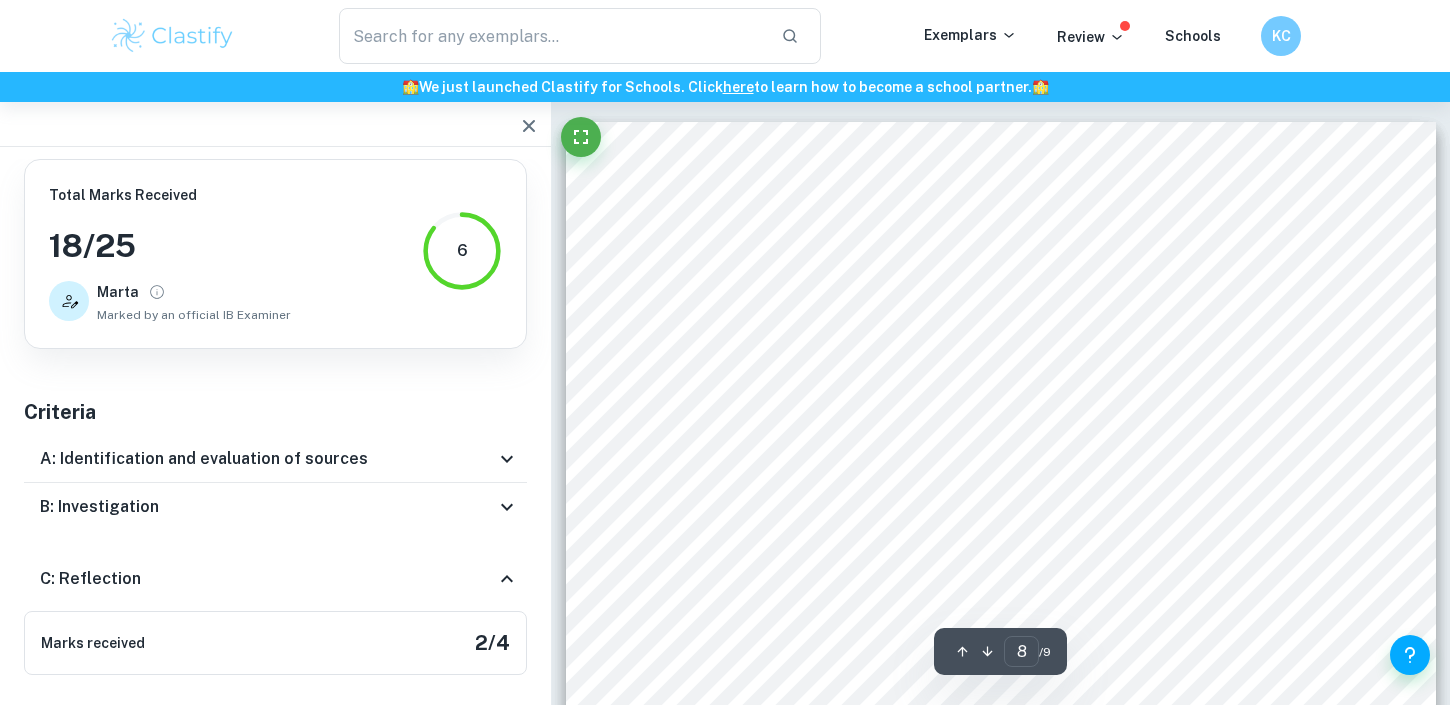 scroll, scrollTop: 9275, scrollLeft: 0, axis: vertical 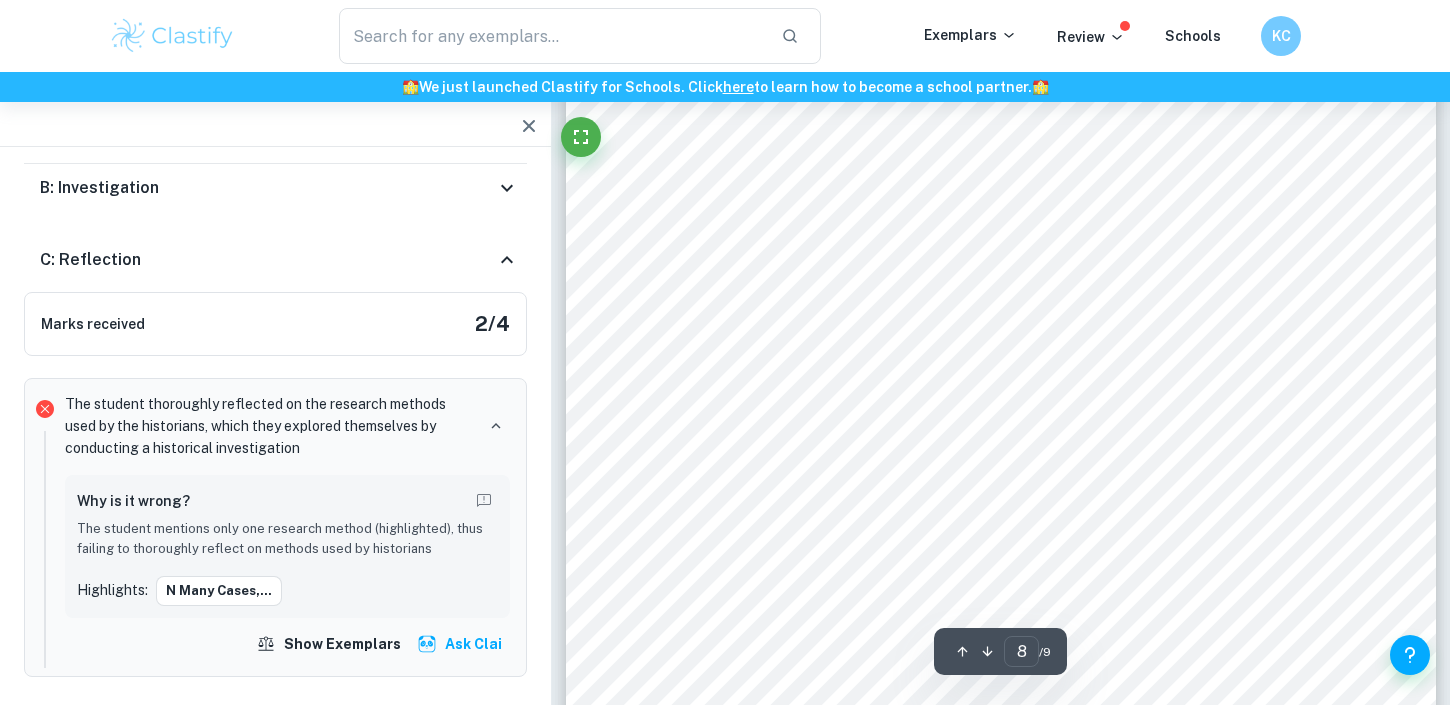 click at bounding box center [172, 36] 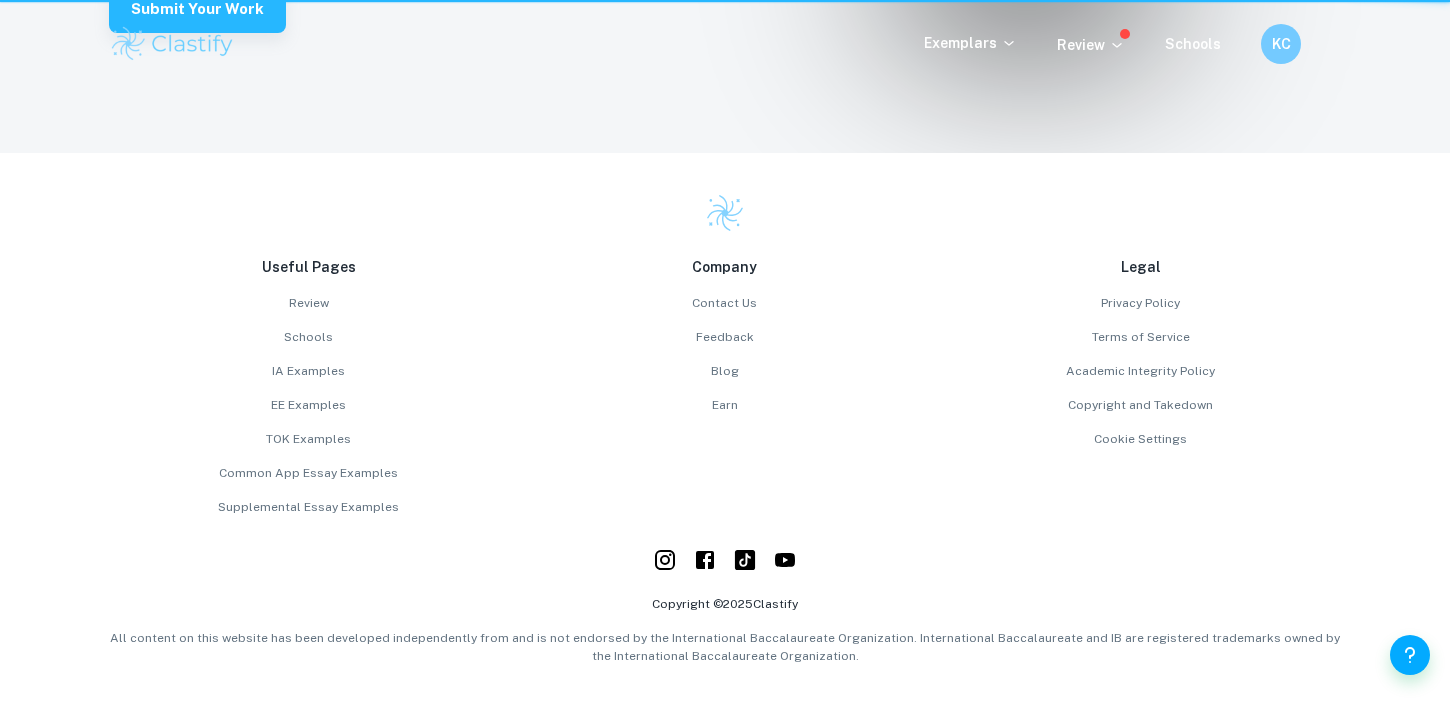 scroll, scrollTop: 0, scrollLeft: 0, axis: both 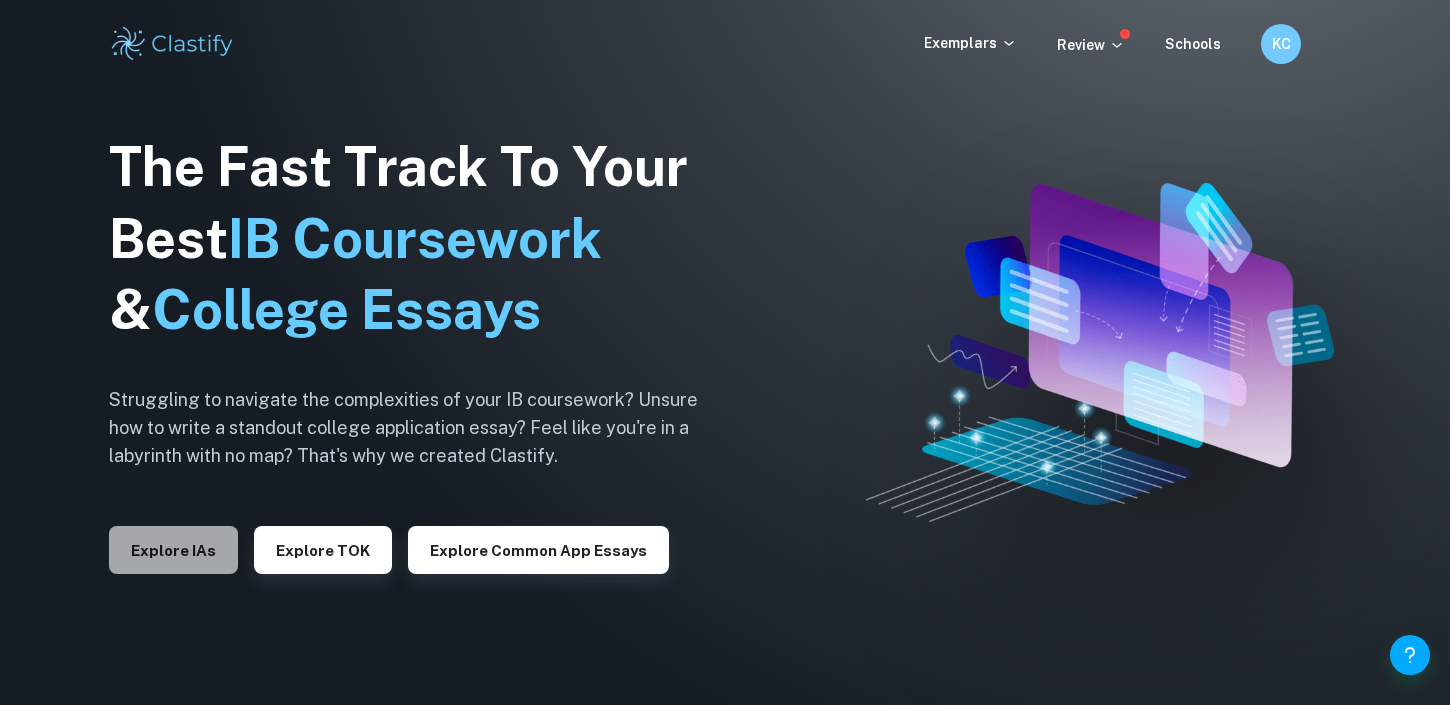 click on "Explore IAs" at bounding box center [173, 550] 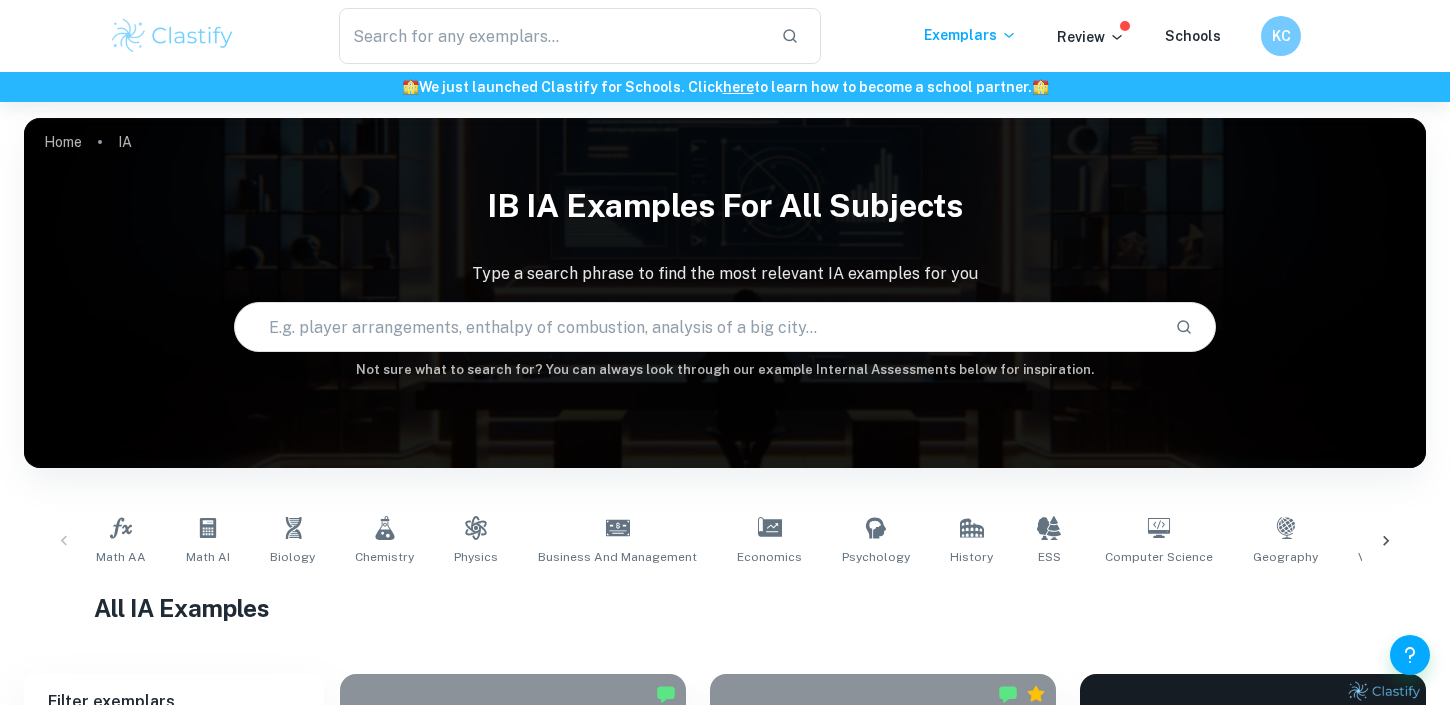 scroll, scrollTop: 582, scrollLeft: 0, axis: vertical 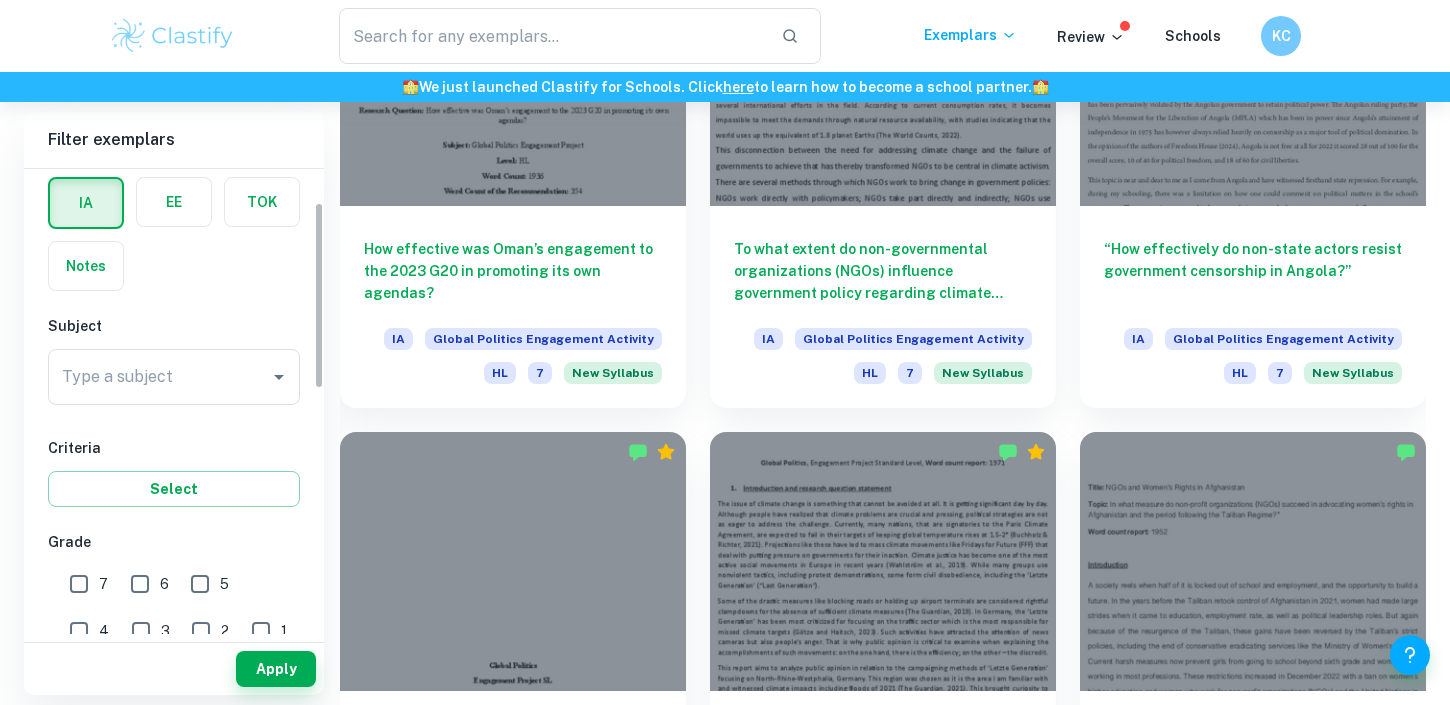 click on "7" at bounding box center [79, 584] 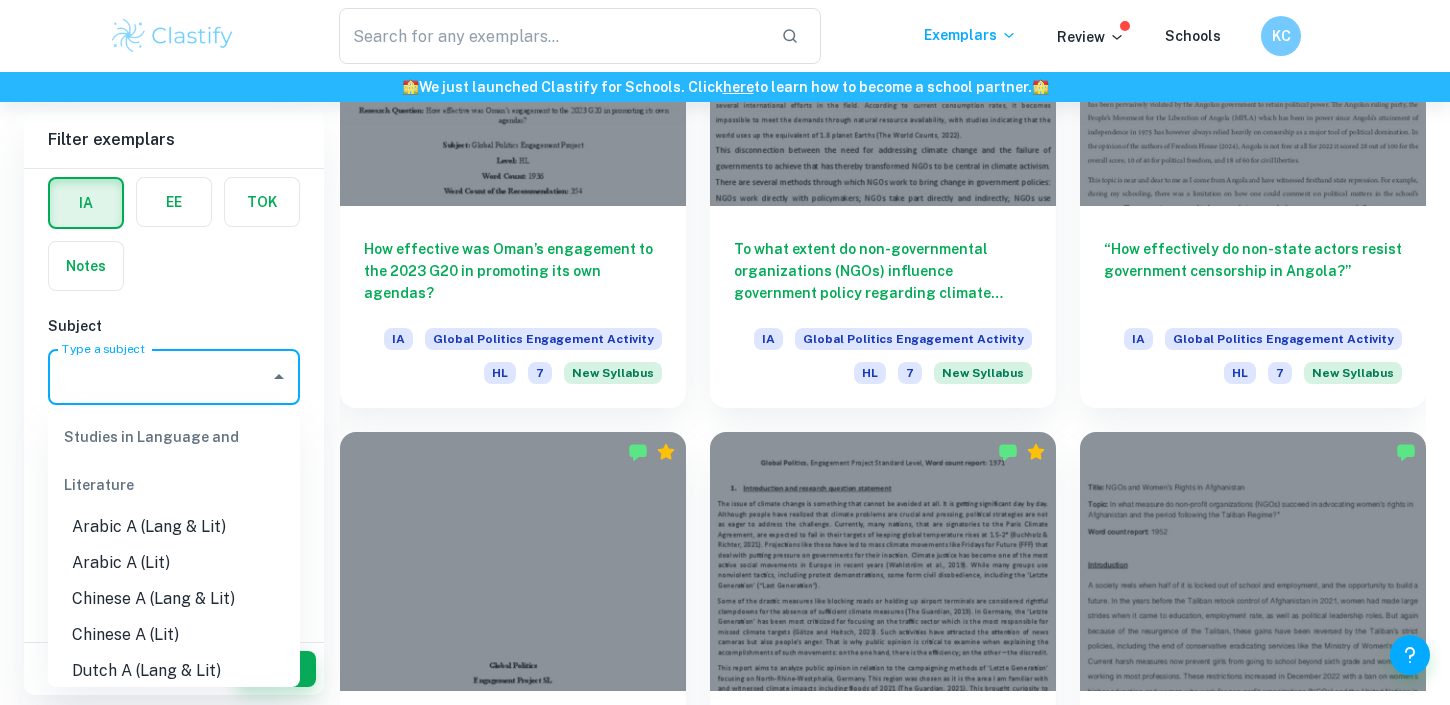click on "Type a subject" at bounding box center (159, 377) 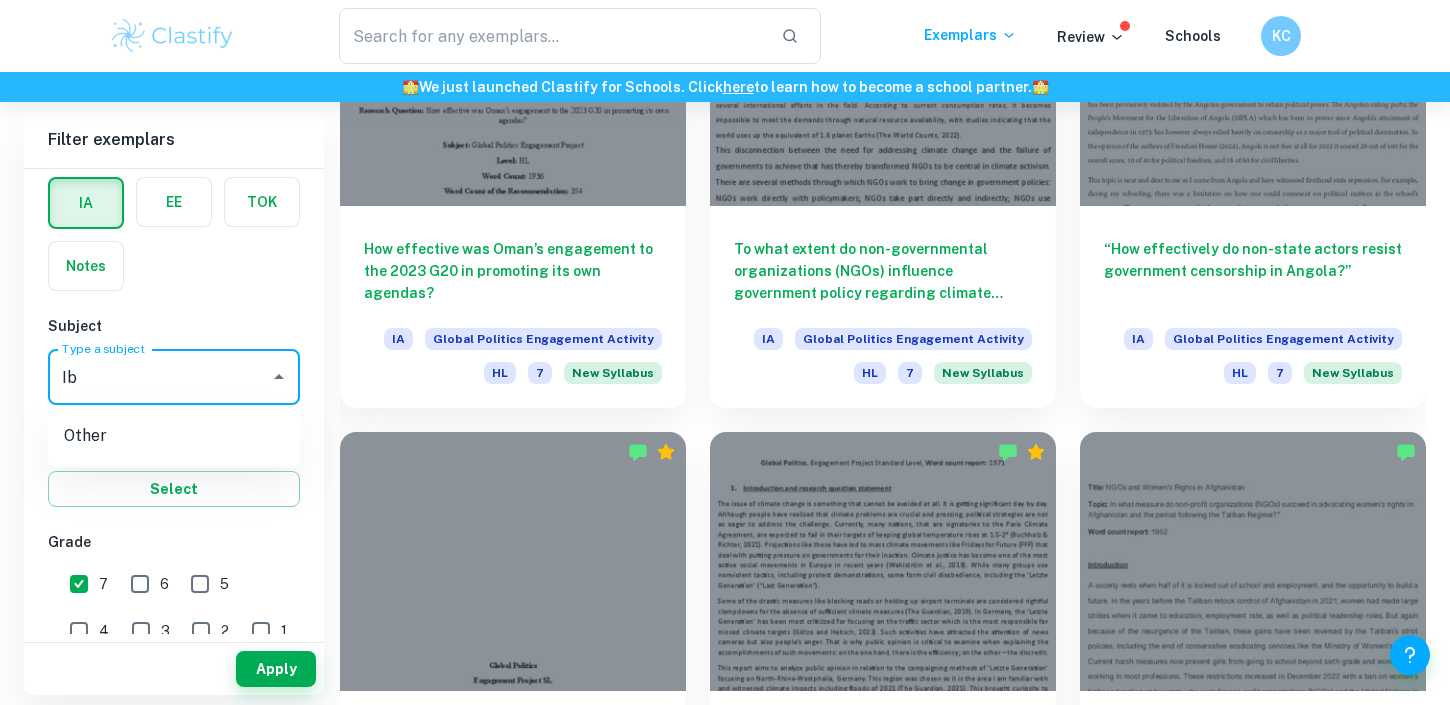 type on "I" 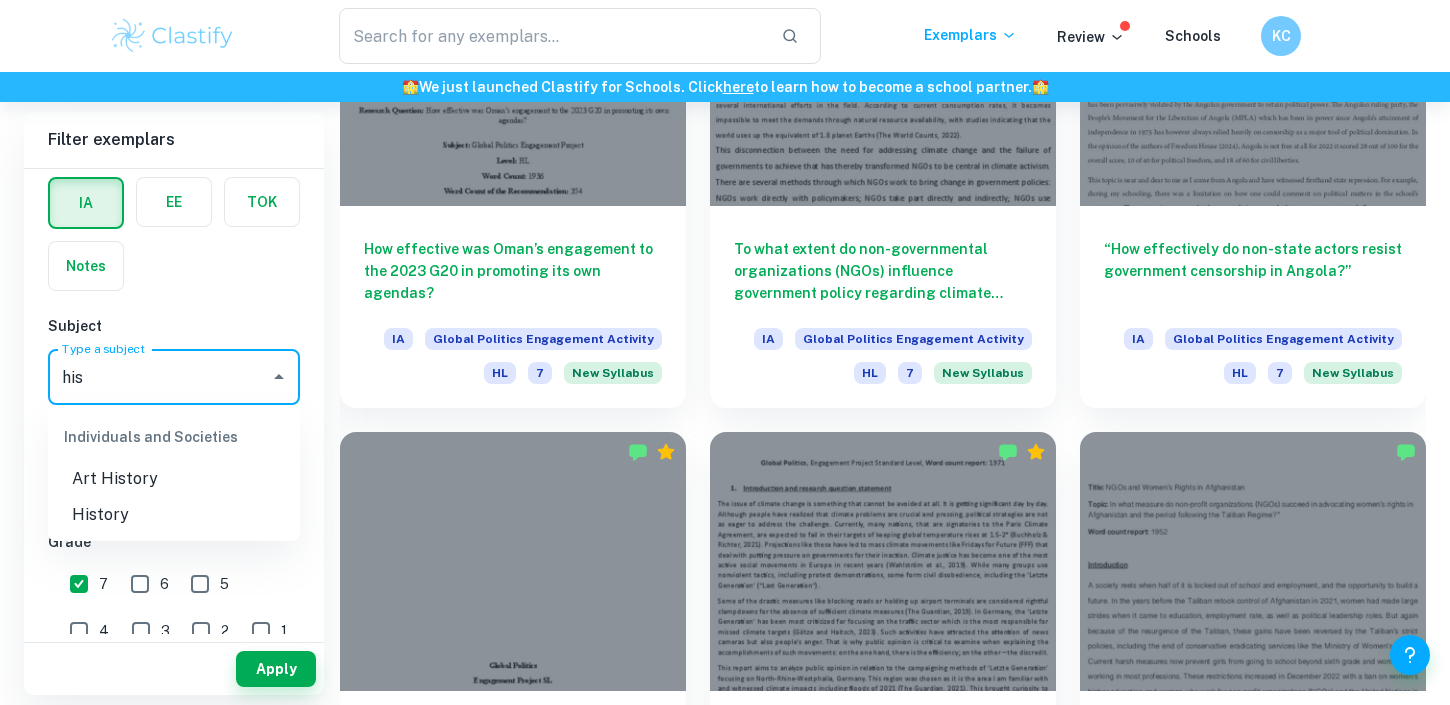 click on "History" at bounding box center (174, 515) 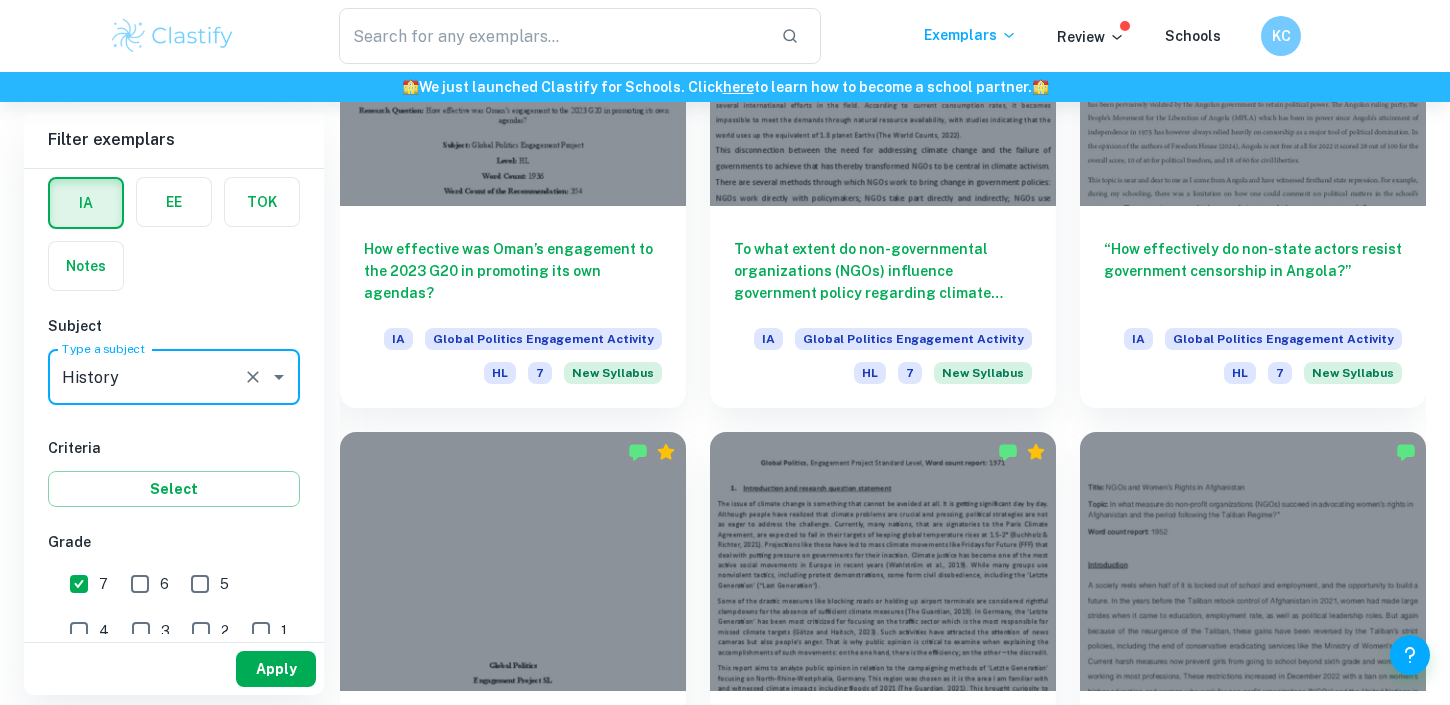 type on "History" 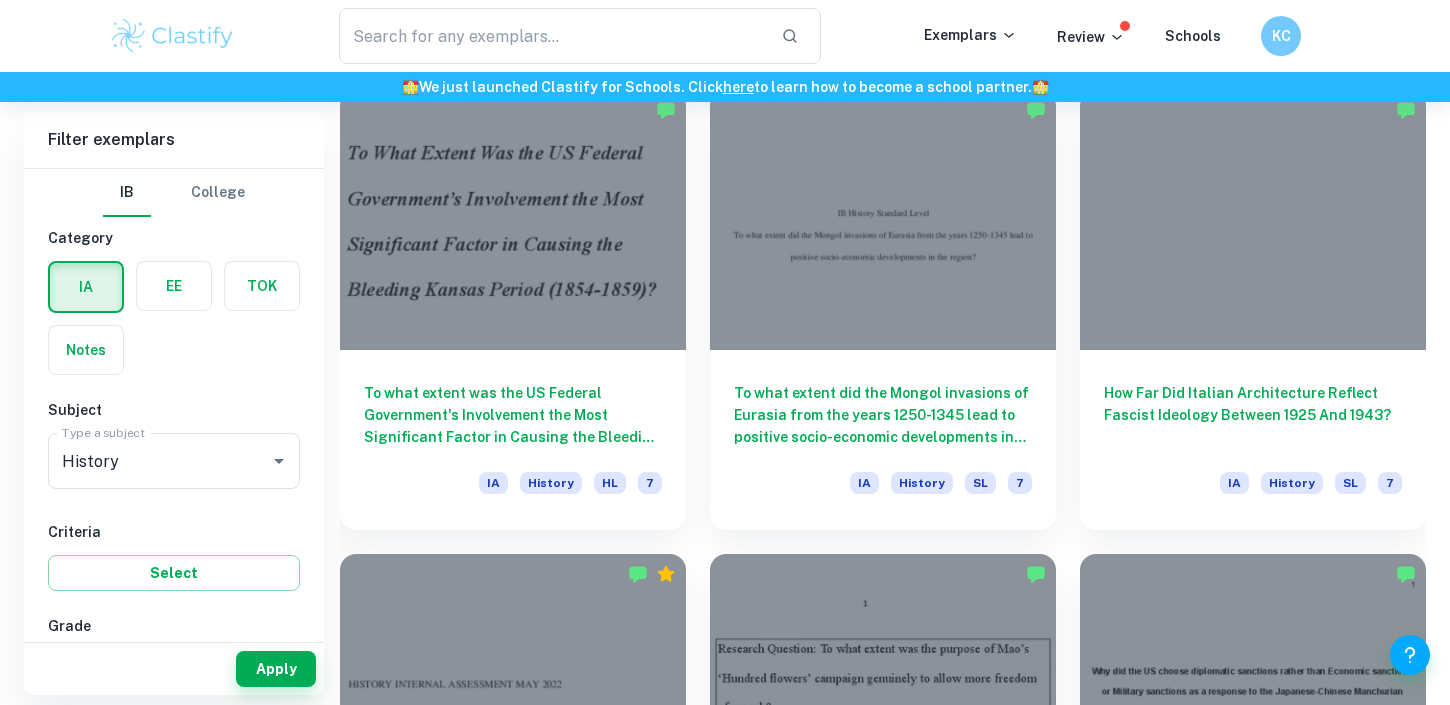 scroll, scrollTop: 5680, scrollLeft: 0, axis: vertical 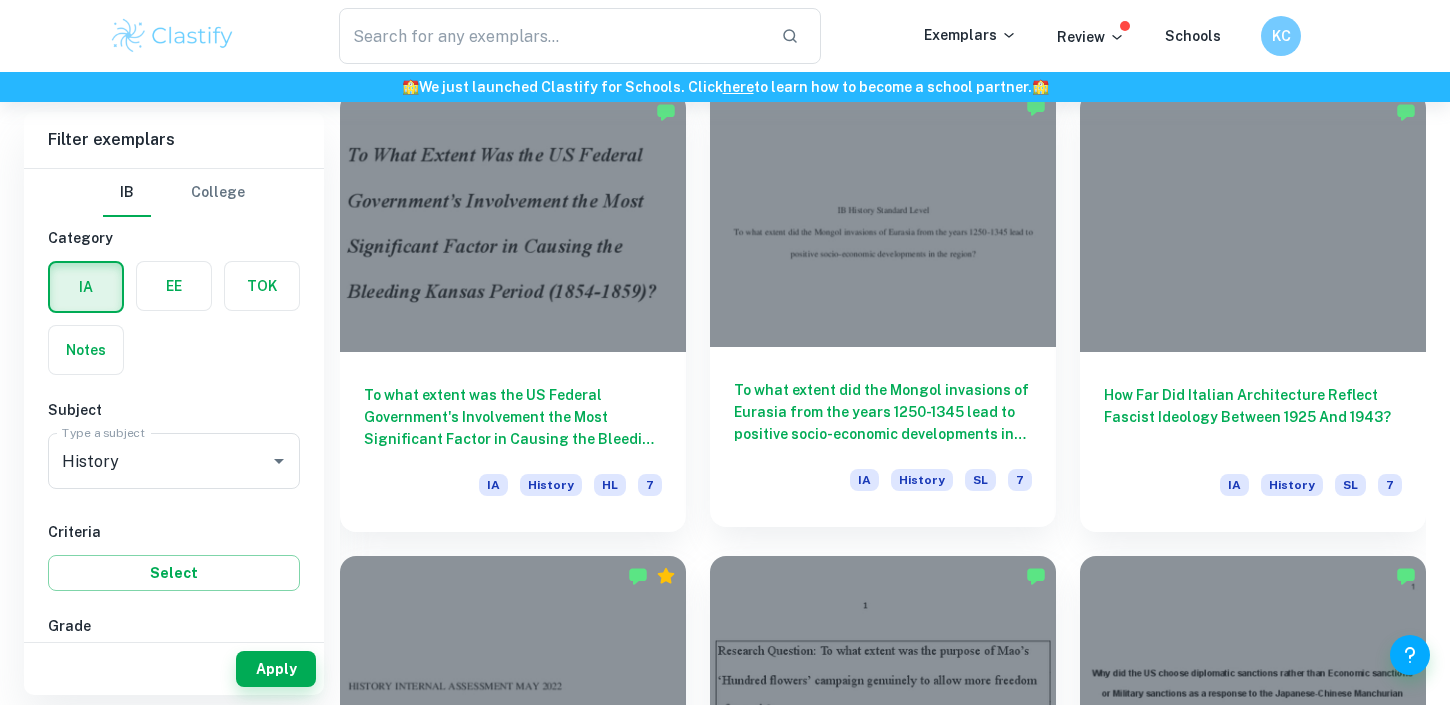click on "To what extent did the Mongol invasions of Eurasia from the years 1250-1345 lead to positive socio-economic developments in the region?" at bounding box center (883, 412) 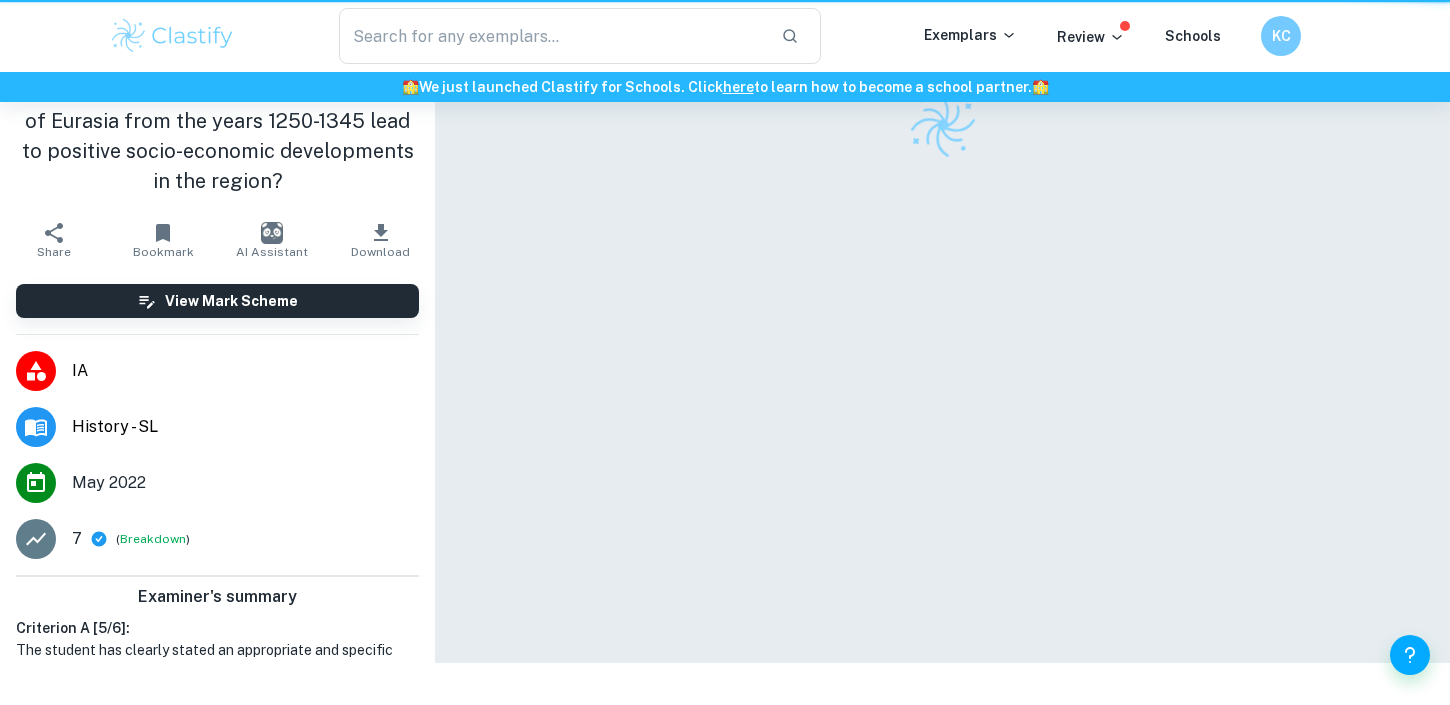 scroll, scrollTop: 0, scrollLeft: 0, axis: both 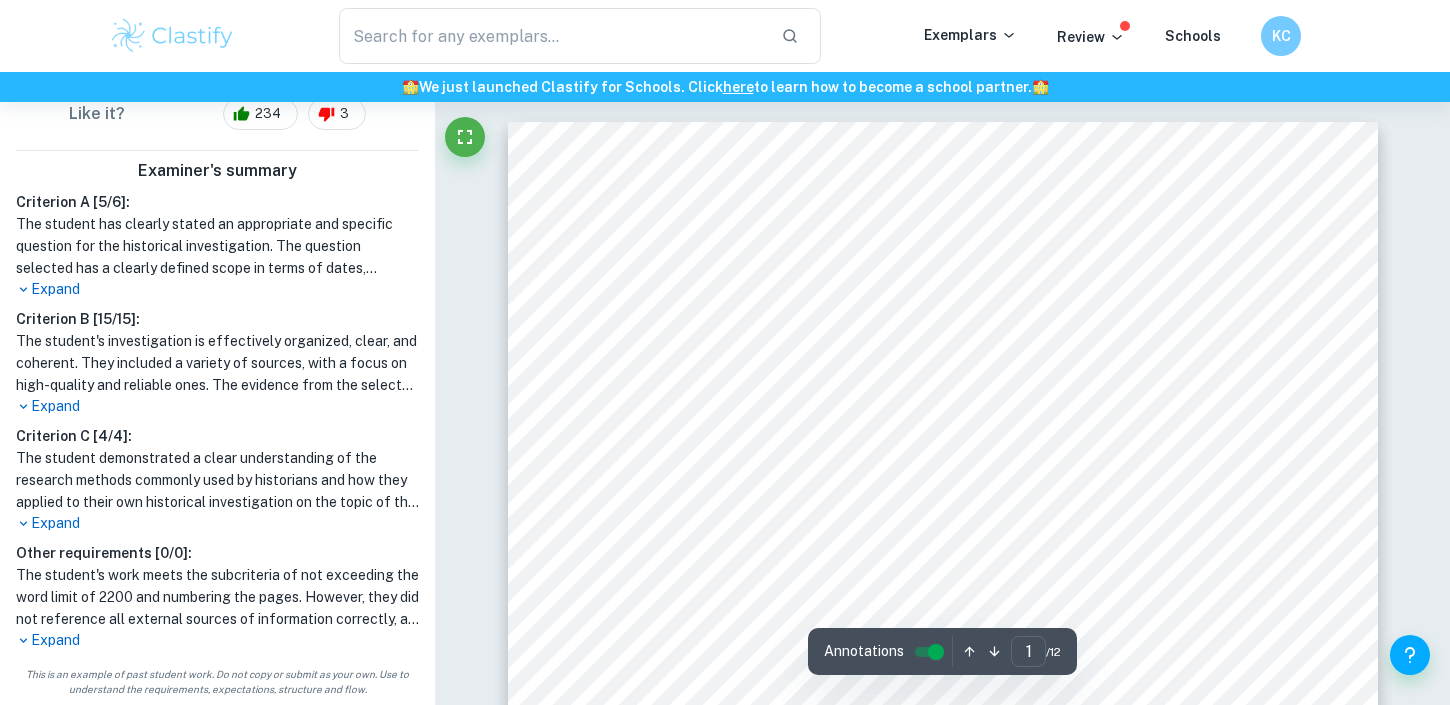 click on "Expand" at bounding box center (217, 523) 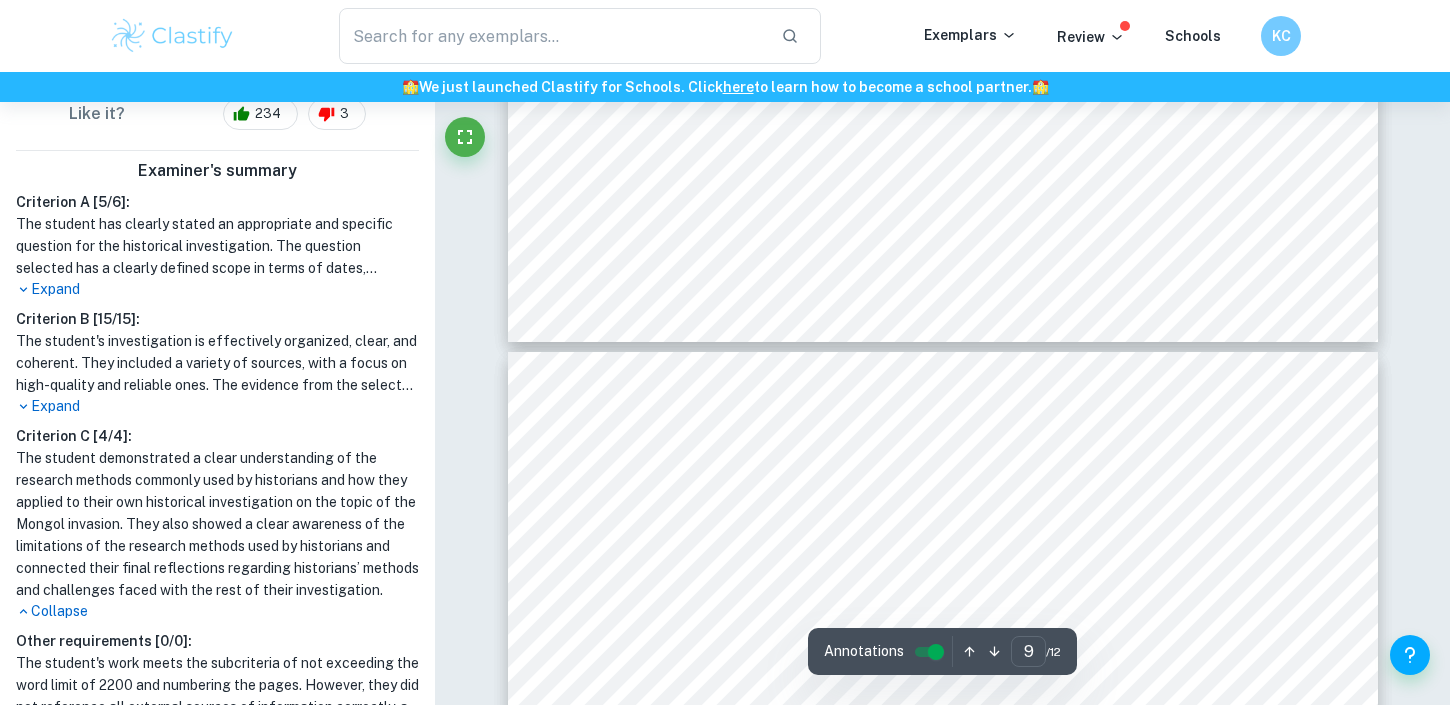 type on "10" 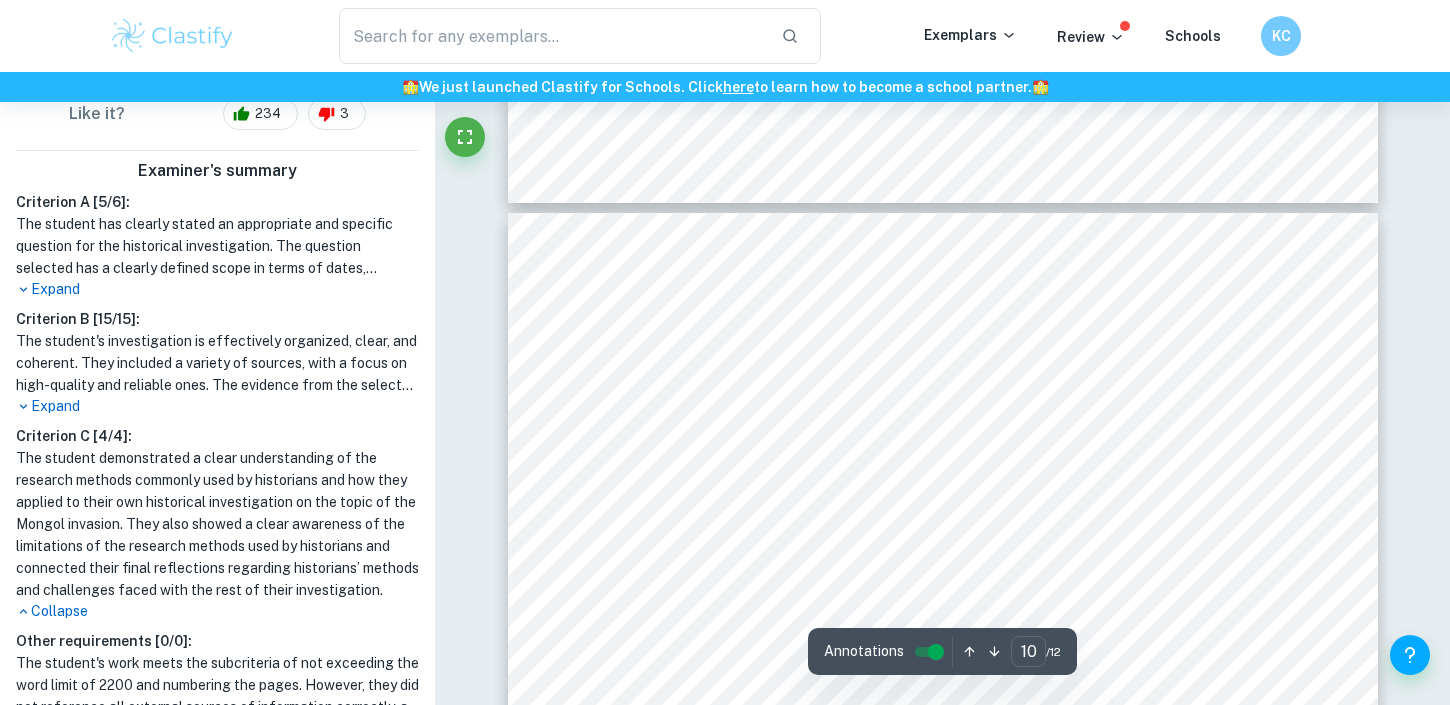 scroll, scrollTop: 11227, scrollLeft: 0, axis: vertical 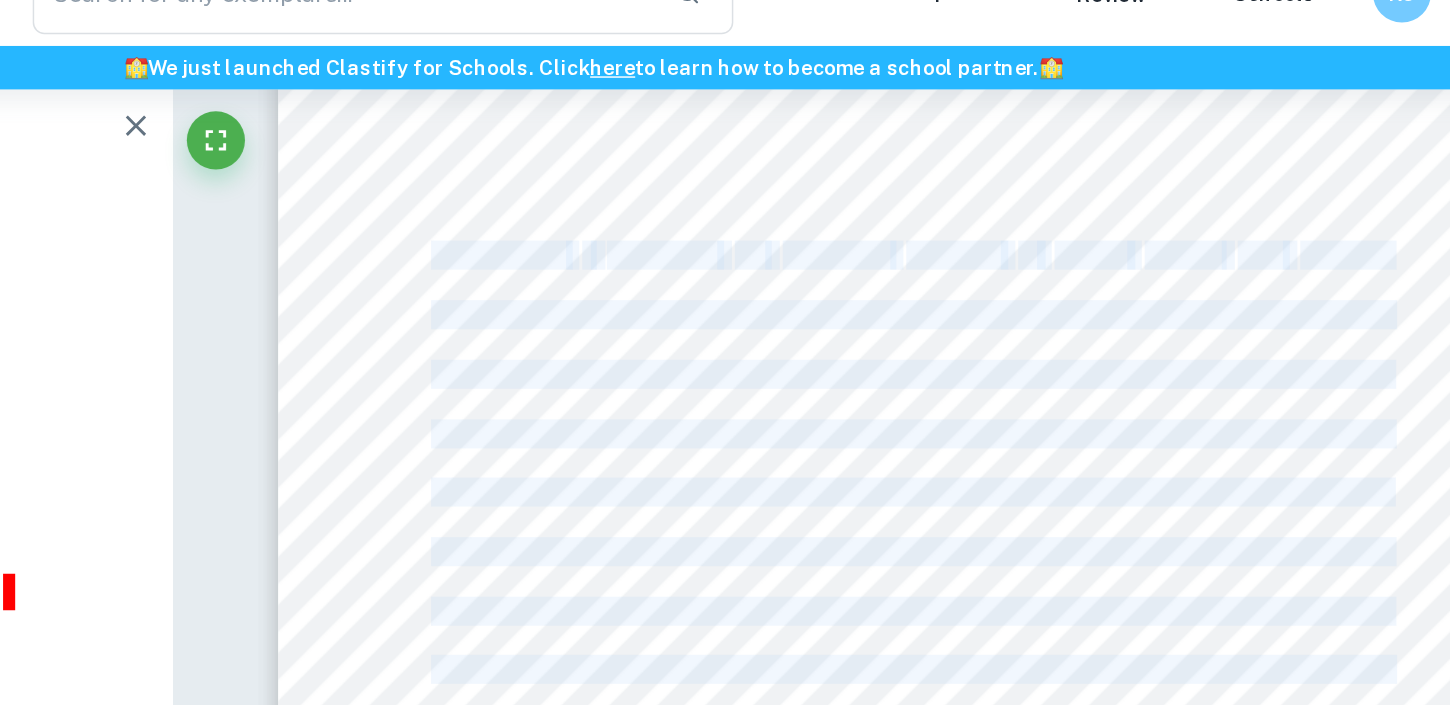 drag, startPoint x: 595, startPoint y: 206, endPoint x: 617, endPoint y: 212, distance: 22.803509 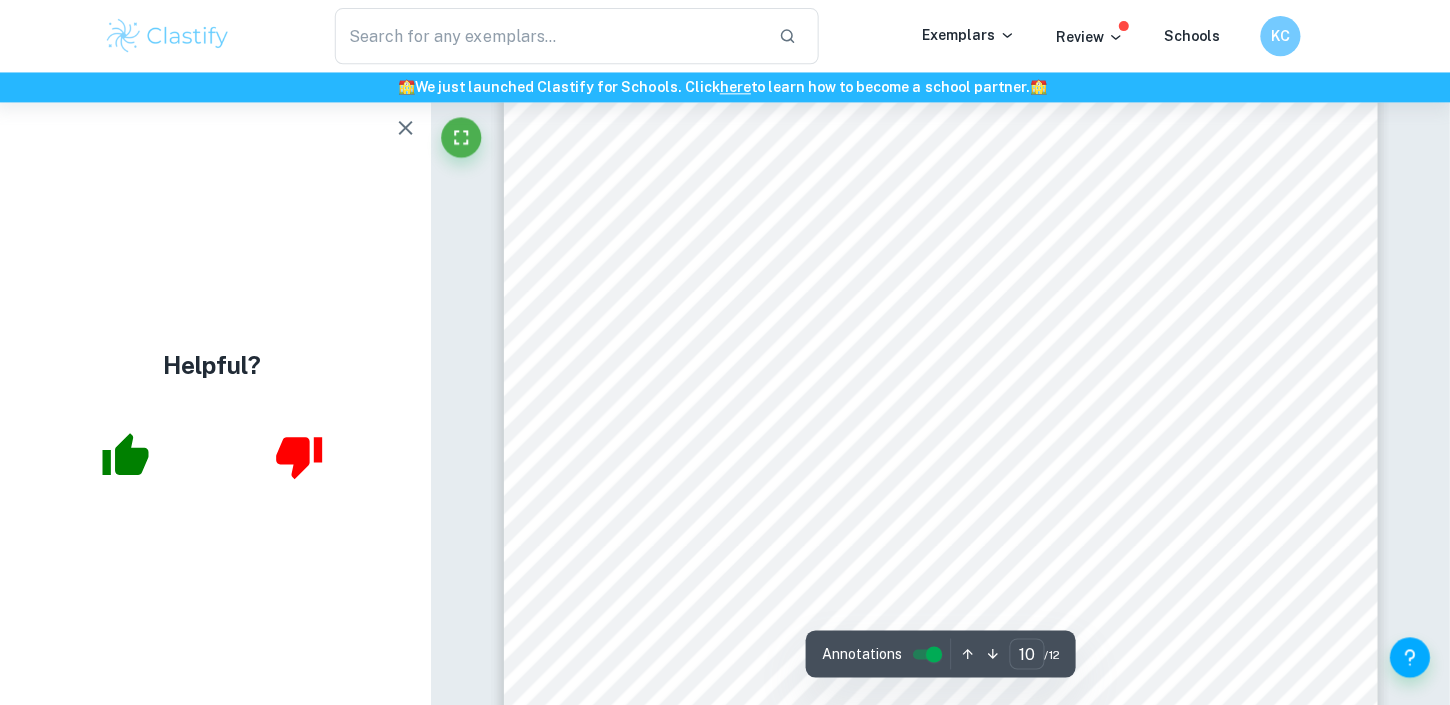 scroll, scrollTop: 11631, scrollLeft: 0, axis: vertical 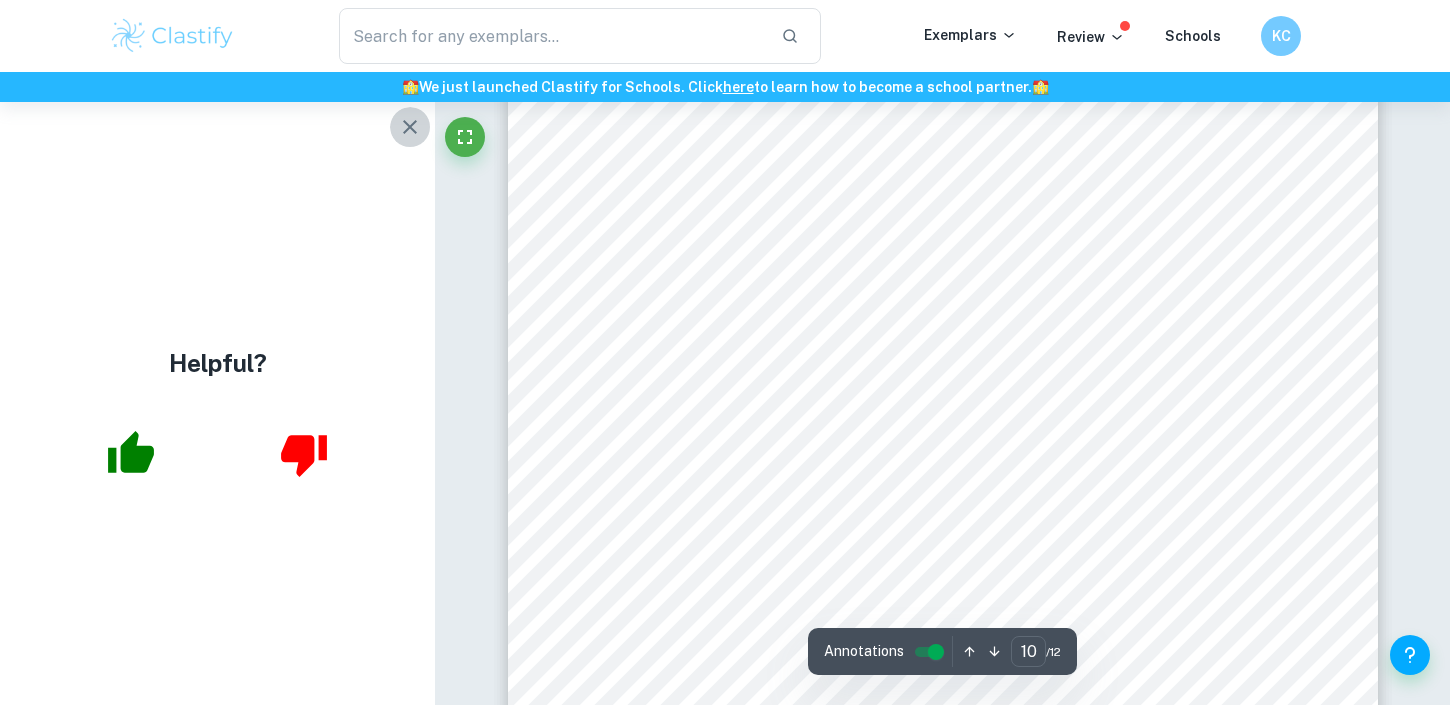 click 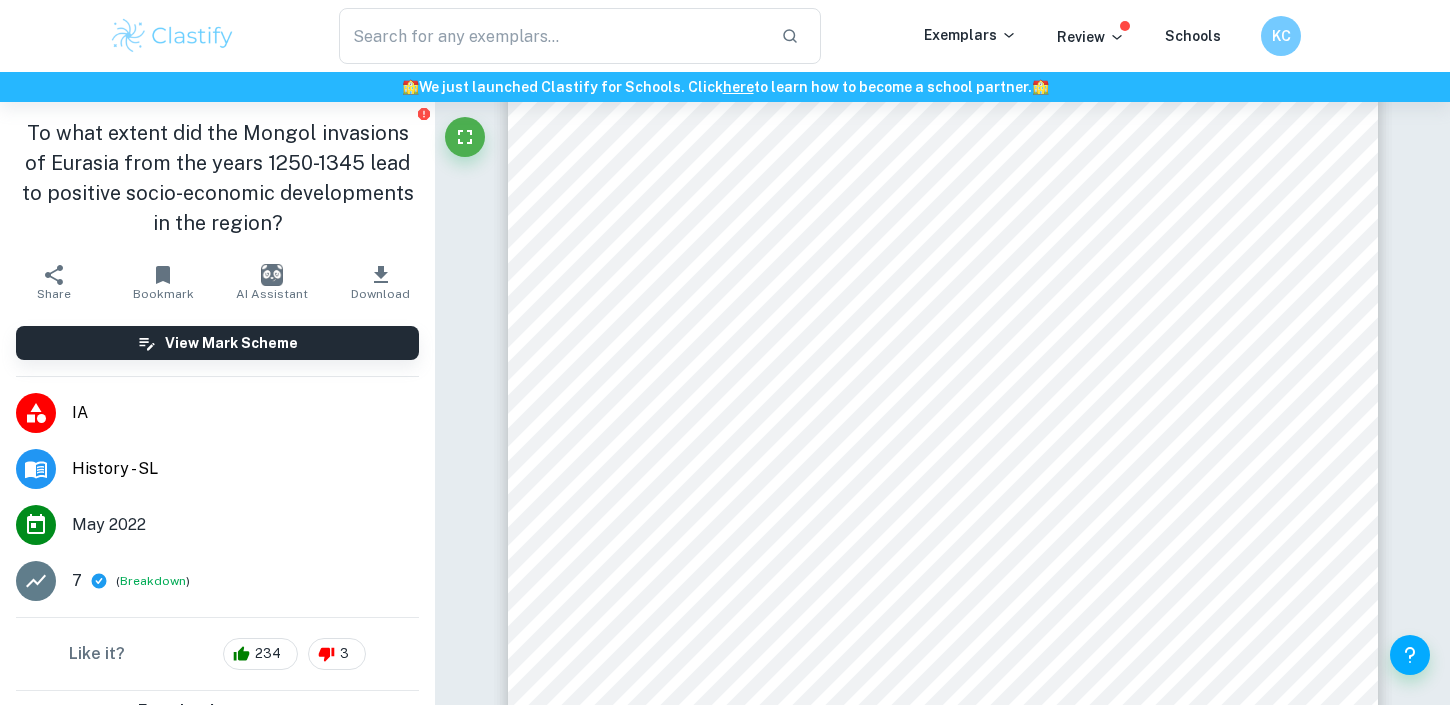 click at bounding box center (172, 36) 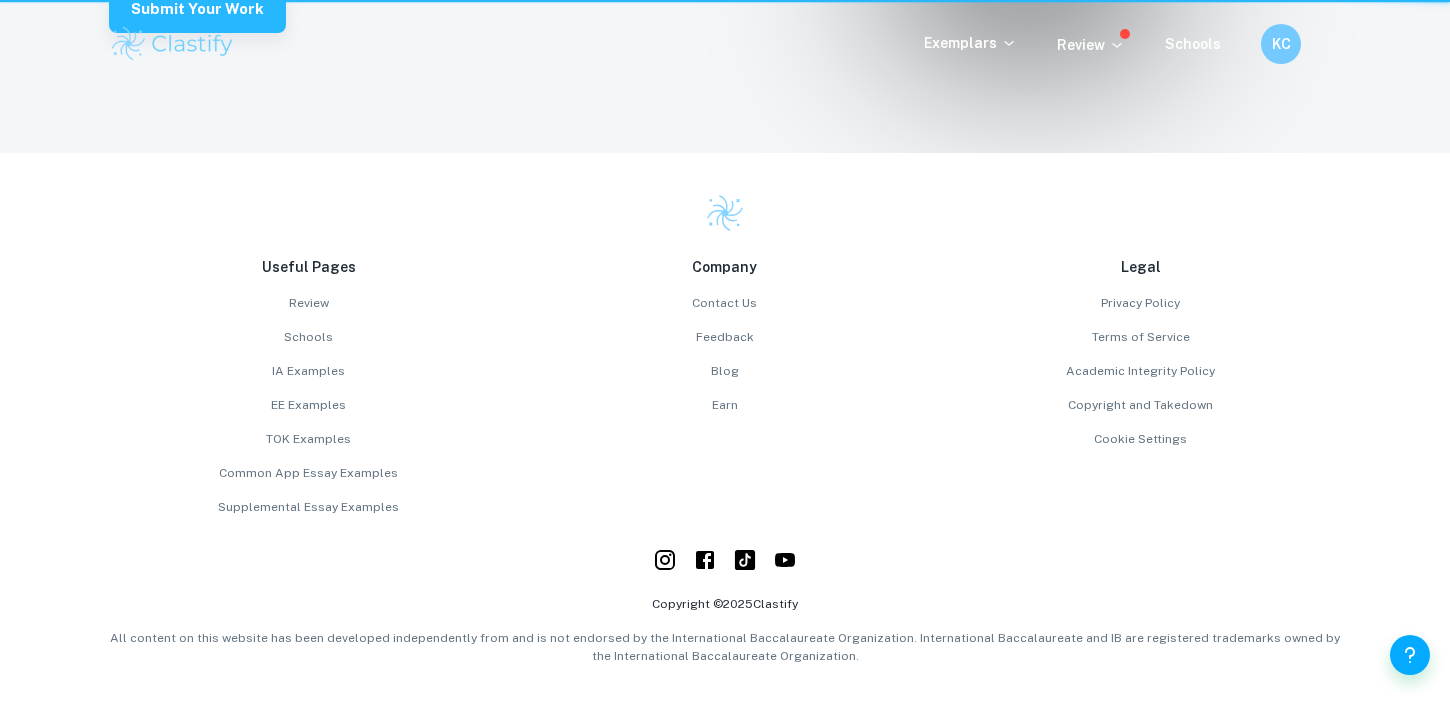 scroll, scrollTop: 0, scrollLeft: 0, axis: both 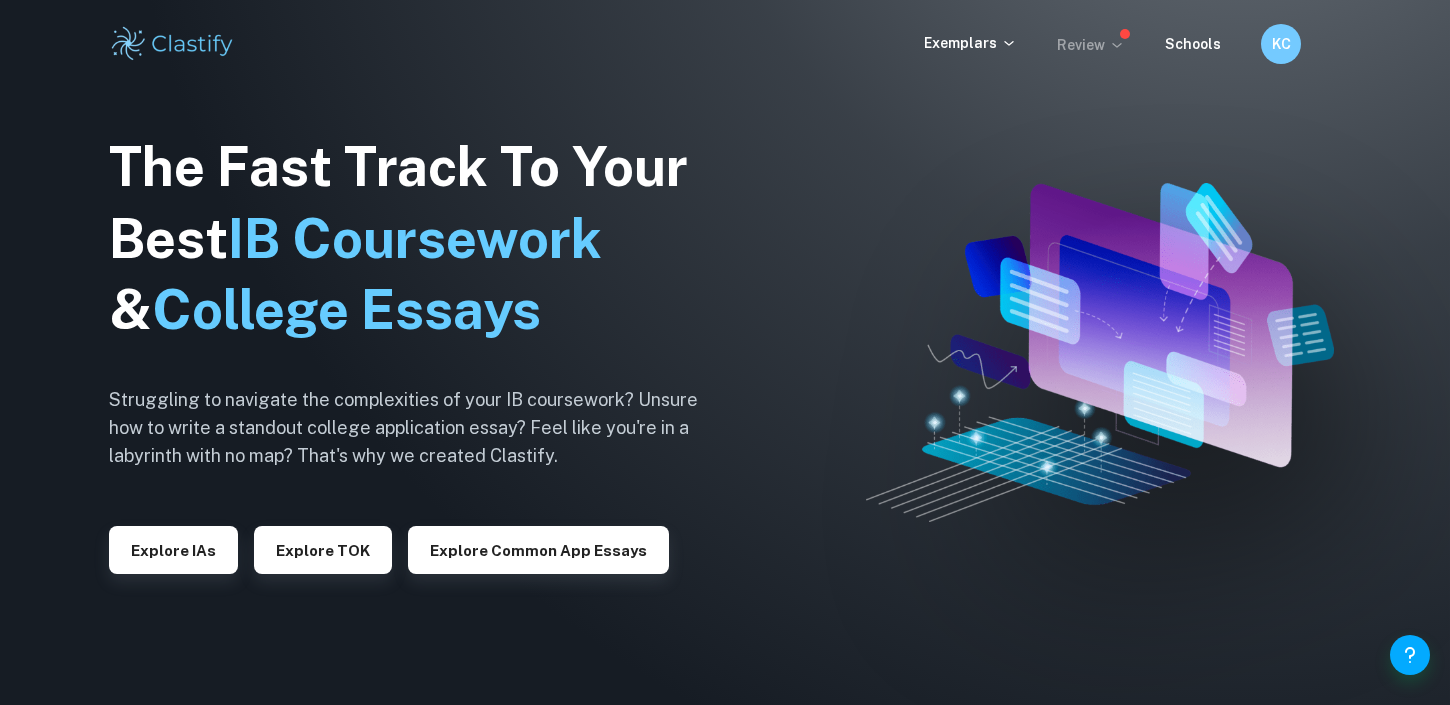 click on "Review" at bounding box center (1091, 45) 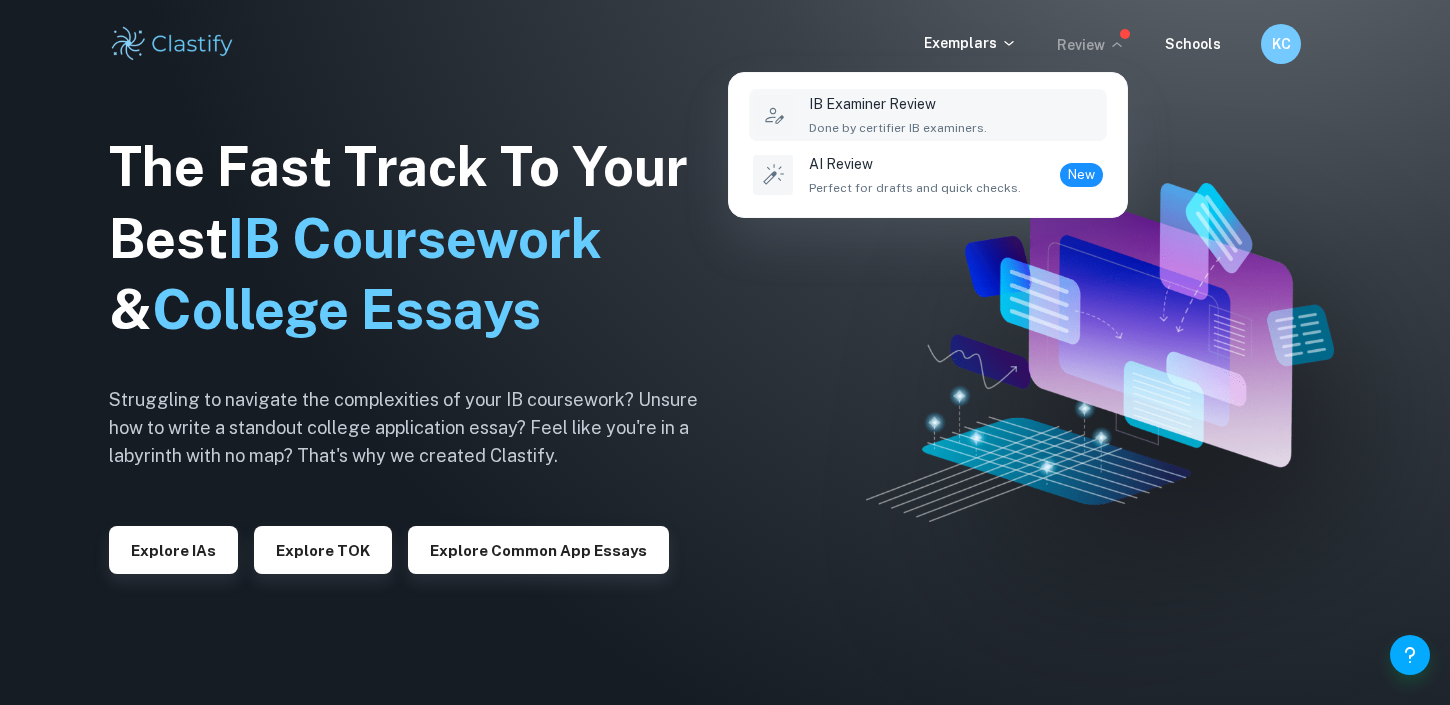click on "IB Examiner Review Done by certifier IB examiners." at bounding box center [898, 115] 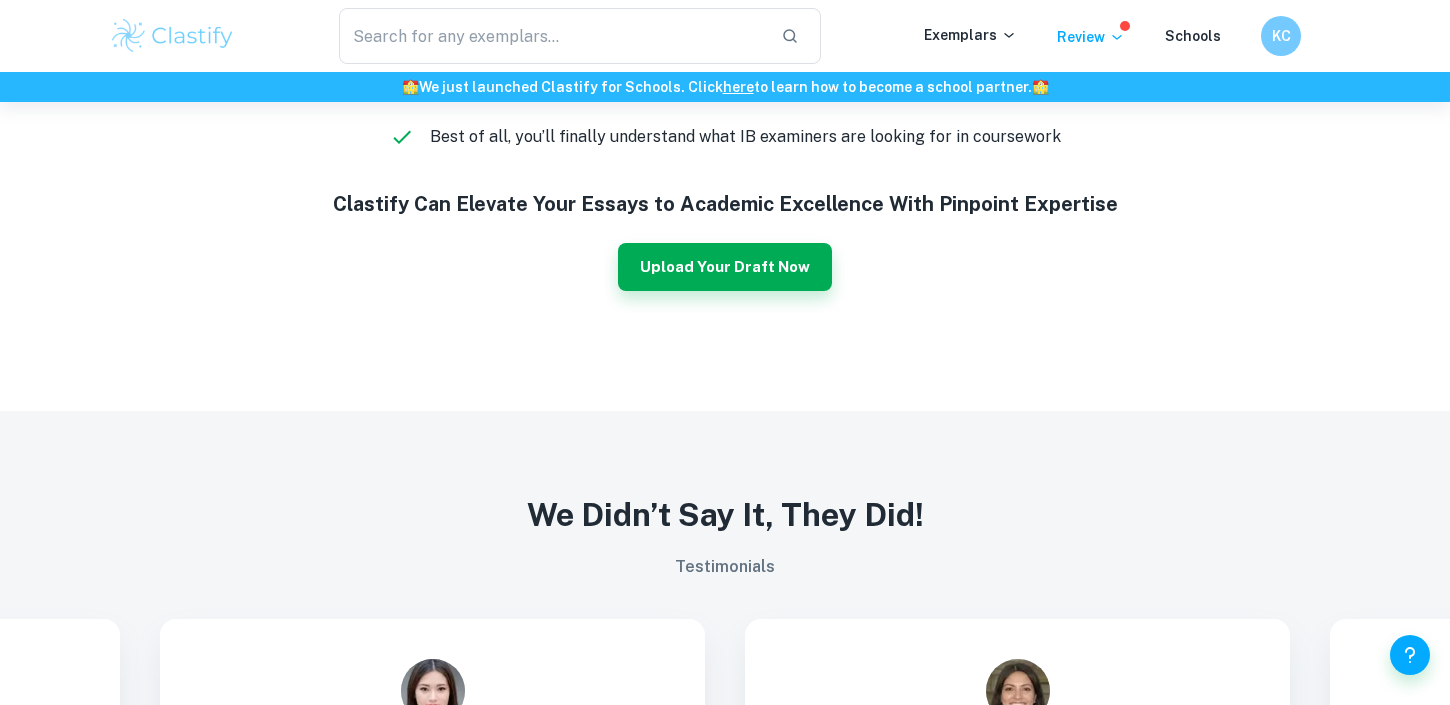 scroll, scrollTop: 1393, scrollLeft: 0, axis: vertical 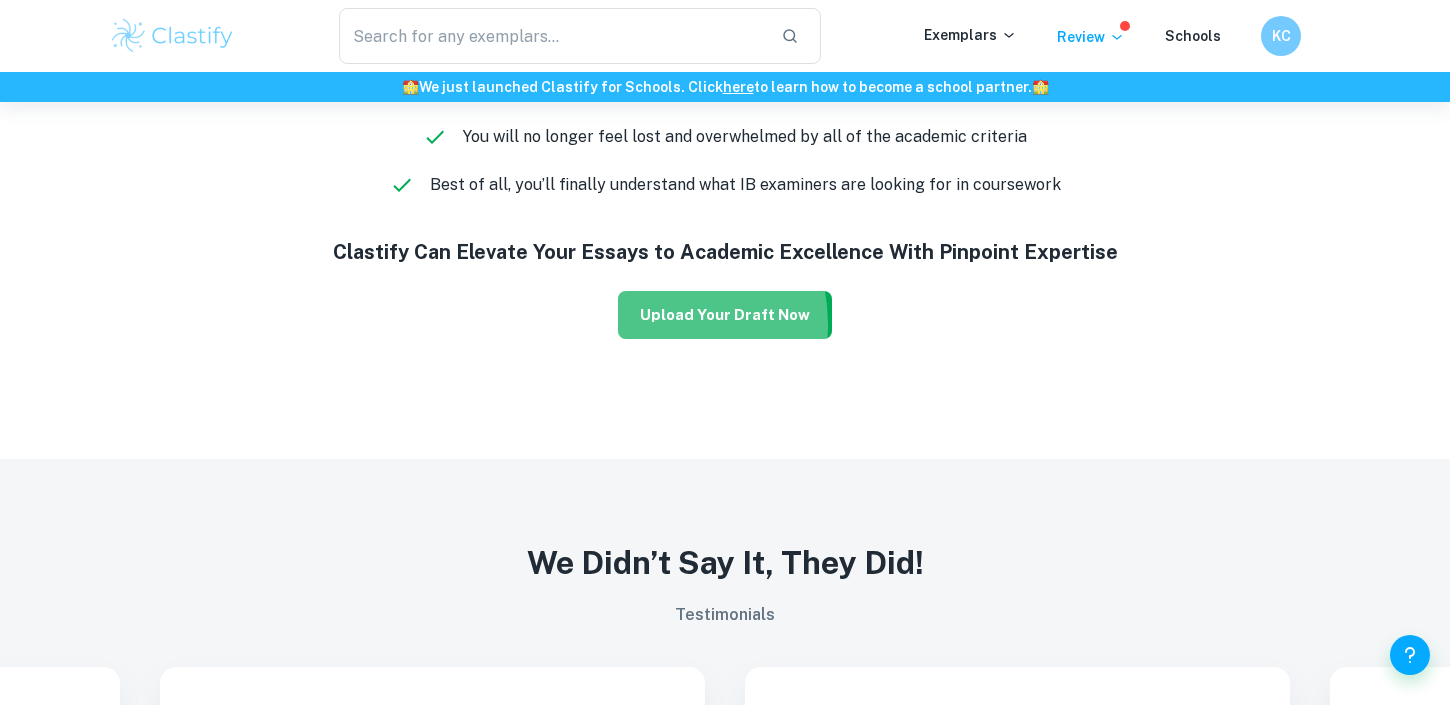 click on "Upload Your Draft Now" at bounding box center [725, 315] 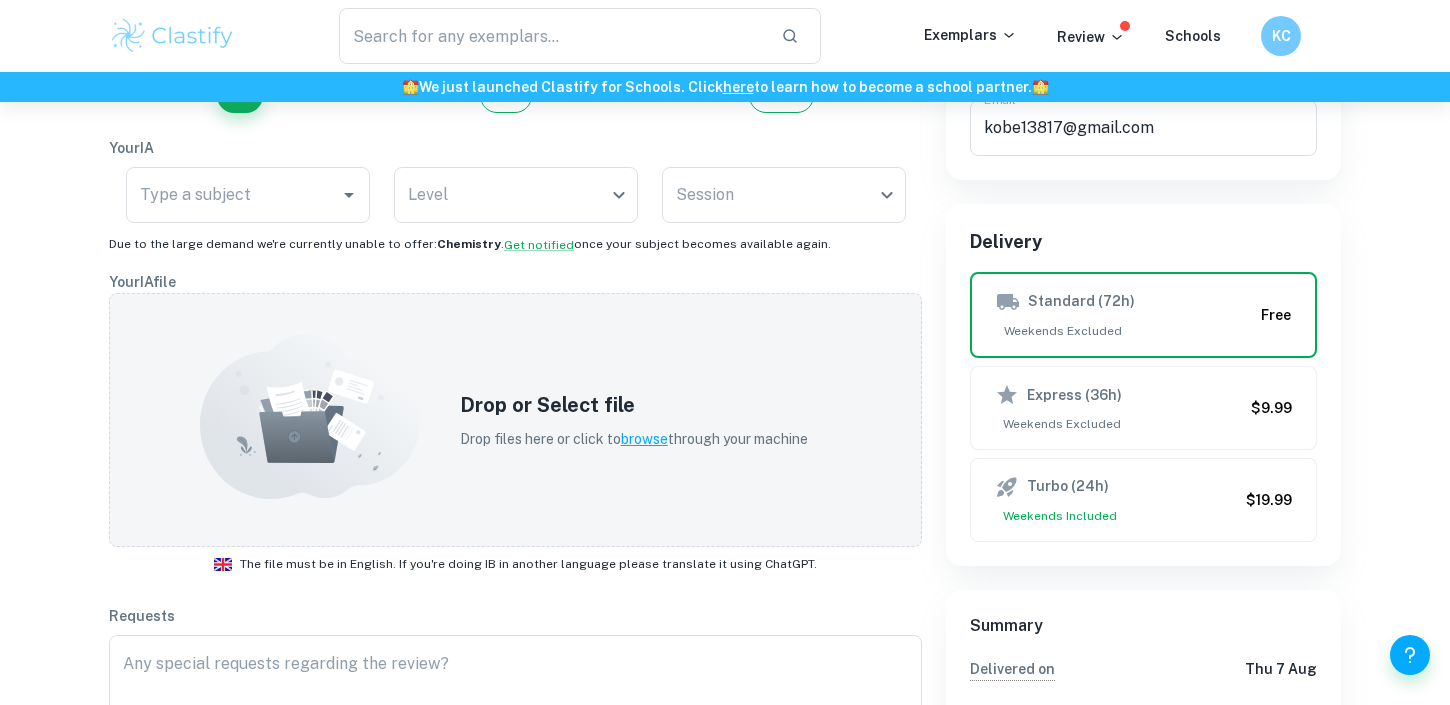 scroll, scrollTop: 275, scrollLeft: 0, axis: vertical 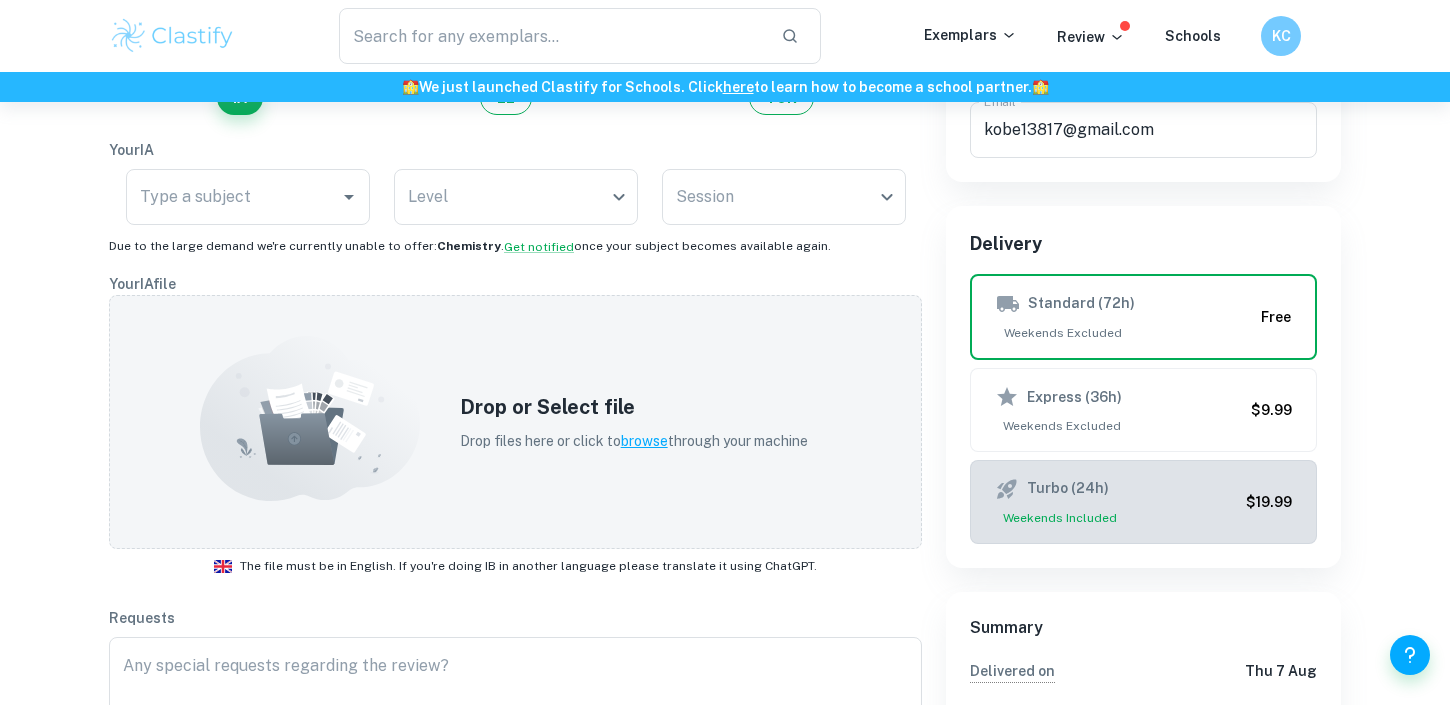 click on "Turbo (24h)" at bounding box center [1116, 489] 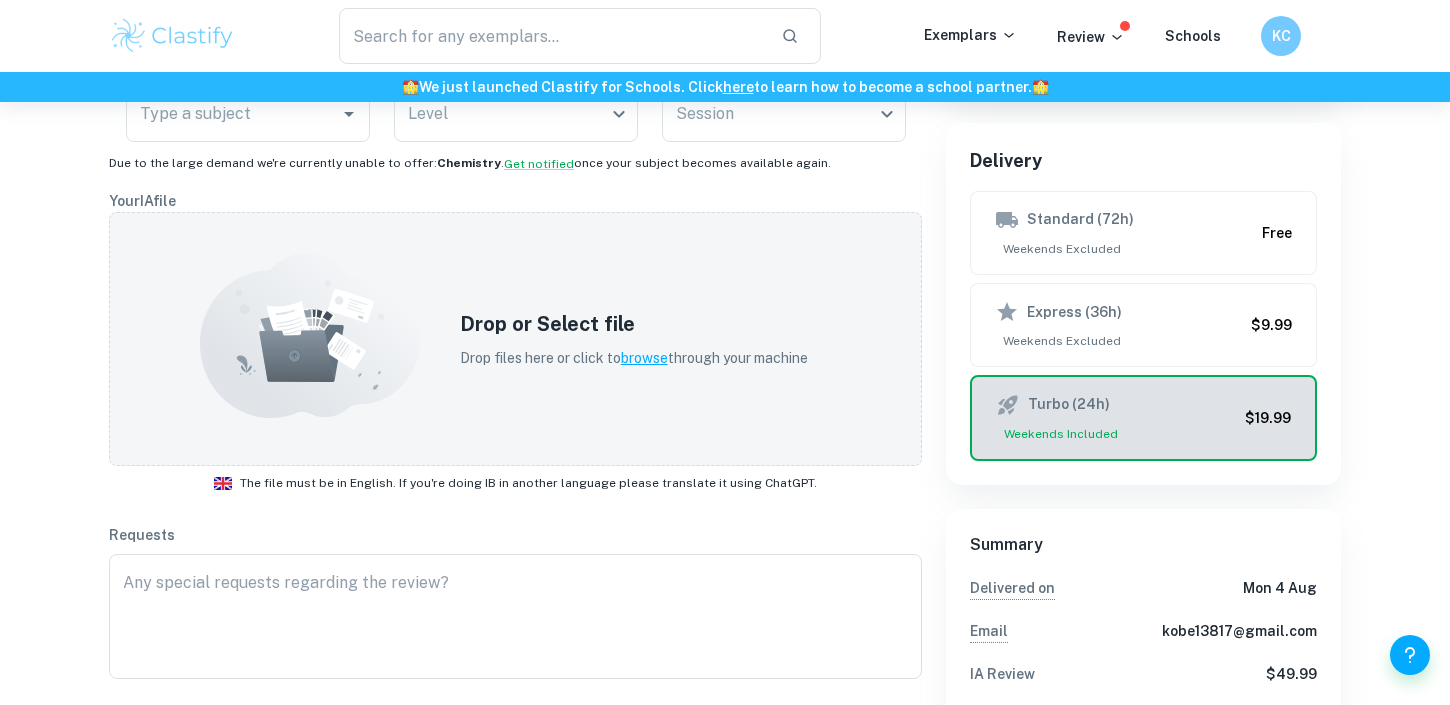scroll, scrollTop: 273, scrollLeft: 0, axis: vertical 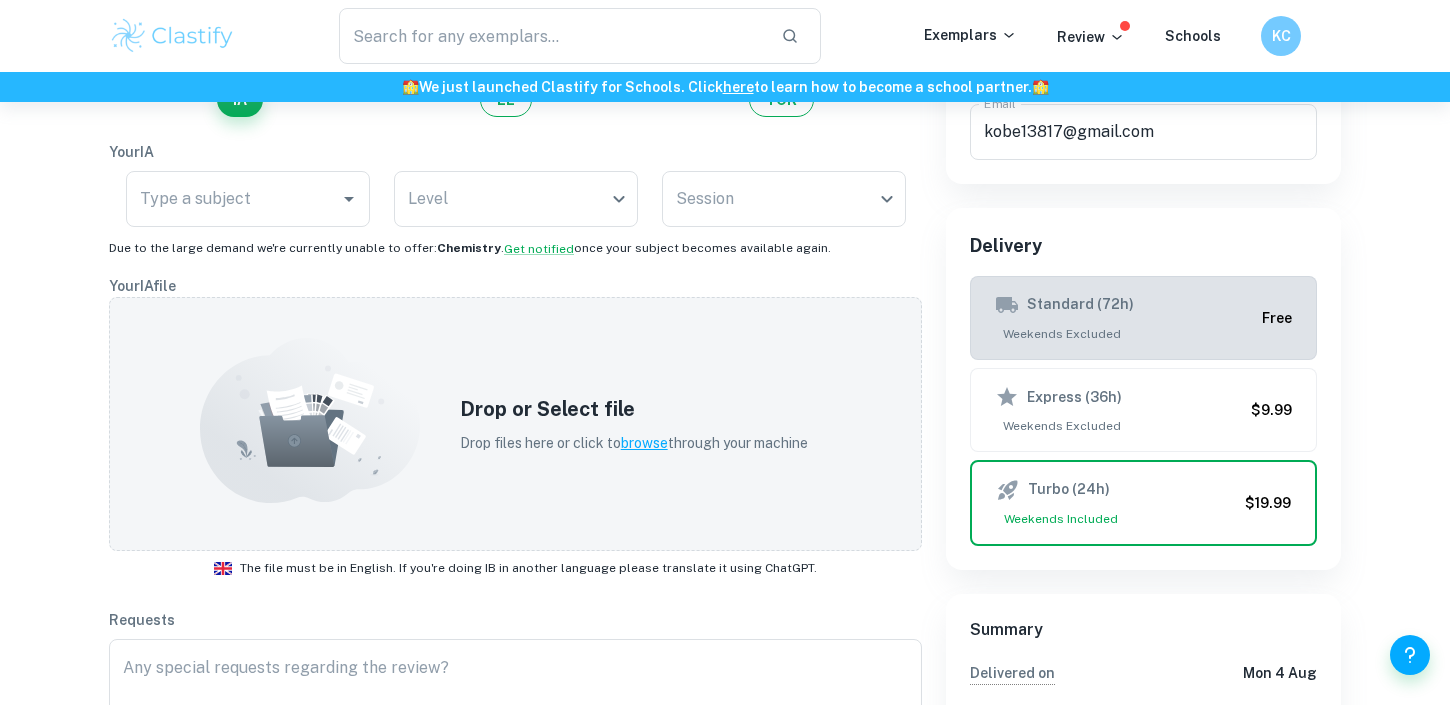 click on "Standard (72h)" at bounding box center (1080, 305) 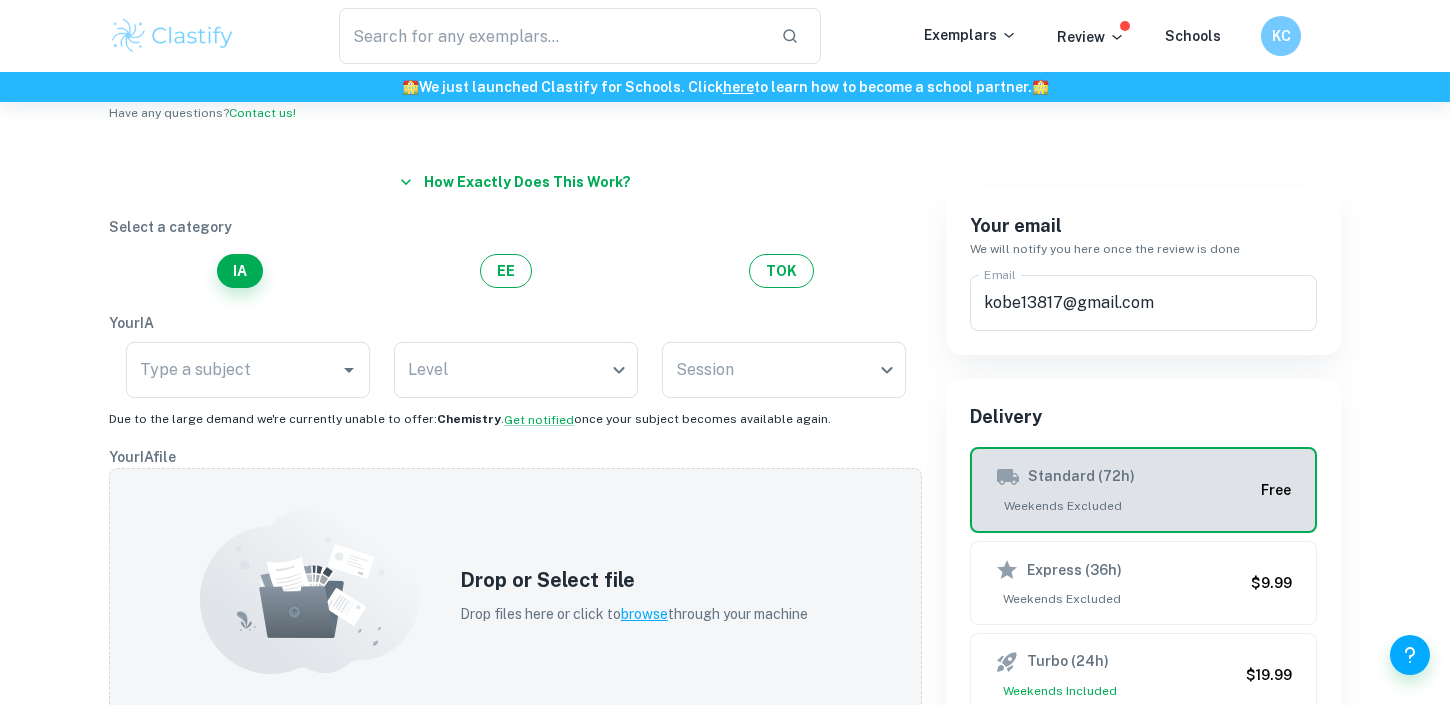 scroll, scrollTop: 0, scrollLeft: 0, axis: both 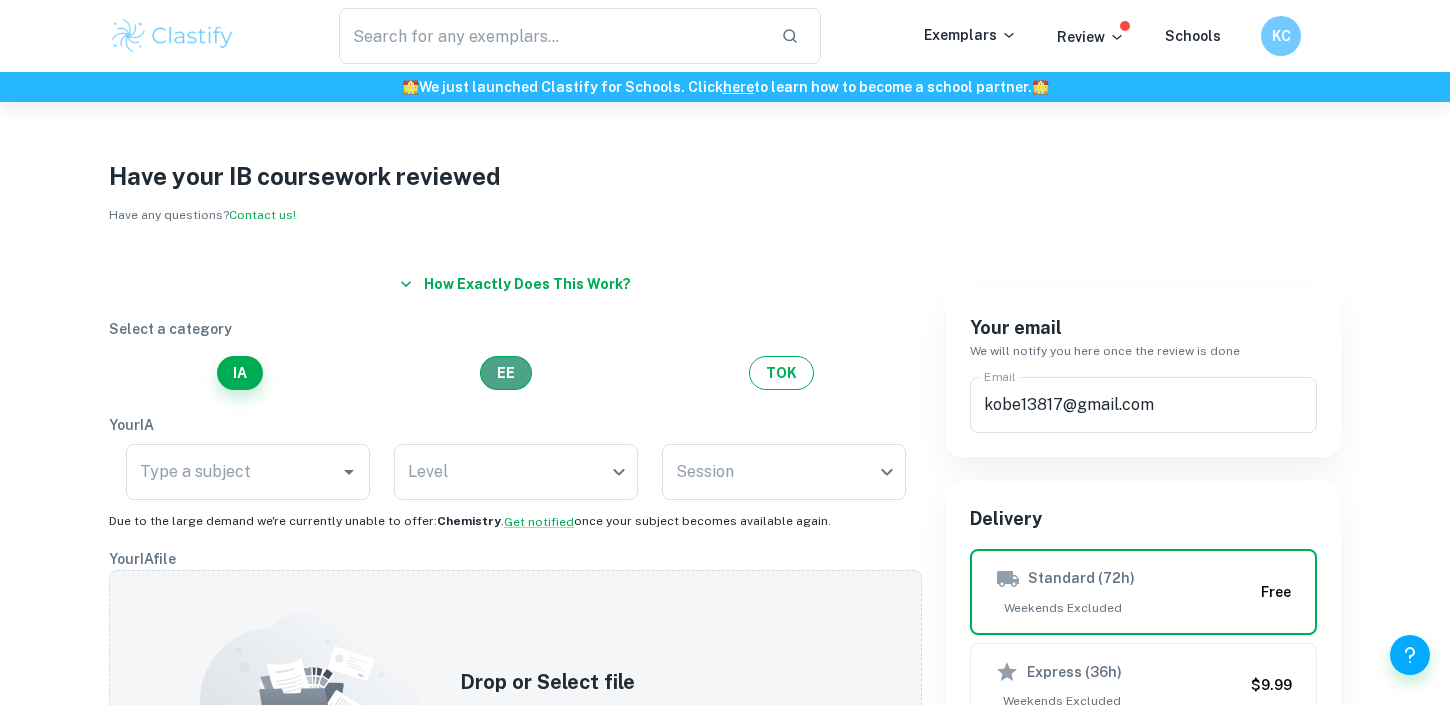 click on "EE" at bounding box center [506, 373] 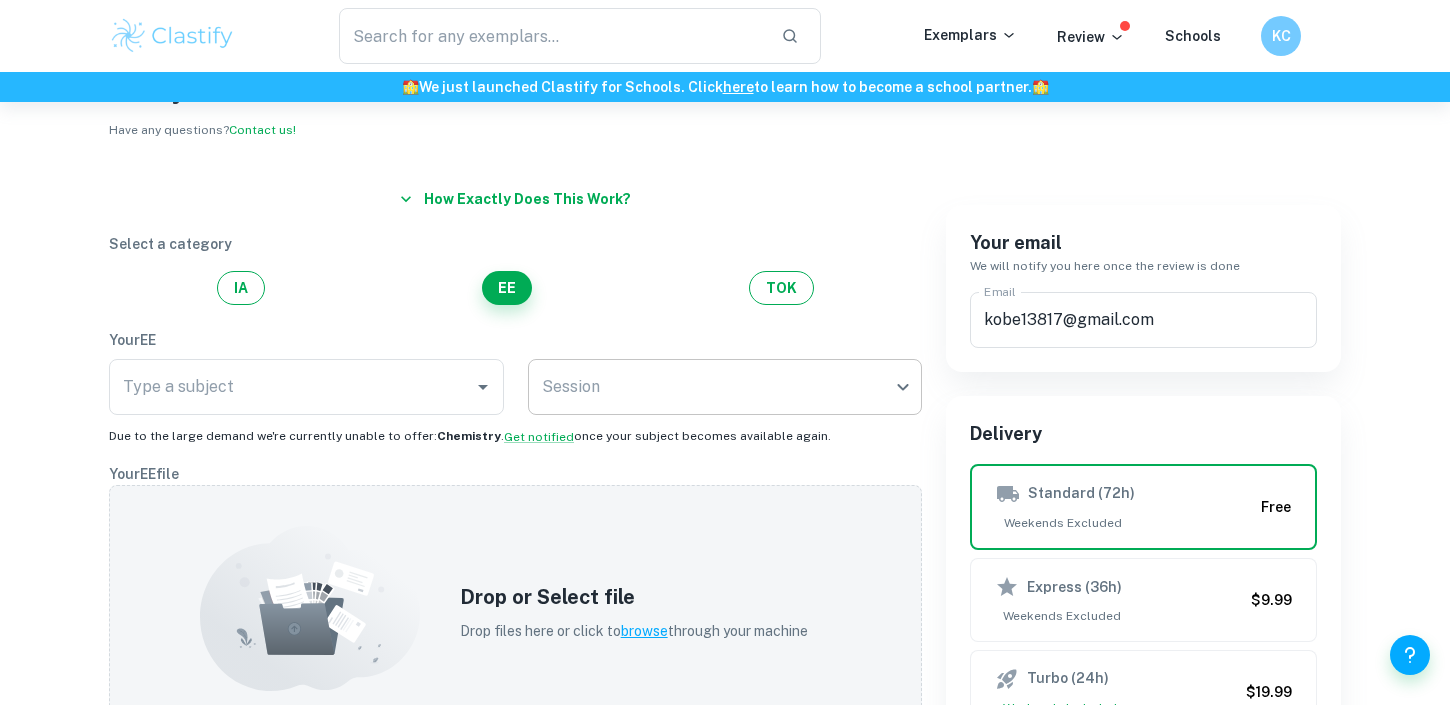 scroll, scrollTop: 86, scrollLeft: 0, axis: vertical 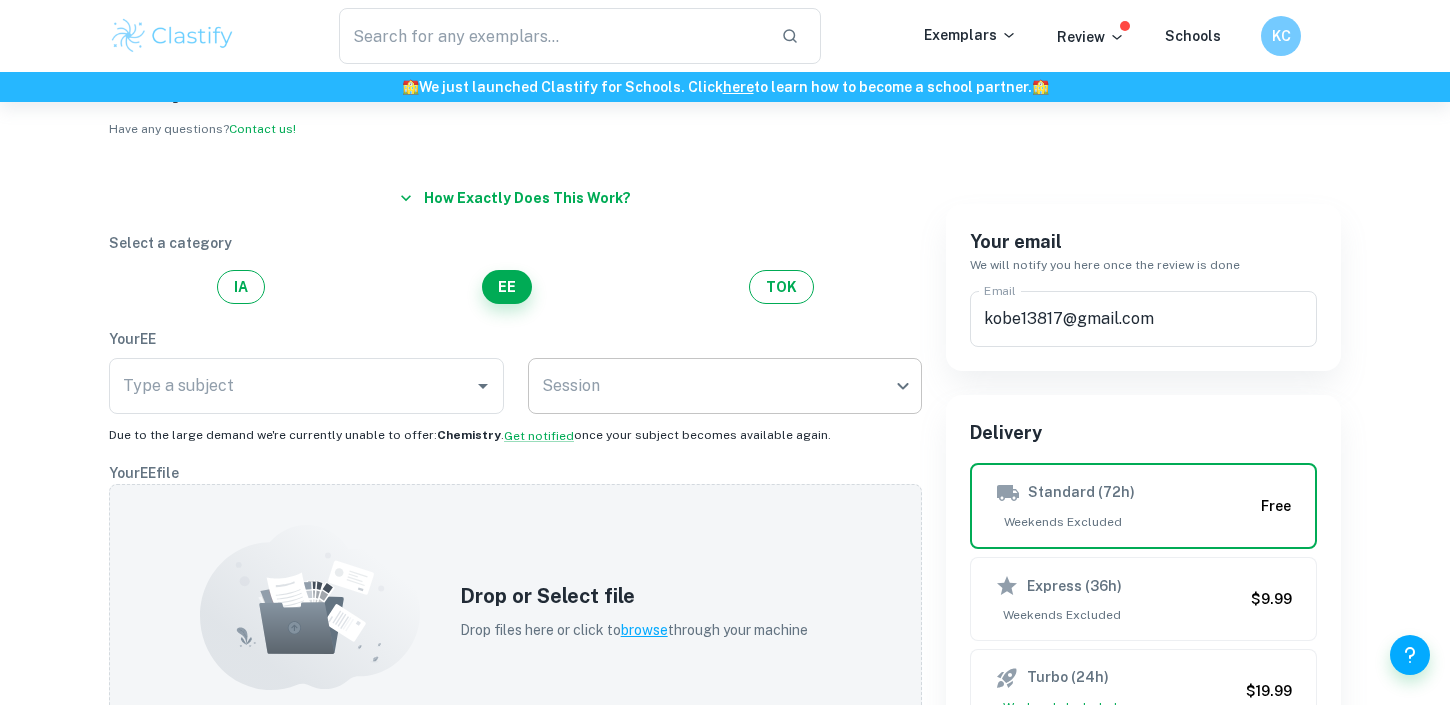 click on "We value your privacy We use cookies to enhance your browsing experience, serve personalised ads or content, and analyse our traffic. By clicking "Accept All", you consent to our use of cookies.   Cookie Policy Customise   Reject All   Accept All   Customise Consent Preferences   We use cookies to help you navigate efficiently and perform certain functions. You will find detailed information about all cookies under each consent category below. The cookies that are categorised as "Necessary" are stored on your browser as they are essential for enabling the basic functionalities of the site. ...  Show more For more information on how Google's third-party cookies operate and handle your data, see:   Google Privacy Policy Necessary Always Active Necessary cookies are required to enable the basic features of this site, such as providing secure log-in or adjusting your consent preferences. These cookies do not store any personally identifiable data. Functional Analytics Performance Advertisement Uncategorised" at bounding box center [725, 368] 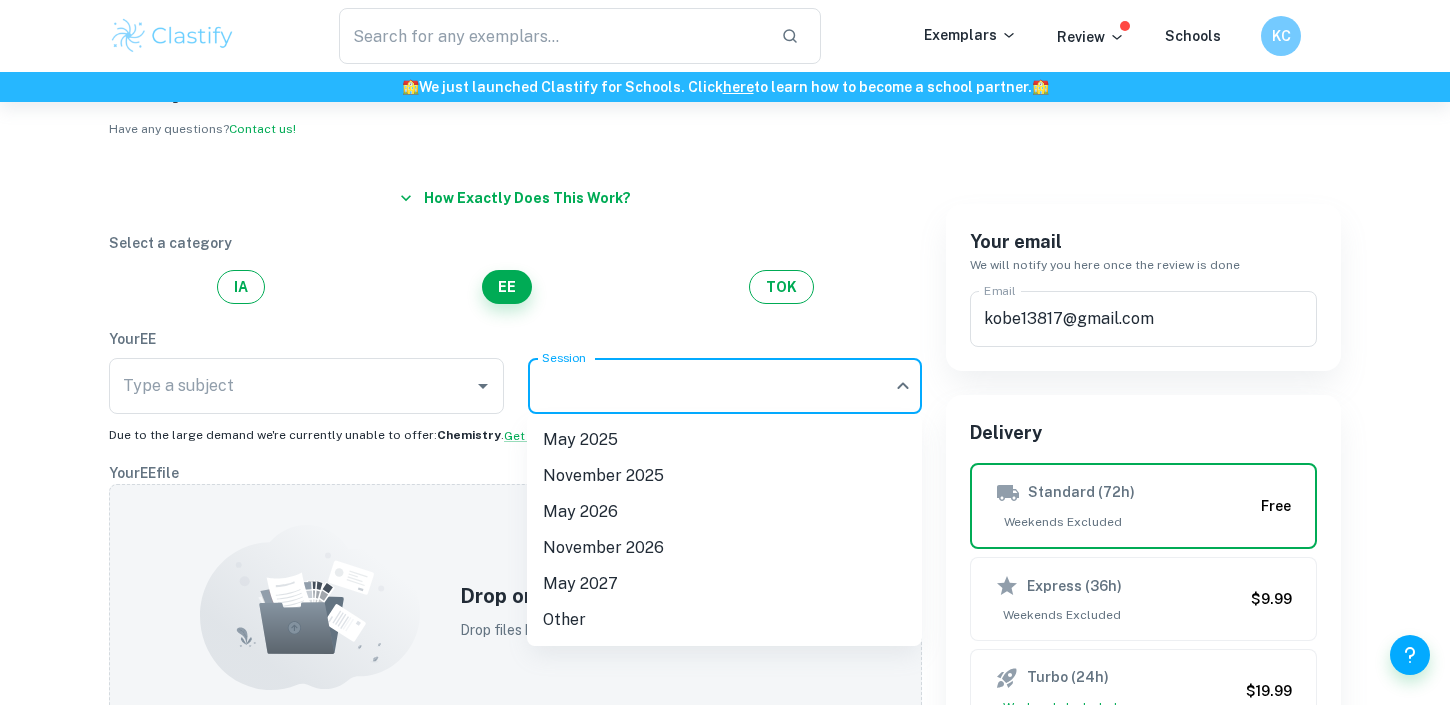 click at bounding box center (725, 352) 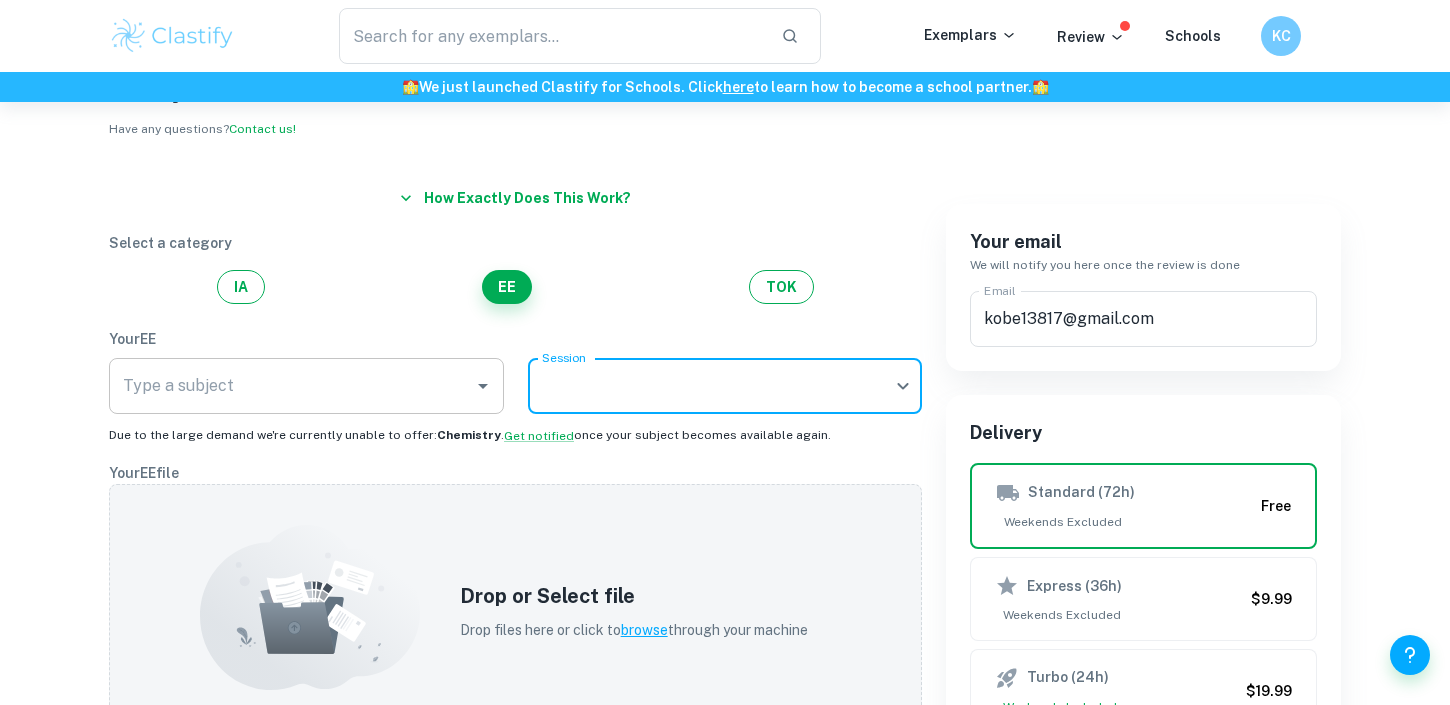 click on "Type a subject" at bounding box center (291, 386) 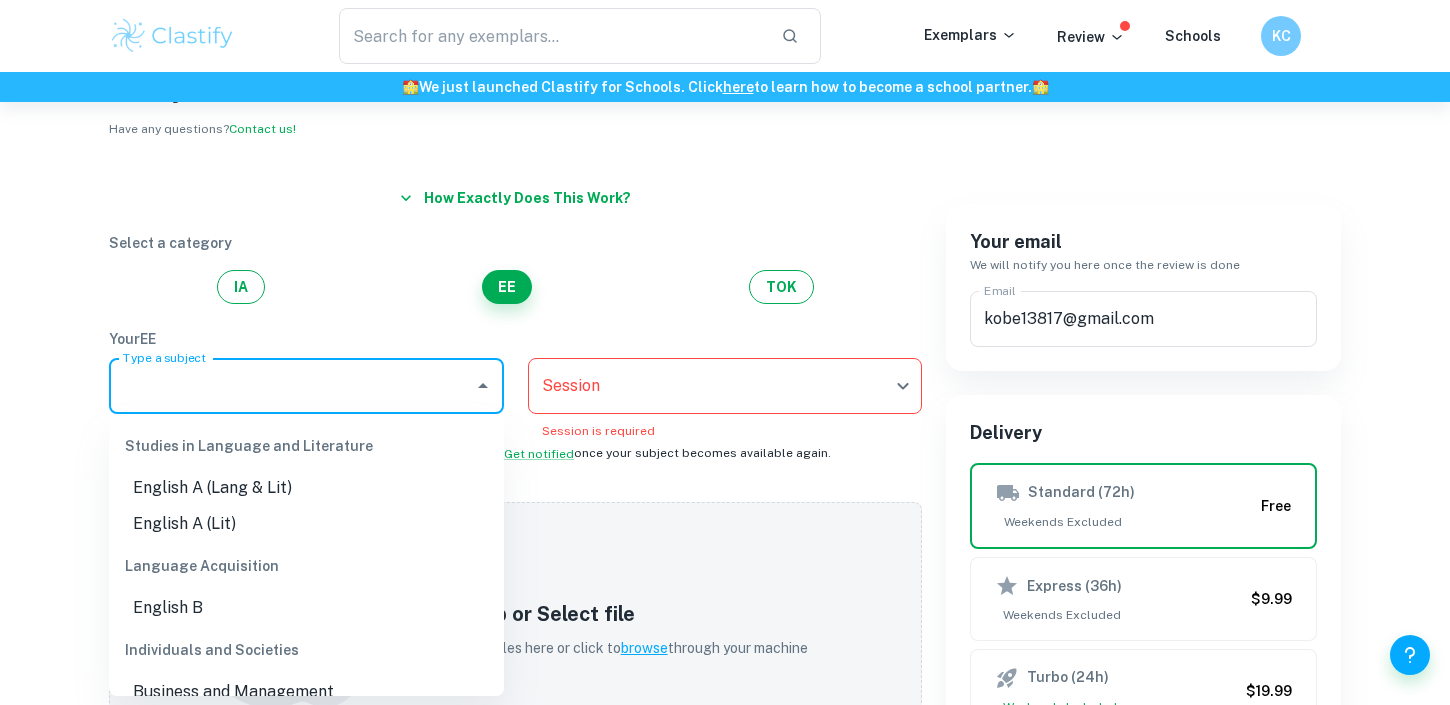 click on "Type a subject Type a subject Session ​ Session Session is required" at bounding box center (515, 399) 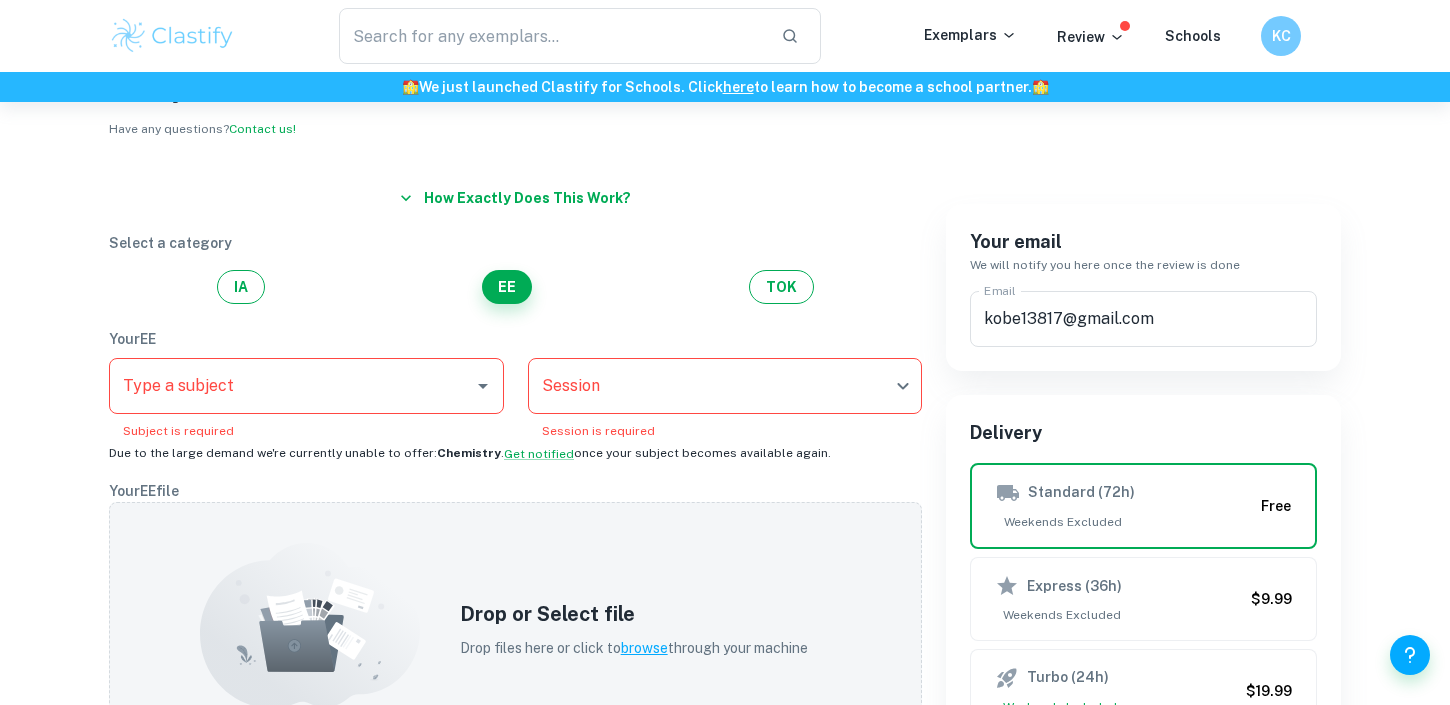 click on "We value your privacy We use cookies to enhance your browsing experience, serve personalised ads or content, and analyse our traffic. By clicking "Accept All", you consent to our use of cookies.   Cookie Policy Customise   Reject All   Accept All   Customise Consent Preferences   We use cookies to help you navigate efficiently and perform certain functions. You will find detailed information about all cookies under each consent category below. The cookies that are categorised as "Necessary" are stored on your browser as they are essential for enabling the basic functionalities of the site. ...  Show more For more information on how Google's third-party cookies operate and handle your data, see:   Google Privacy Policy Necessary Always Active Necessary cookies are required to enable the basic features of this site, such as providing secure log-in or adjusting your consent preferences. These cookies do not store any personally identifiable data. Functional Analytics Performance Advertisement Uncategorised" at bounding box center [725, 368] 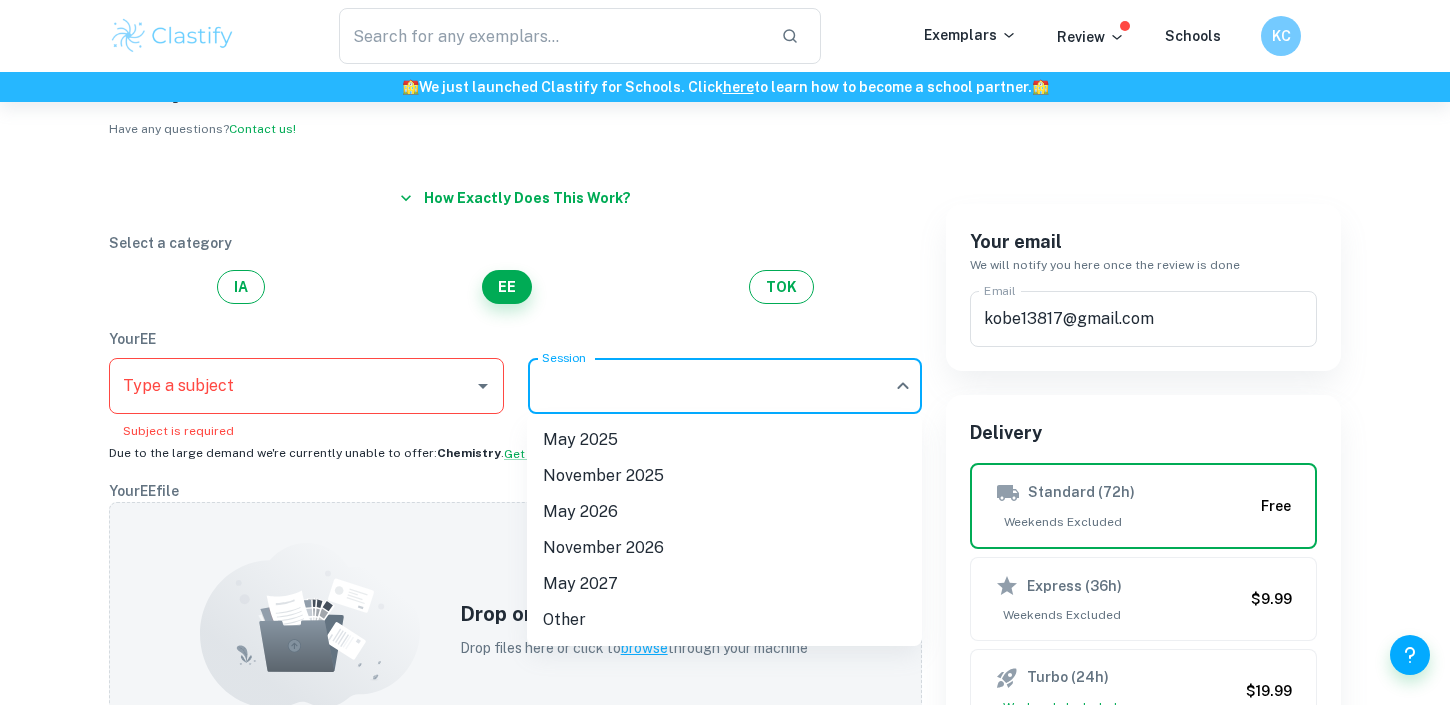 click at bounding box center [725, 352] 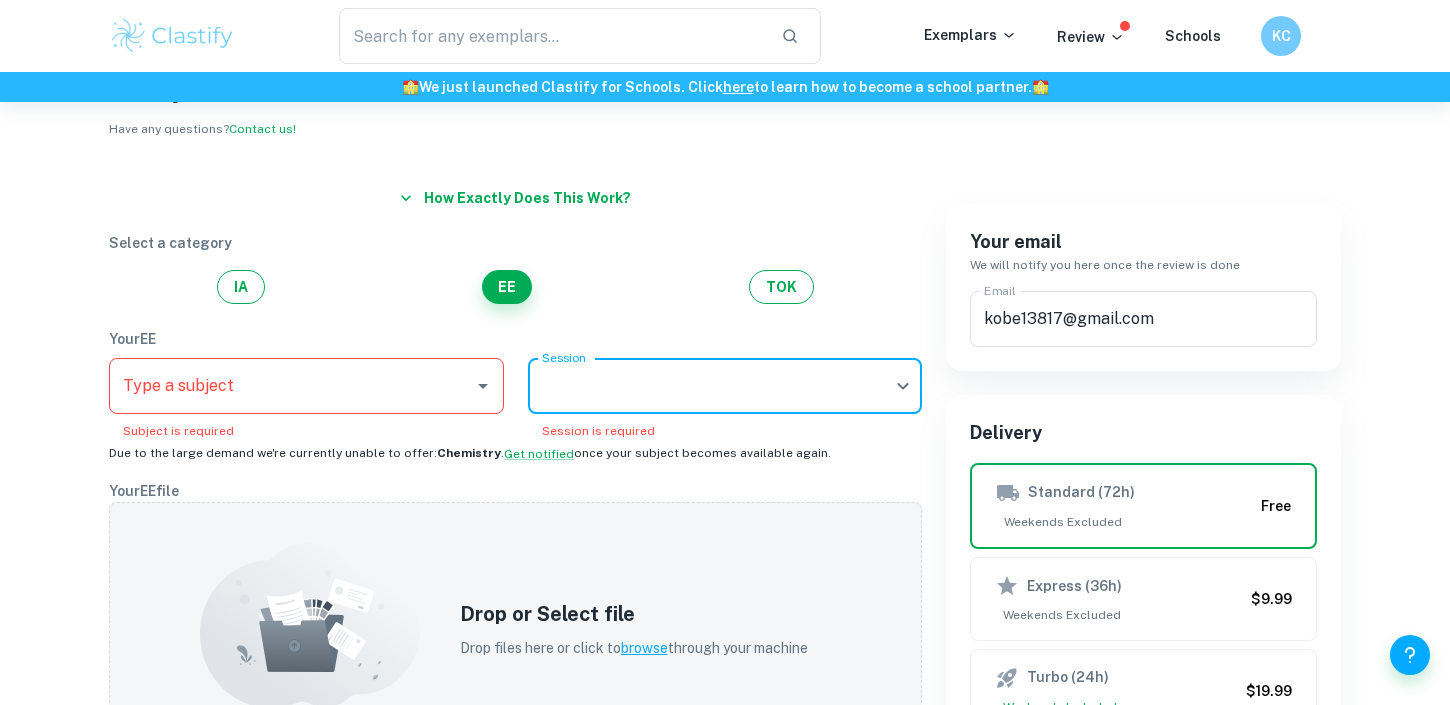 click on "We value your privacy We use cookies to enhance your browsing experience, serve personalised ads or content, and analyse our traffic. By clicking "Accept All", you consent to our use of cookies.   Cookie Policy Customise   Reject All   Accept All   Customise Consent Preferences   We use cookies to help you navigate efficiently and perform certain functions. You will find detailed information about all cookies under each consent category below. The cookies that are categorised as "Necessary" are stored on your browser as they are essential for enabling the basic functionalities of the site. ...  Show more For more information on how Google's third-party cookies operate and handle your data, see:   Google Privacy Policy Necessary Always Active Necessary cookies are required to enable the basic features of this site, such as providing secure log-in or adjusting your consent preferences. These cookies do not store any personally identifiable data. Functional Analytics Performance Advertisement Uncategorised" at bounding box center [725, 368] 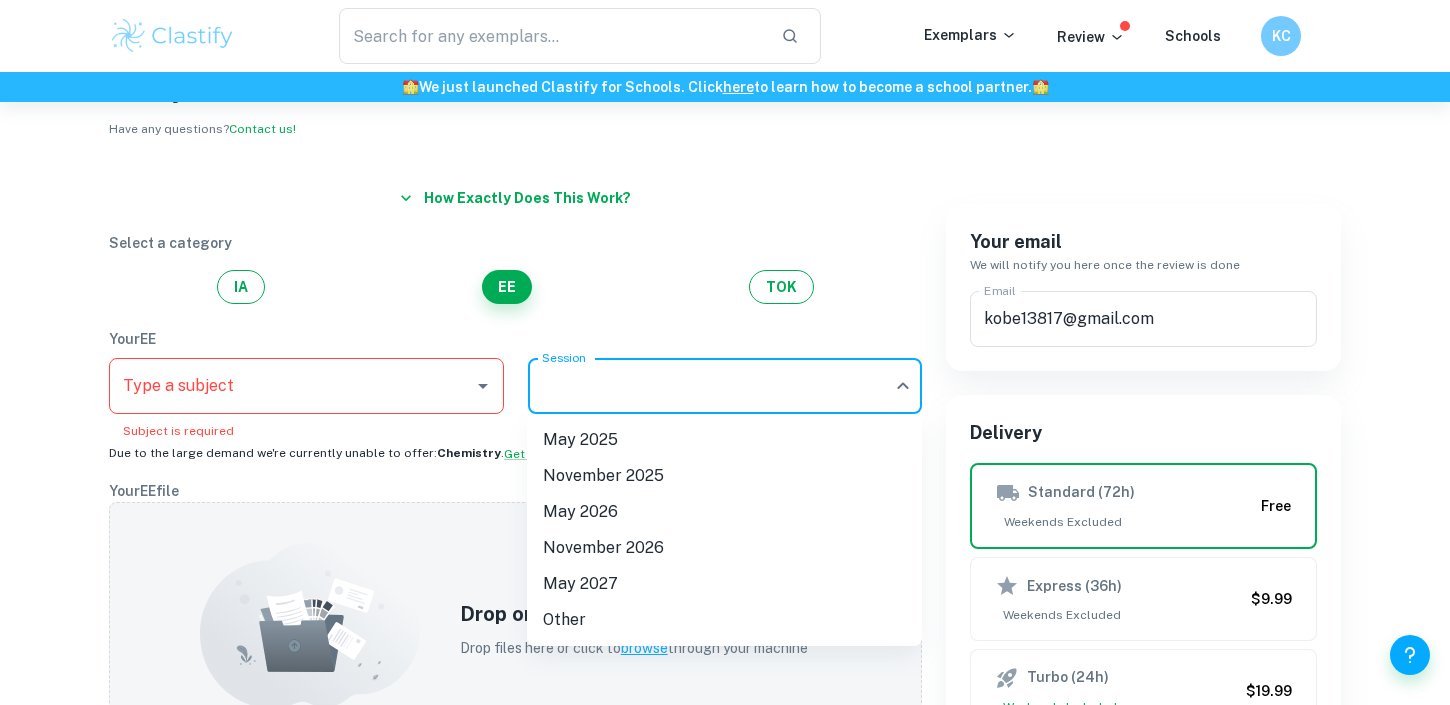 click at bounding box center (725, 352) 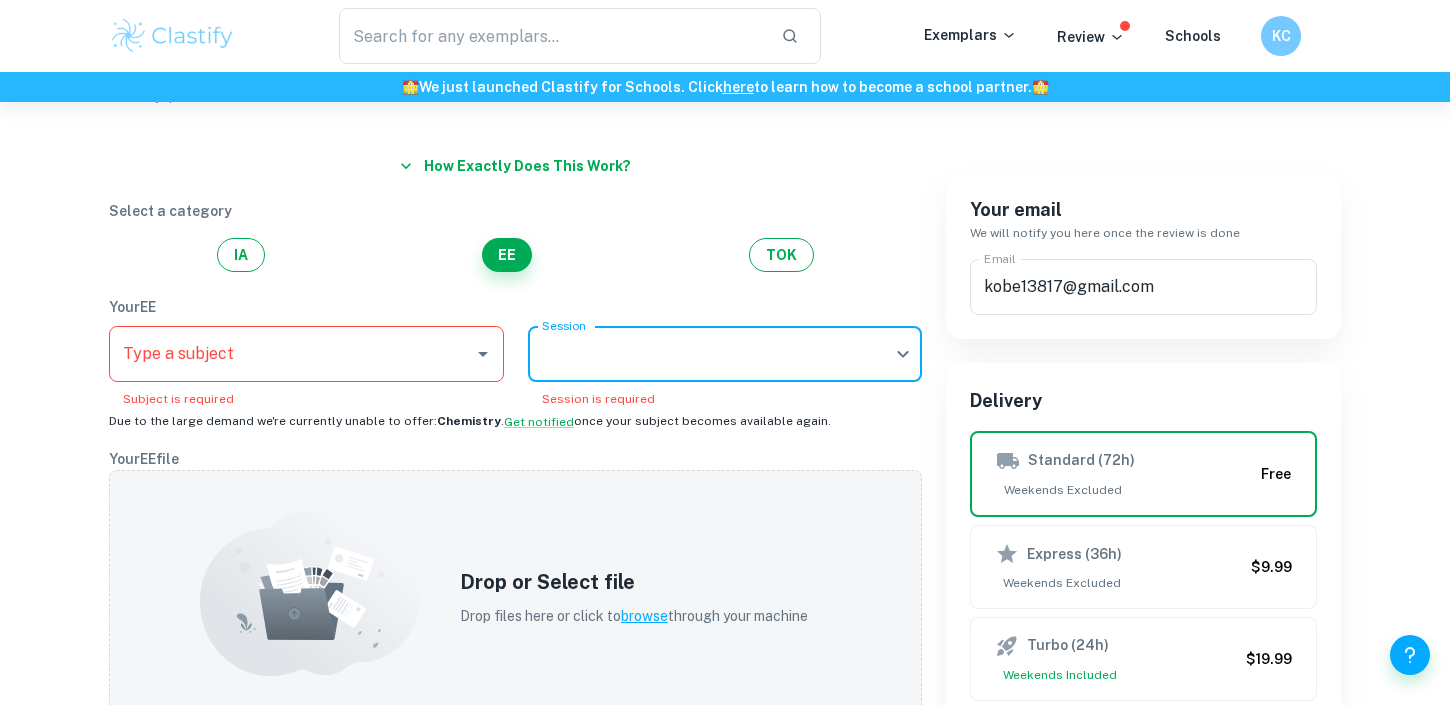 scroll, scrollTop: 150, scrollLeft: 0, axis: vertical 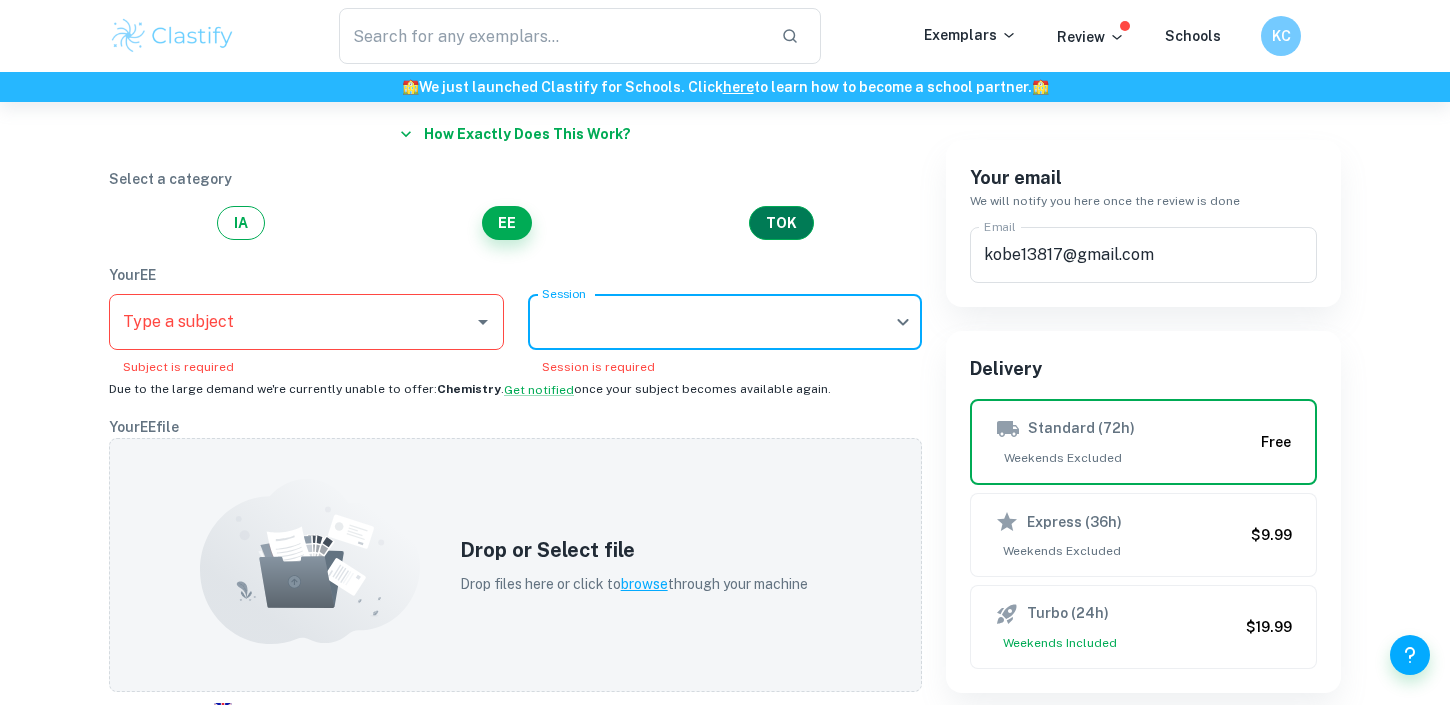 click on "TOK" at bounding box center [781, 223] 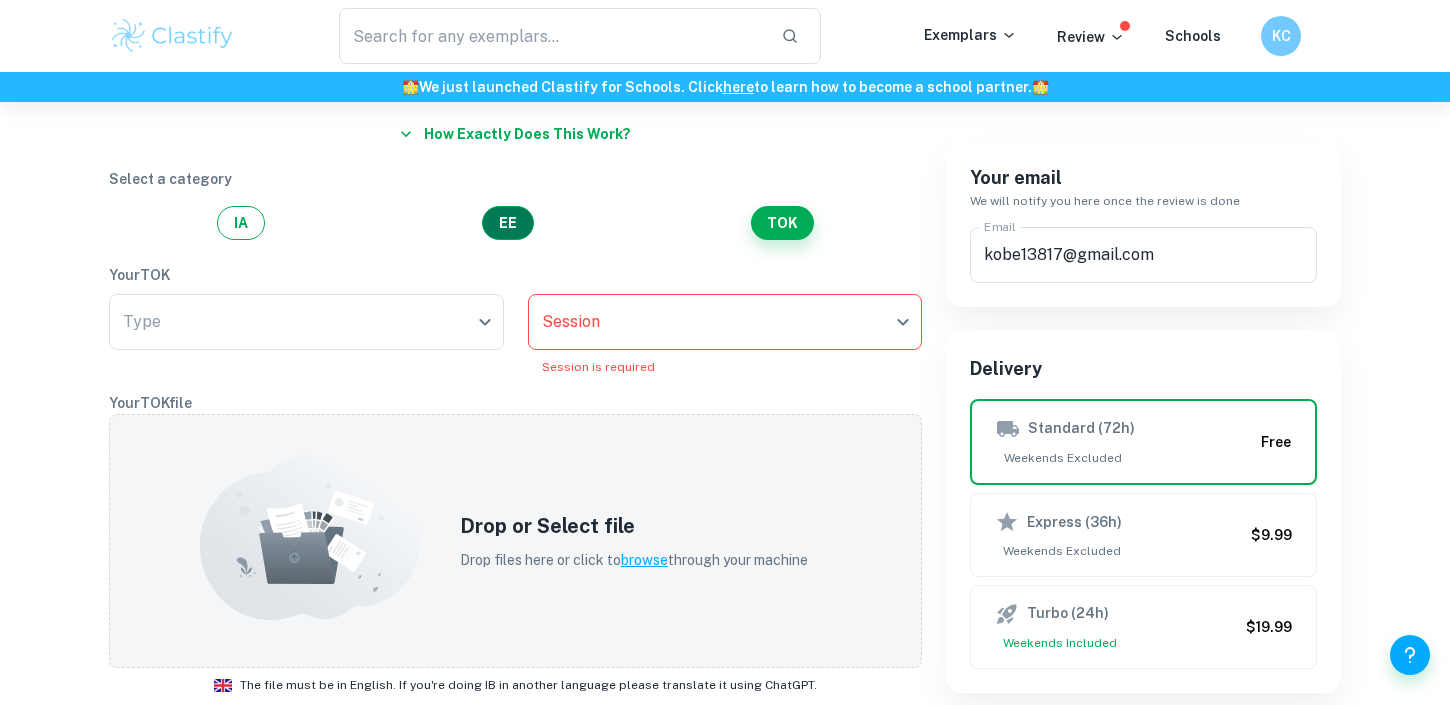 click on "EE" at bounding box center [508, 223] 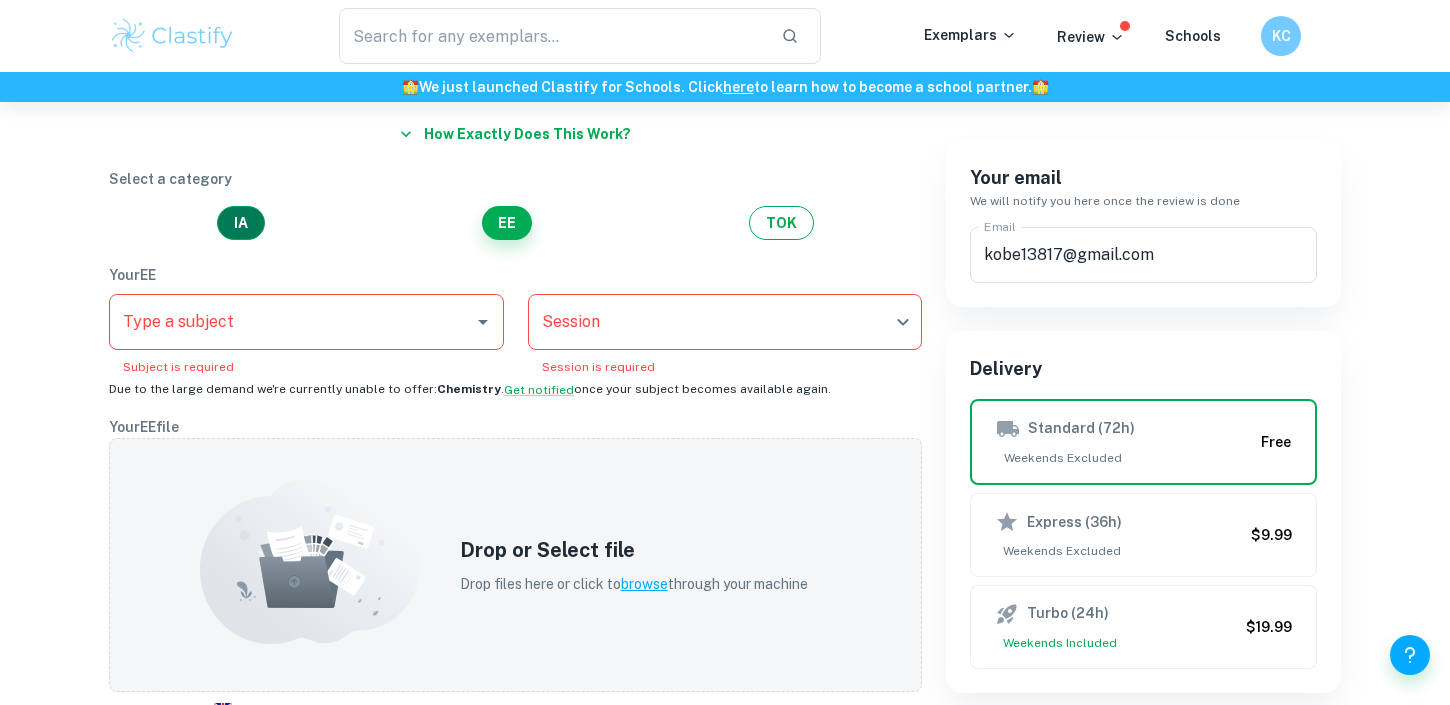 click on "IA" at bounding box center (241, 223) 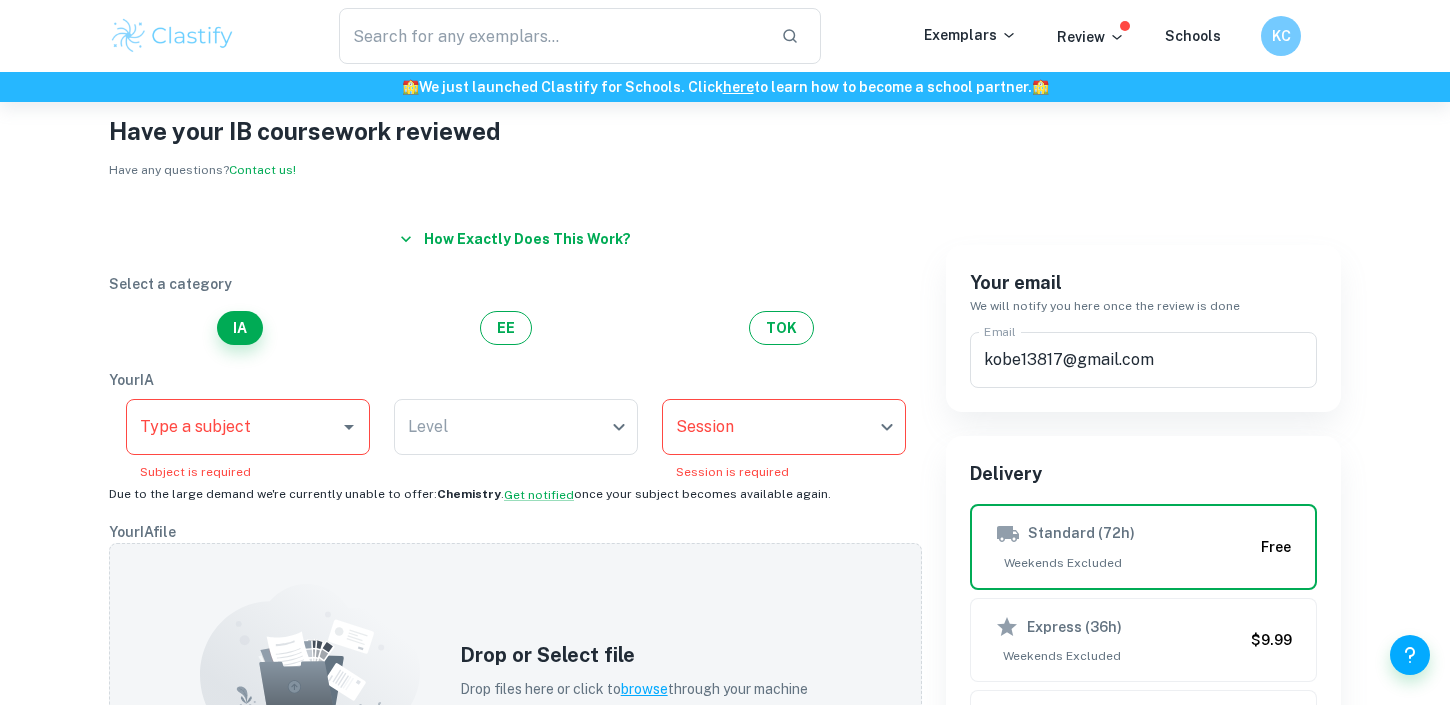 scroll, scrollTop: 0, scrollLeft: 0, axis: both 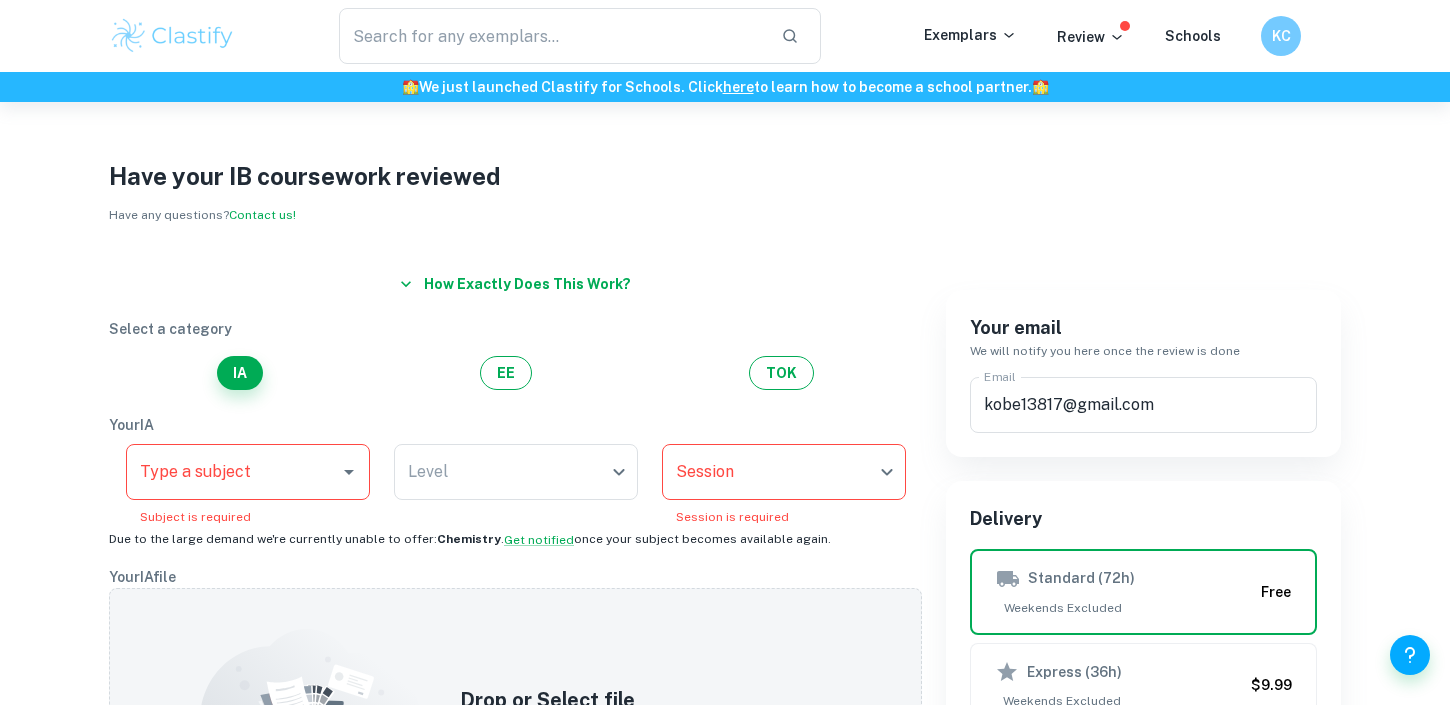 click on "IA EE TOK" at bounding box center (515, 373) 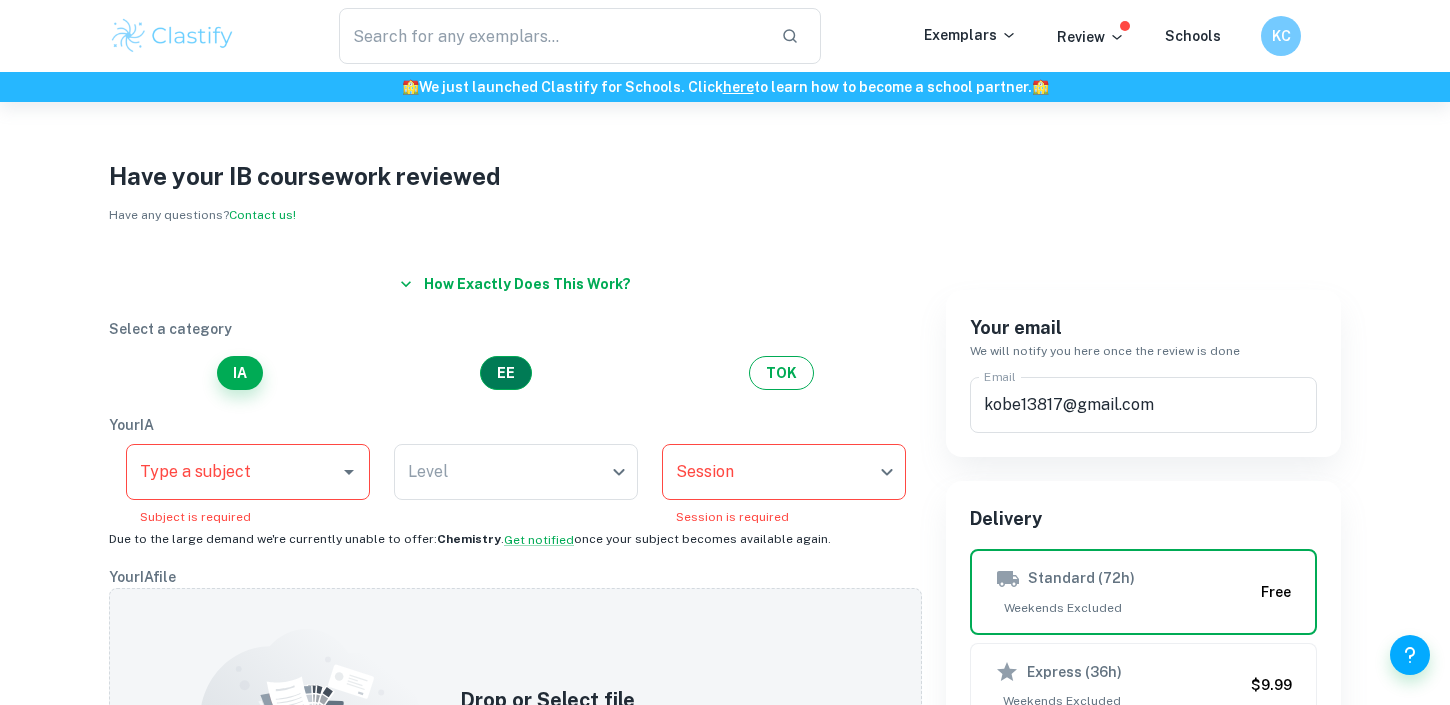 click on "EE" at bounding box center (506, 373) 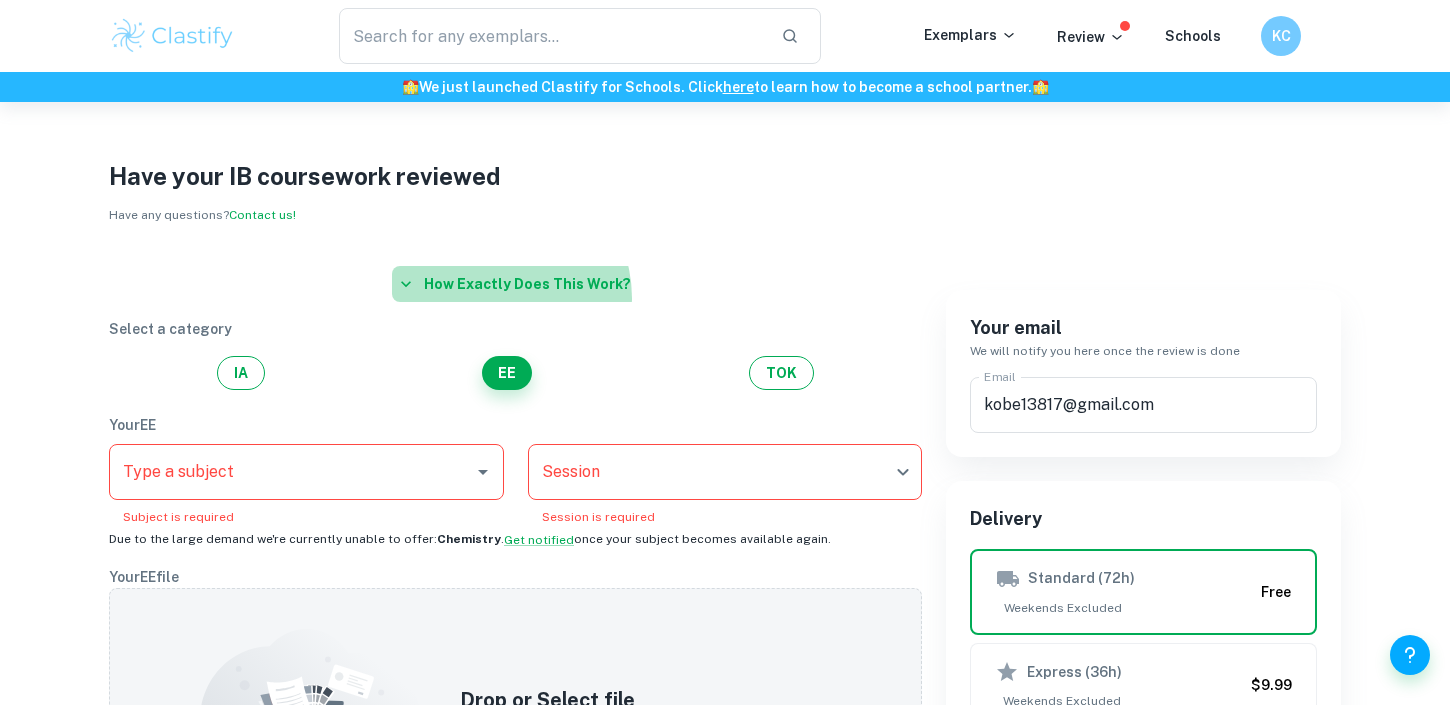 click on "How exactly does this work?" at bounding box center [515, 284] 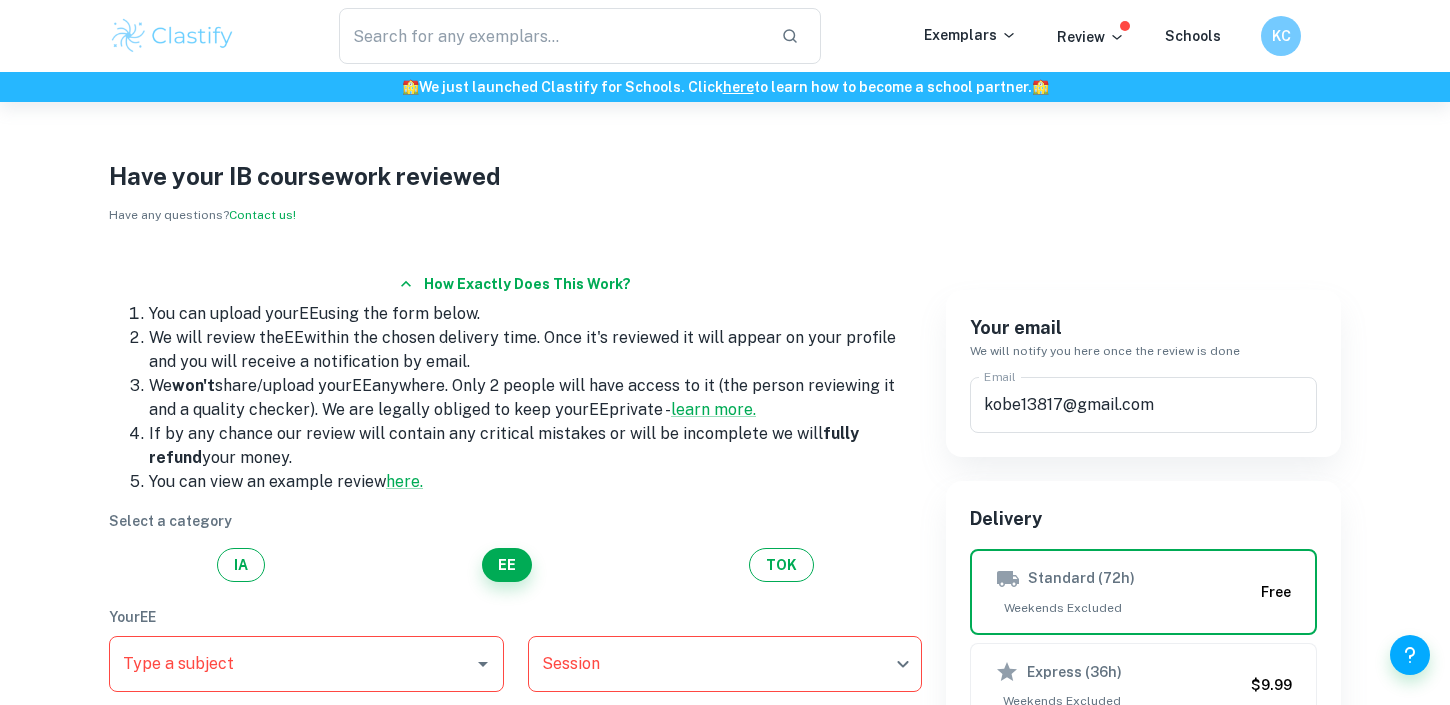 click at bounding box center [172, 36] 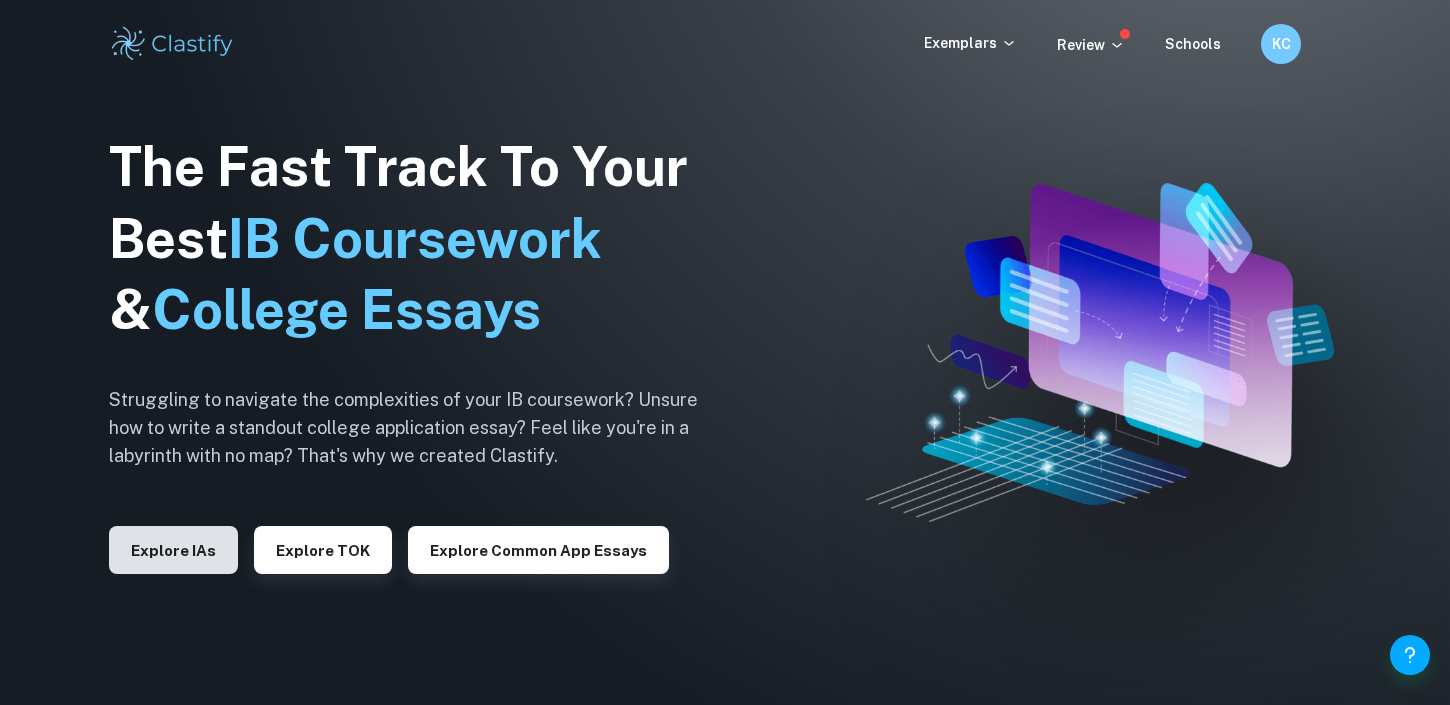 click on "Explore IAs" at bounding box center (173, 550) 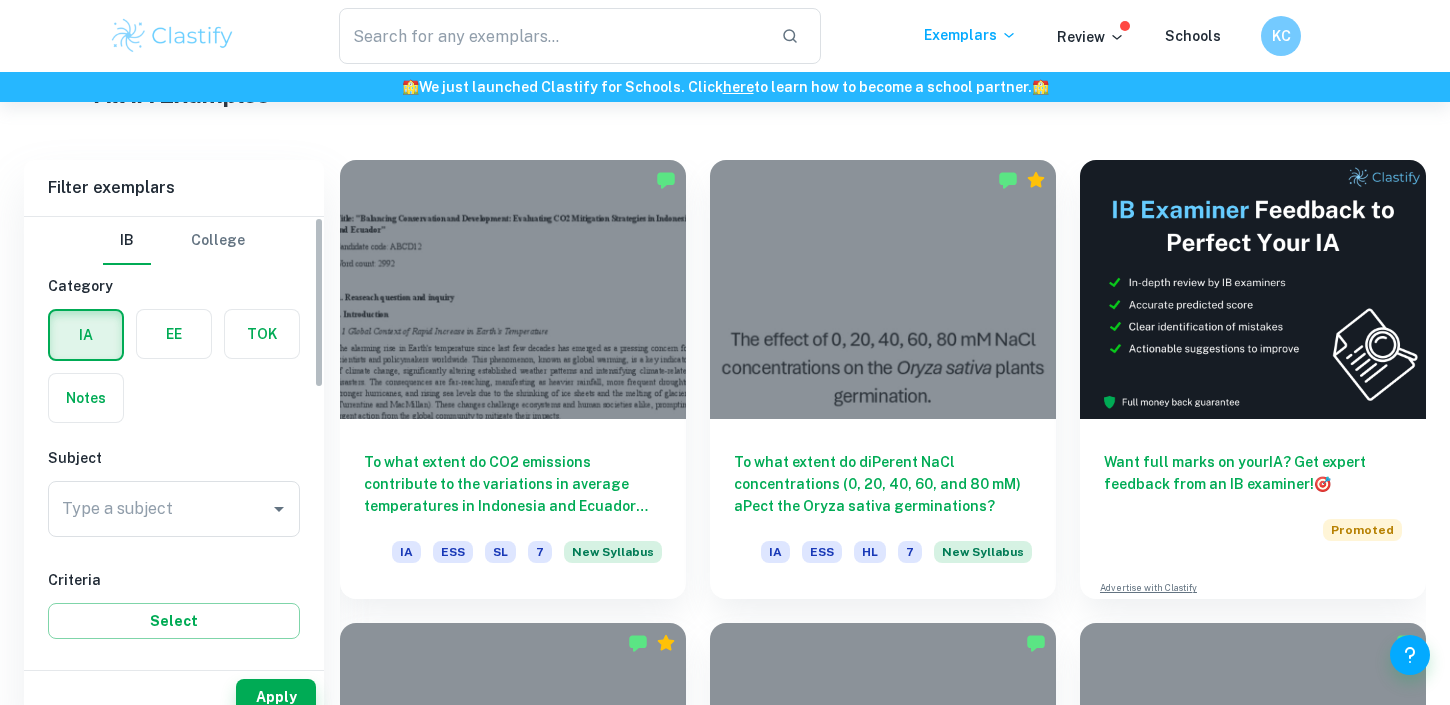 scroll, scrollTop: 542, scrollLeft: 0, axis: vertical 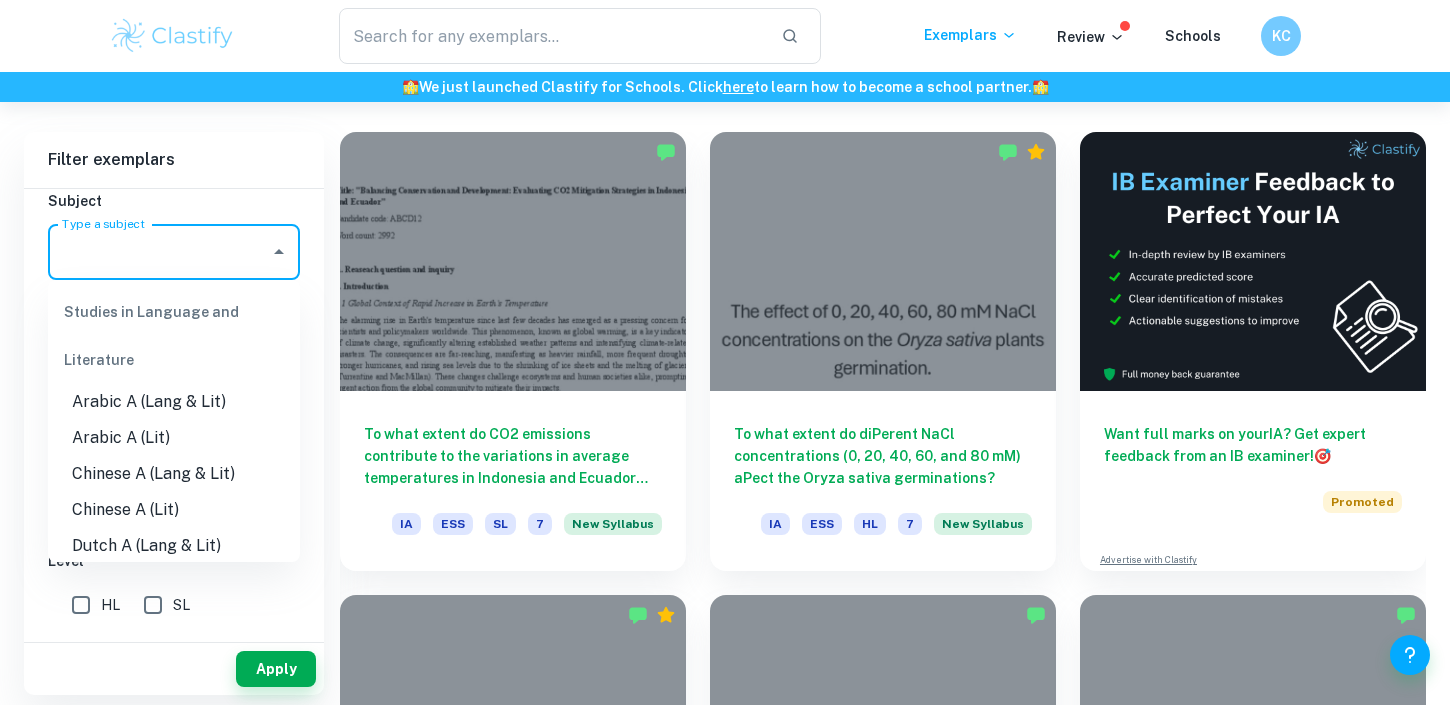 click on "Type a subject" at bounding box center (159, 252) 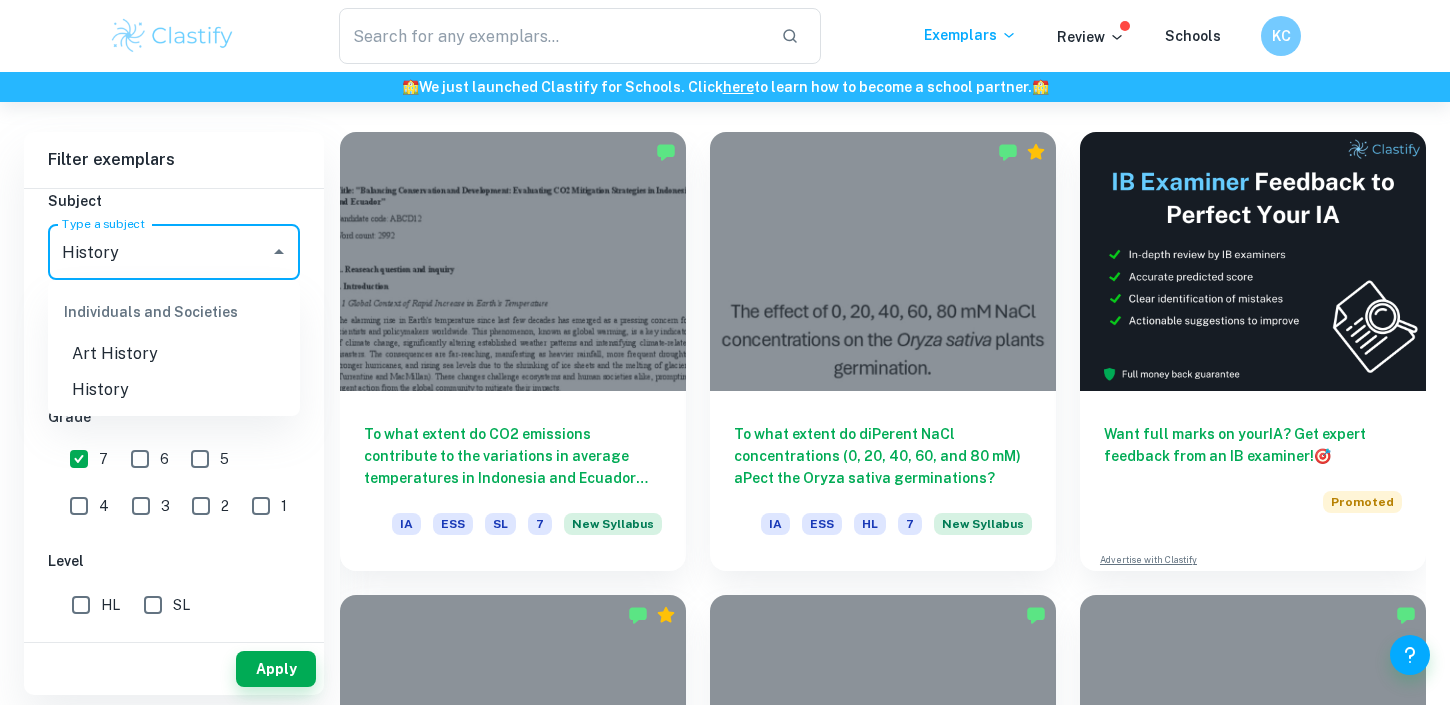 click on "History" at bounding box center [174, 390] 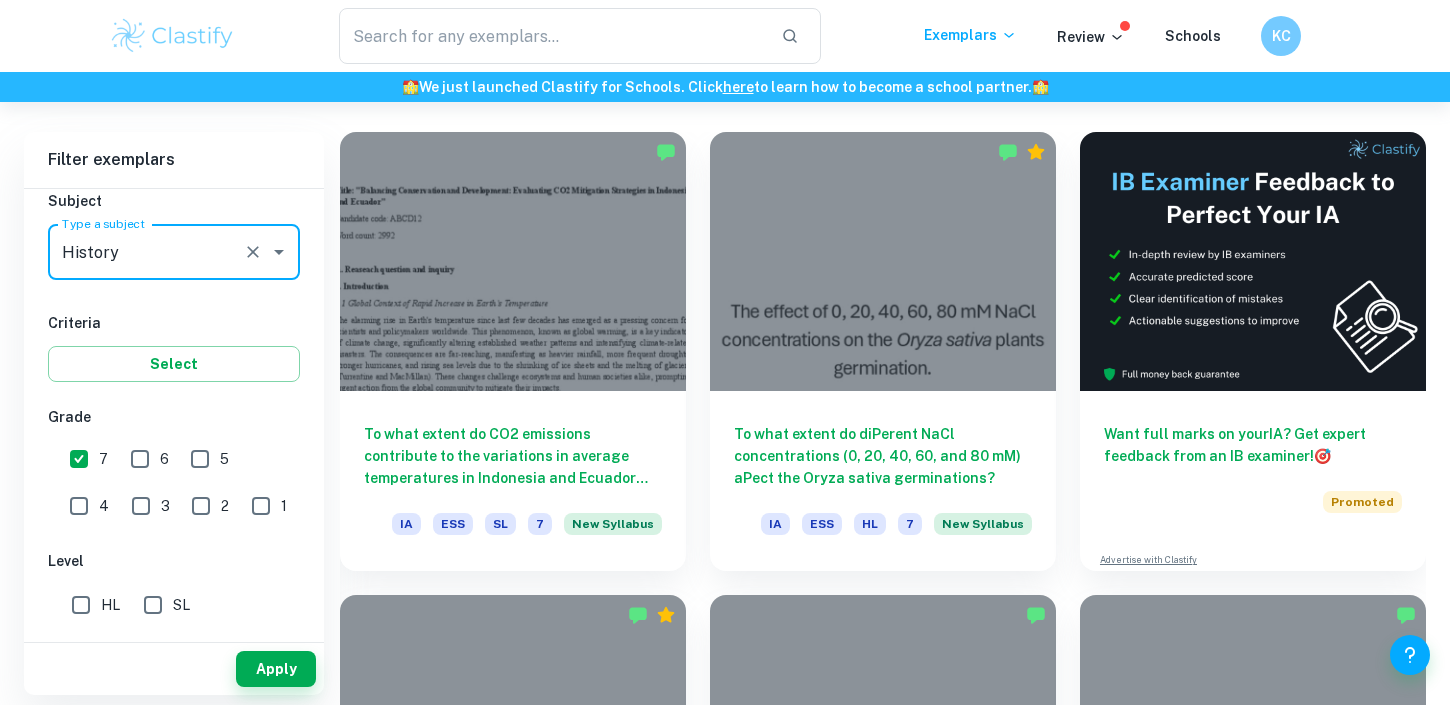 type on "History" 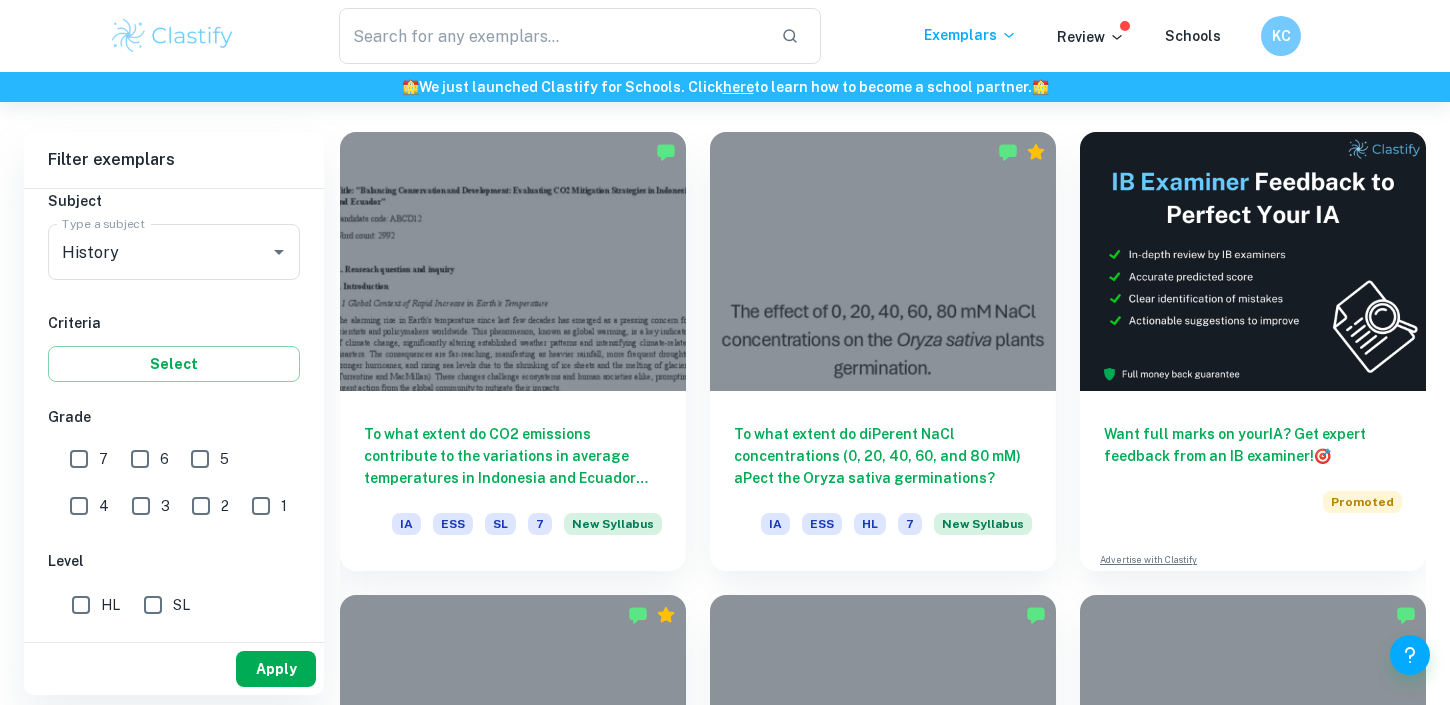 click on "Apply" at bounding box center (276, 669) 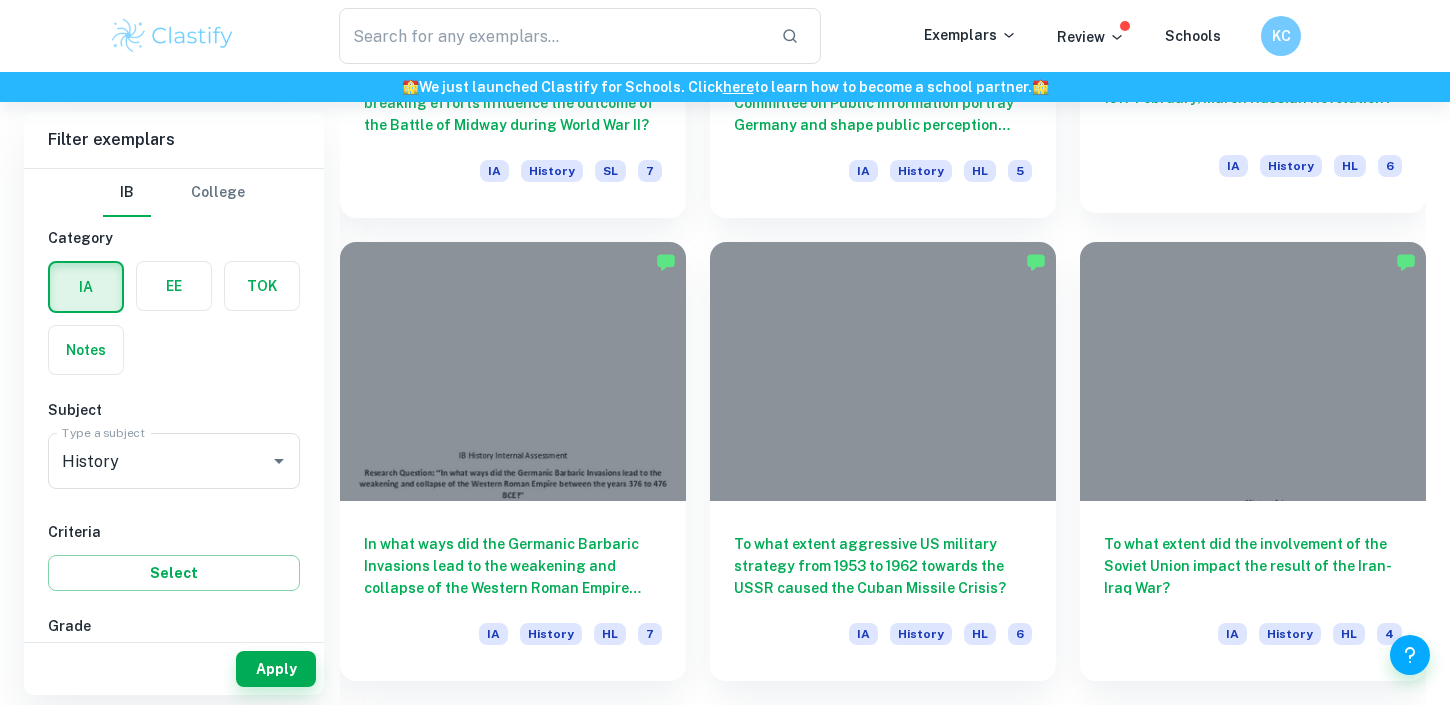 scroll, scrollTop: 1465, scrollLeft: 0, axis: vertical 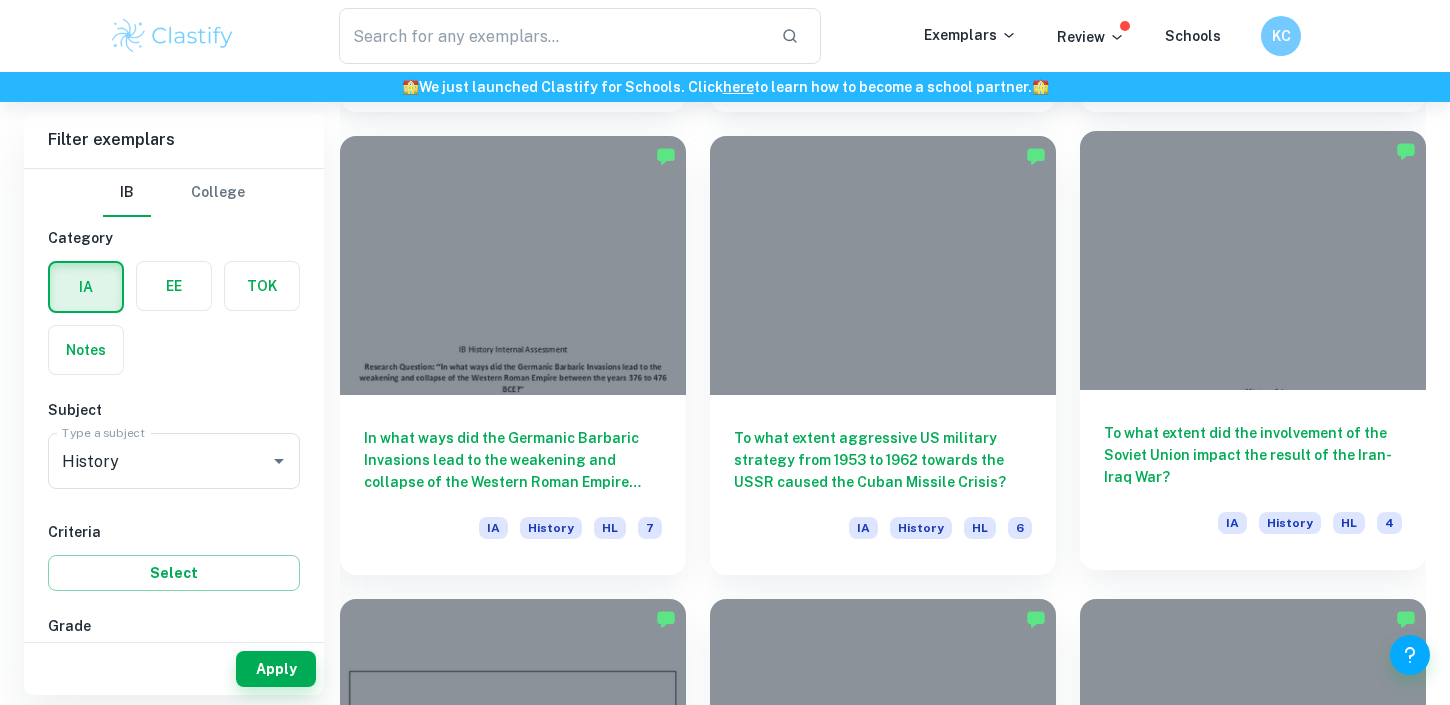 click on "To what extent did the involvement of the Soviet Union impact the result of the Iran-Iraq War?" at bounding box center [1253, 455] 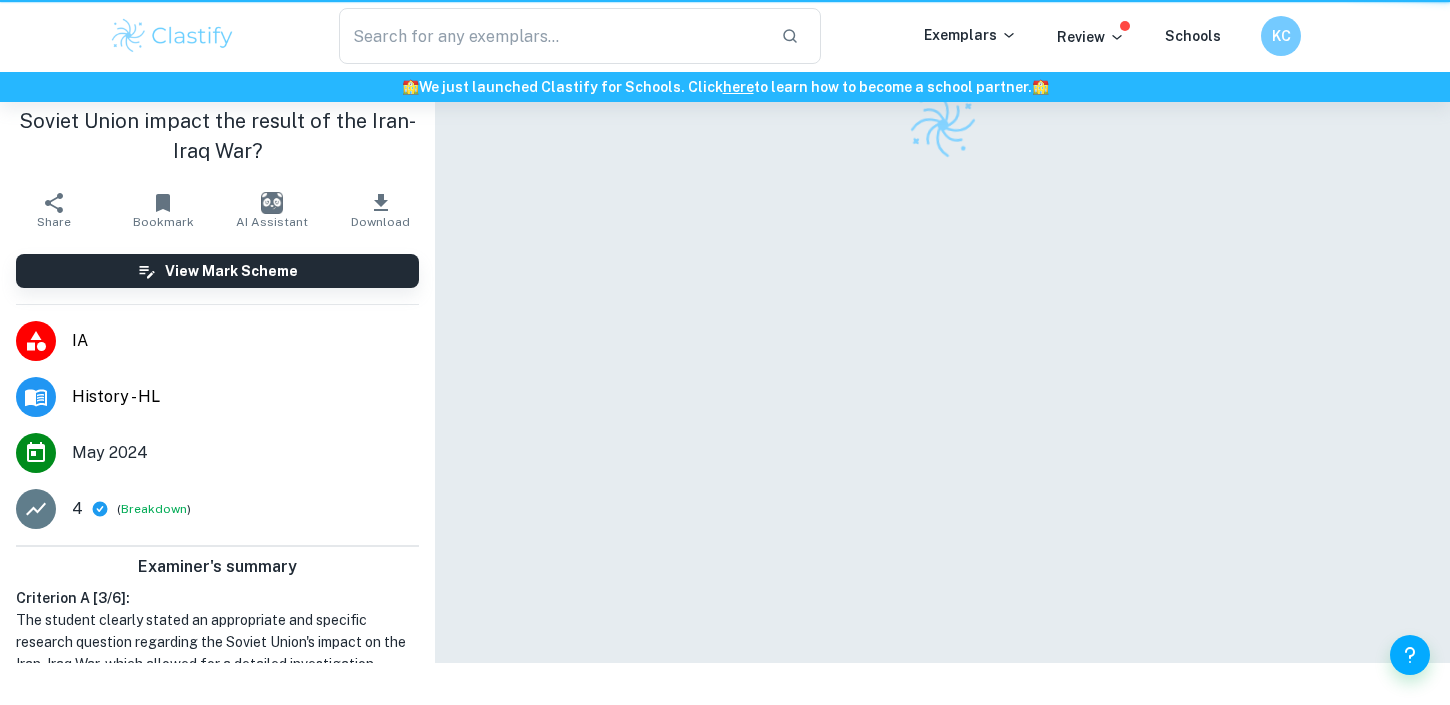 scroll, scrollTop: 0, scrollLeft: 0, axis: both 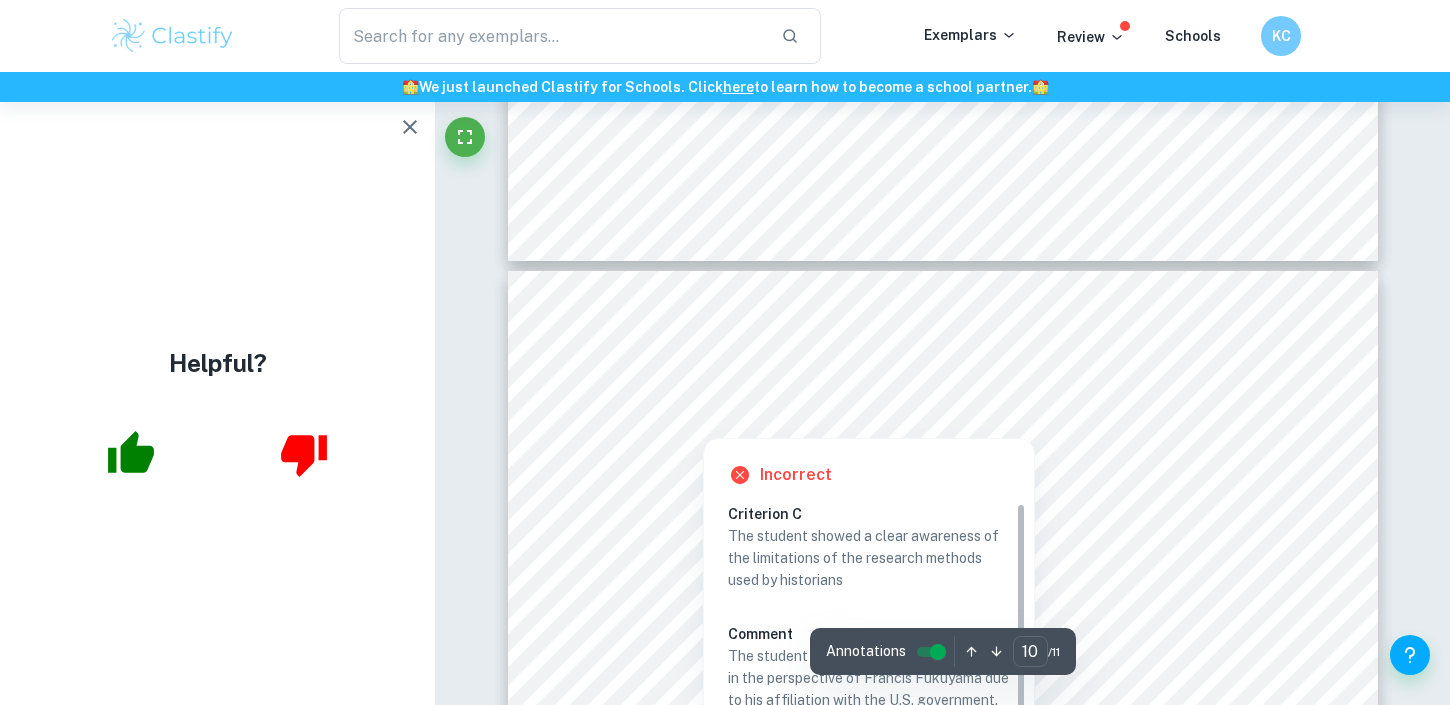 type on "9" 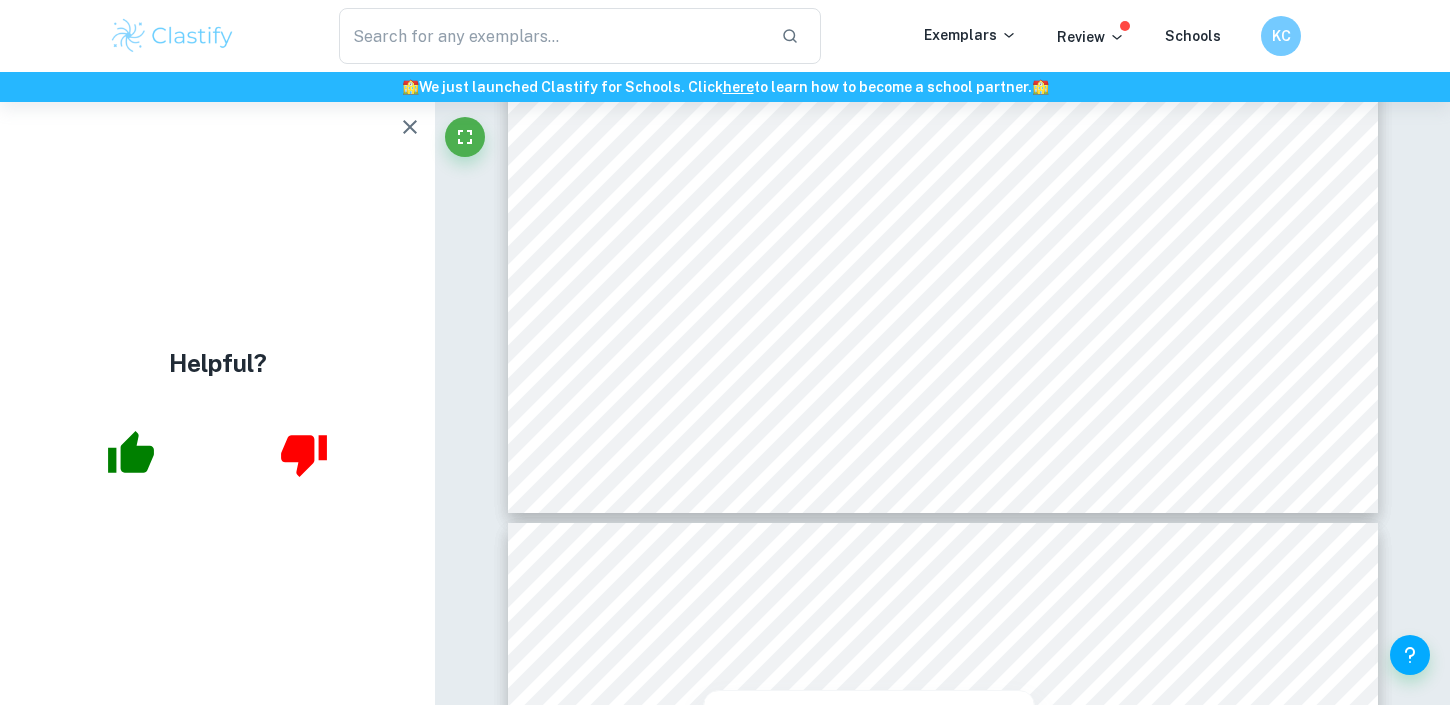 scroll, scrollTop: 9963, scrollLeft: 0, axis: vertical 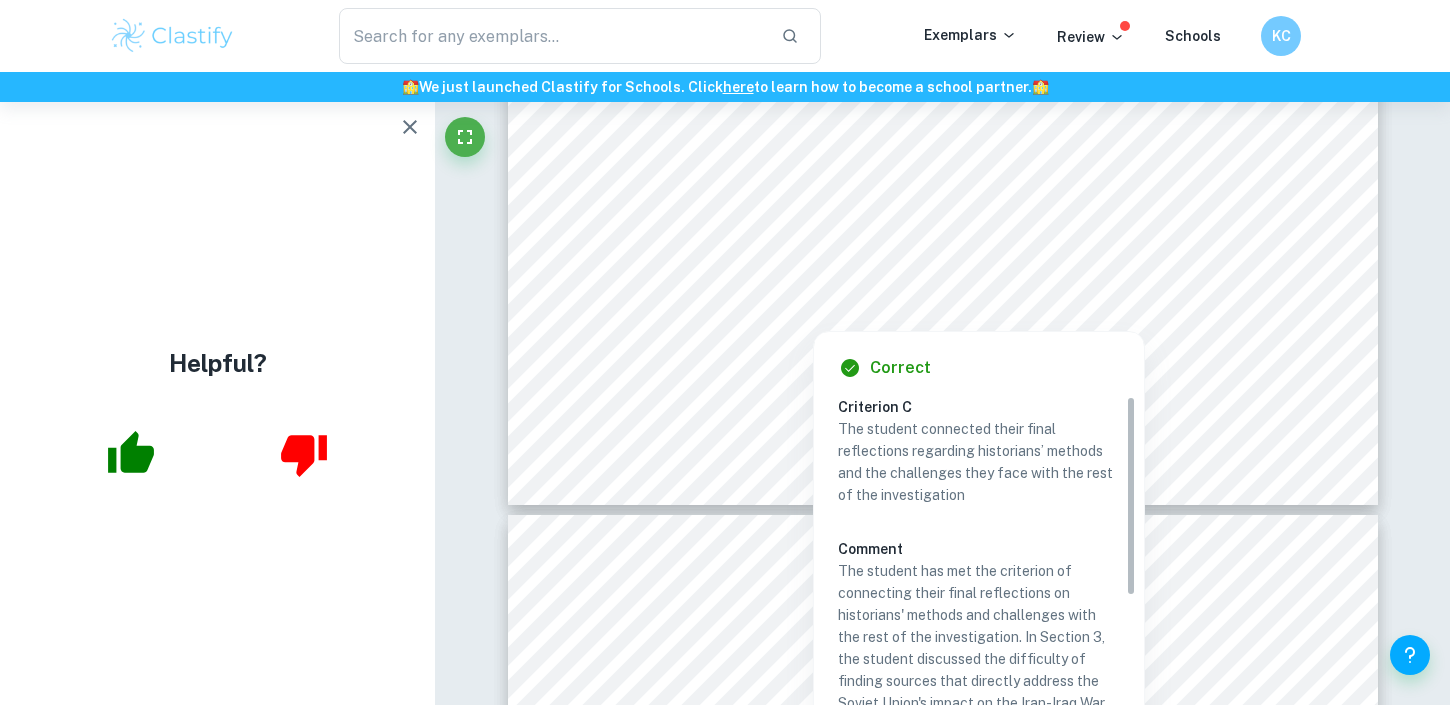 click at bounding box center (931, 277) 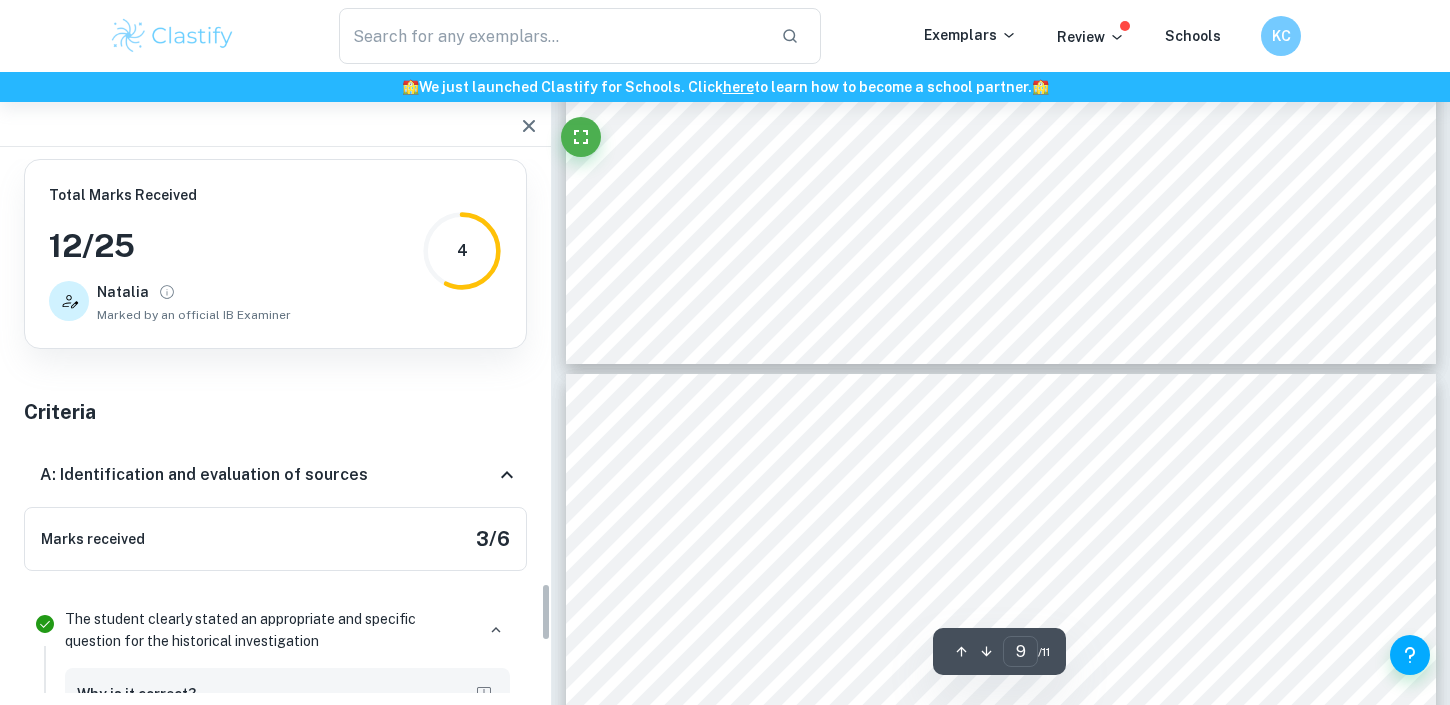 scroll, scrollTop: 3896, scrollLeft: 0, axis: vertical 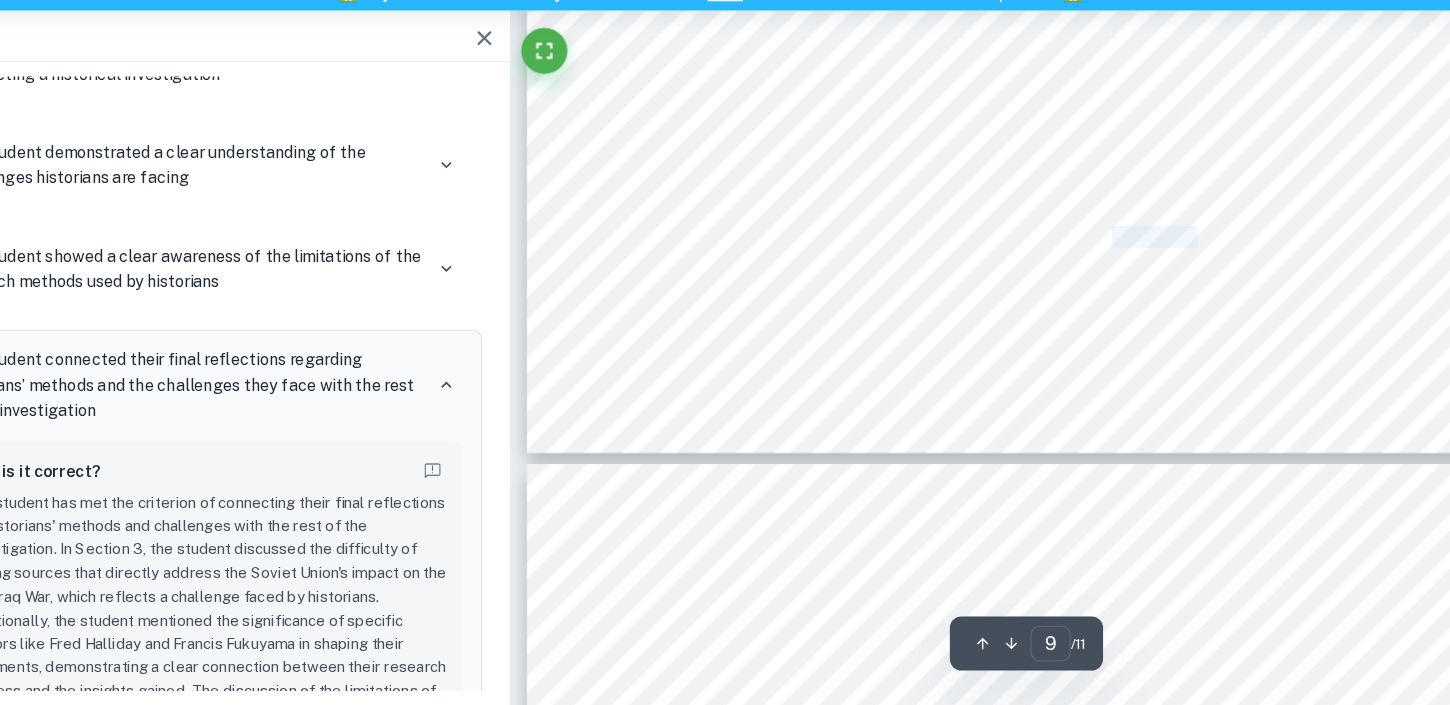 drag, startPoint x: 1077, startPoint y: 297, endPoint x: 1154, endPoint y: 293, distance: 77.10383 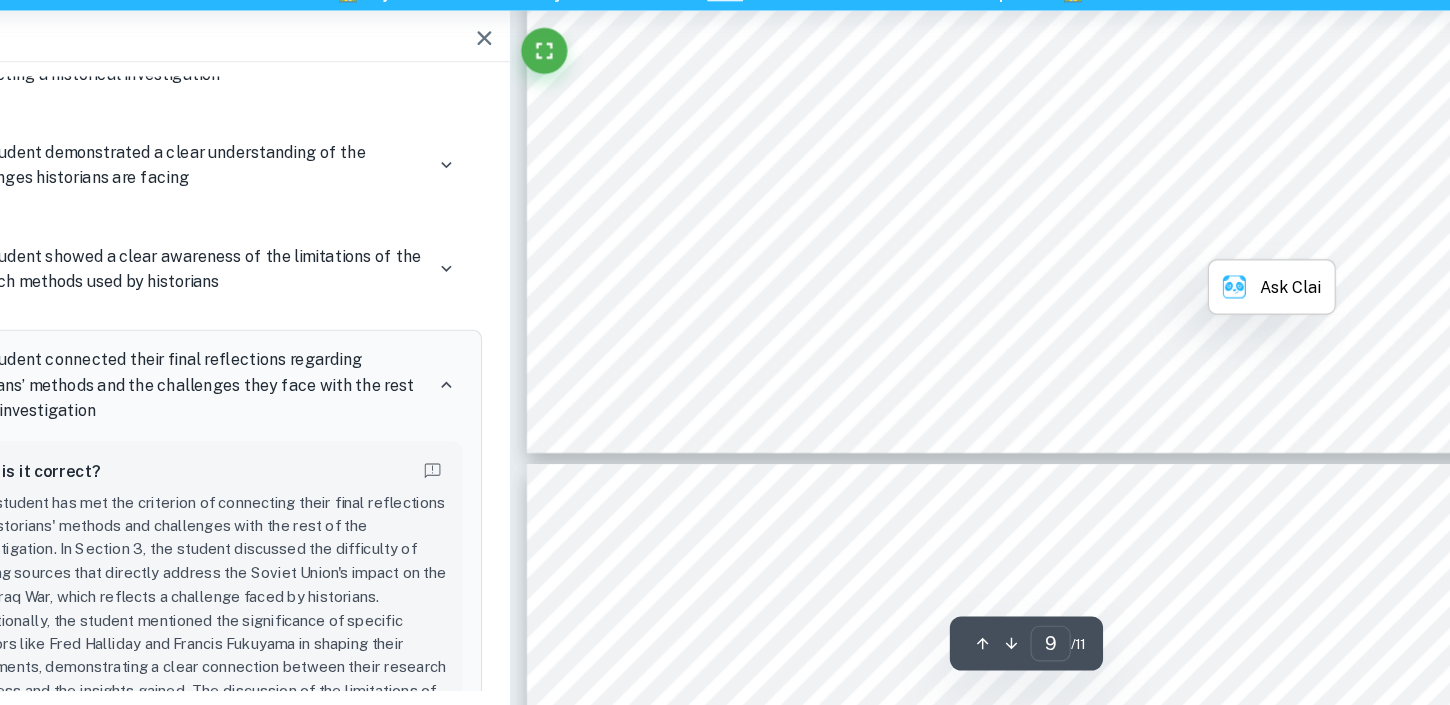 click on "Soviets methods and presented a critical view on this topic. This does, however, pose a threat on" at bounding box center [996, 298] 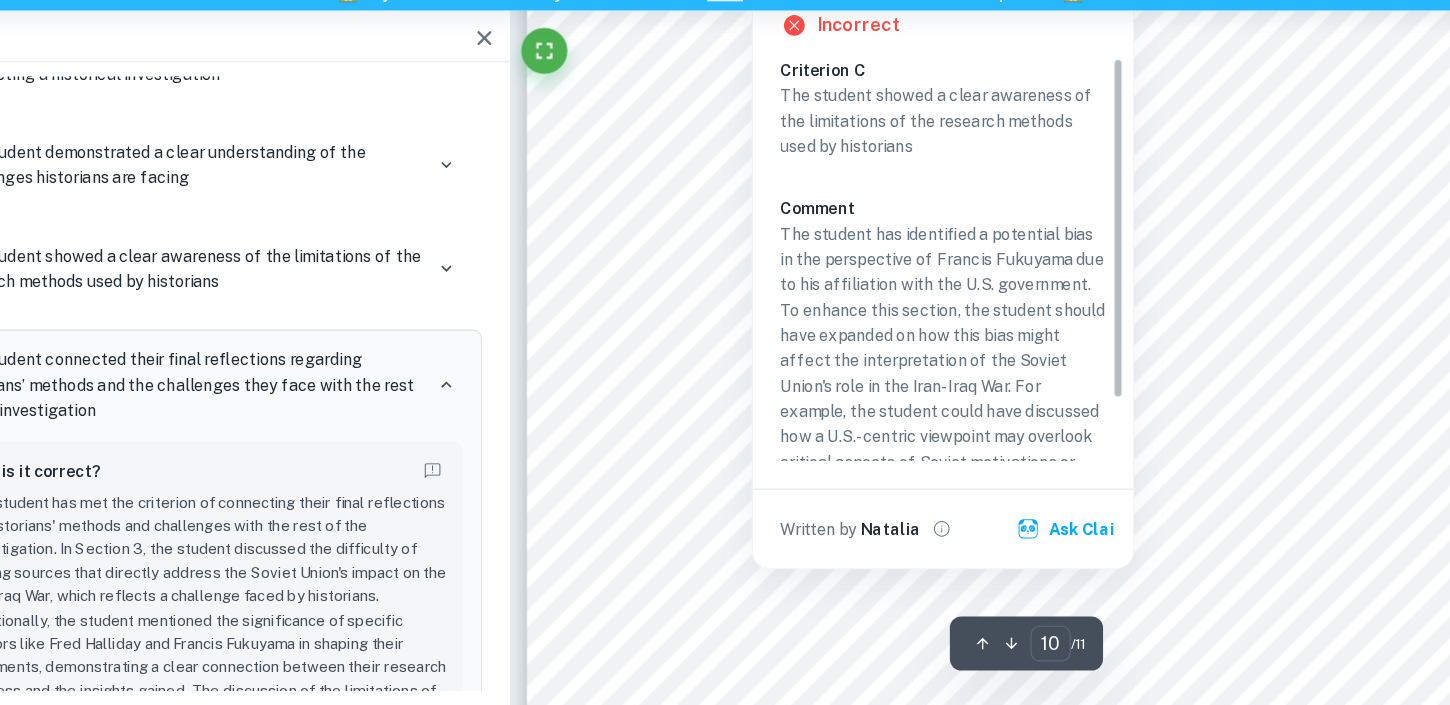 scroll, scrollTop: 10432, scrollLeft: 0, axis: vertical 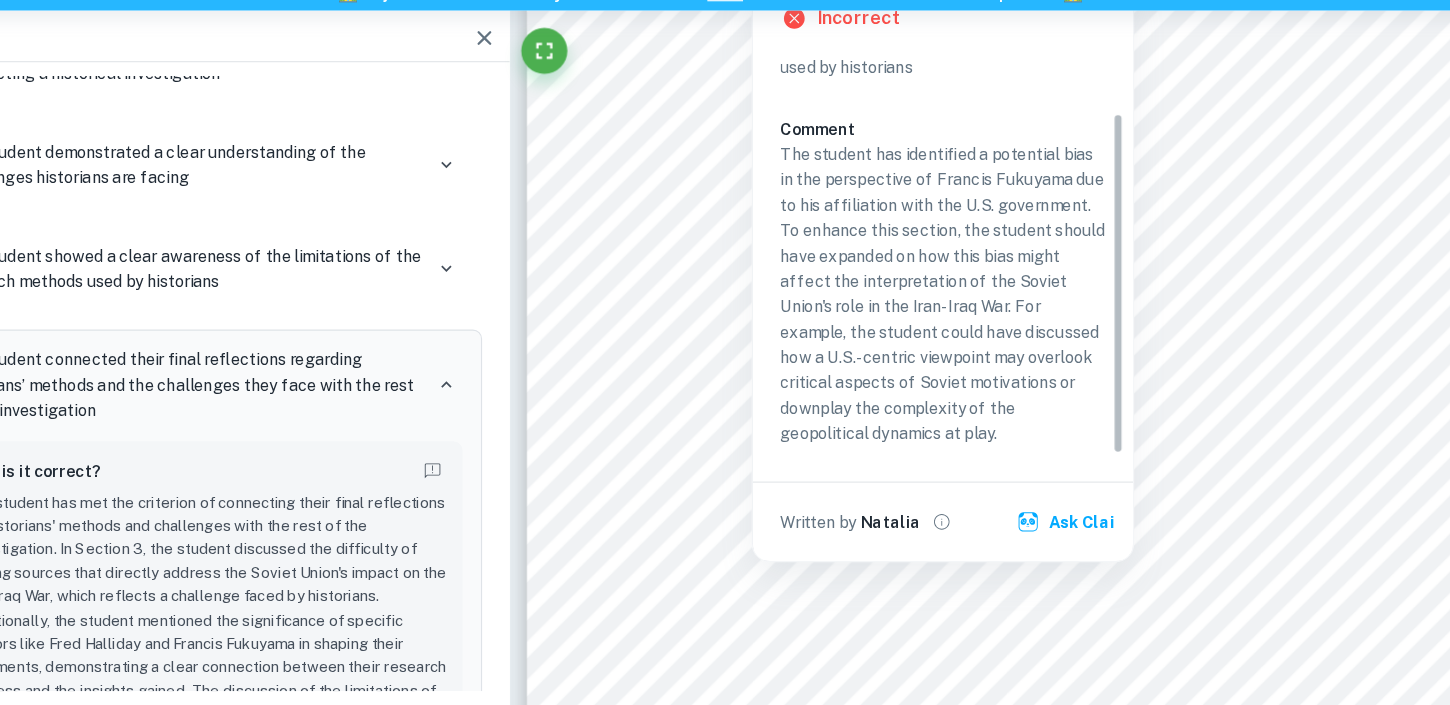 drag, startPoint x: 1075, startPoint y: 362, endPoint x: 1066, endPoint y: 486, distance: 124.32619 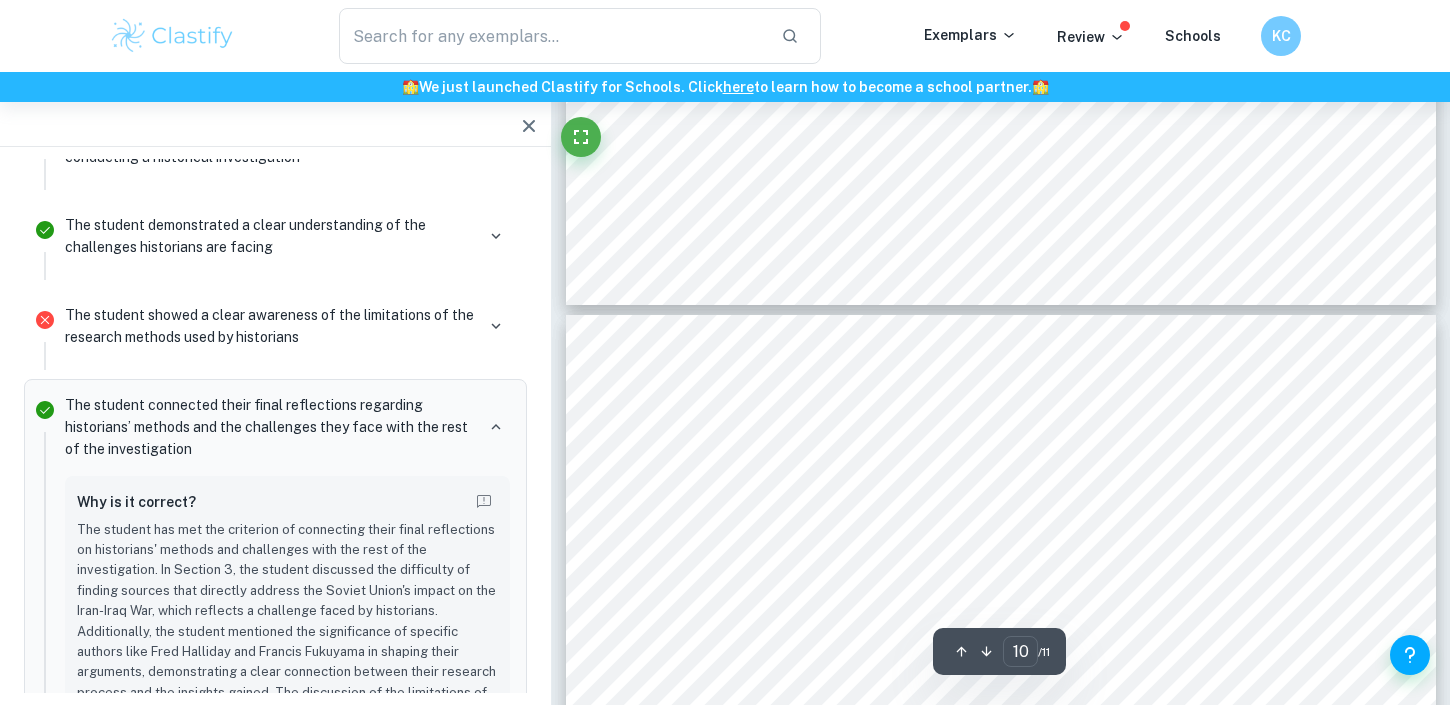 type on "9" 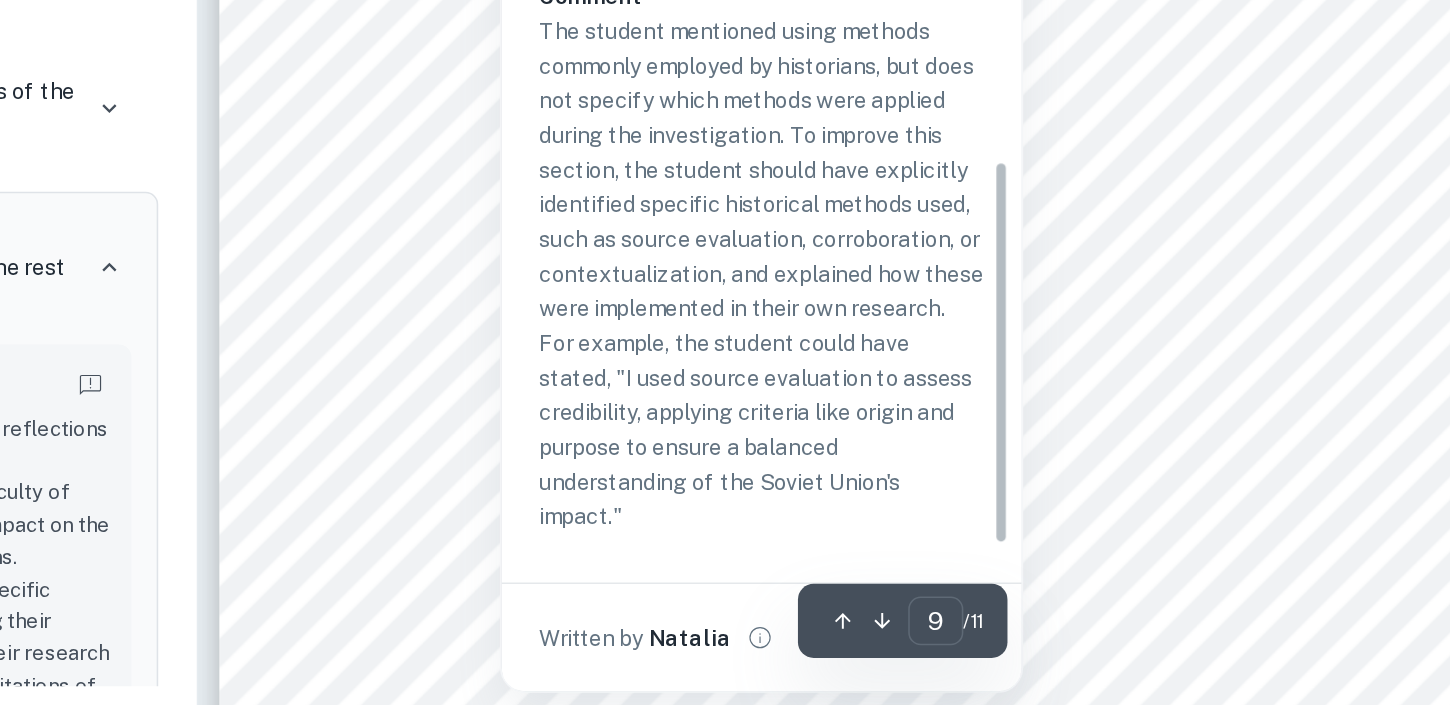 scroll, scrollTop: 9303, scrollLeft: 0, axis: vertical 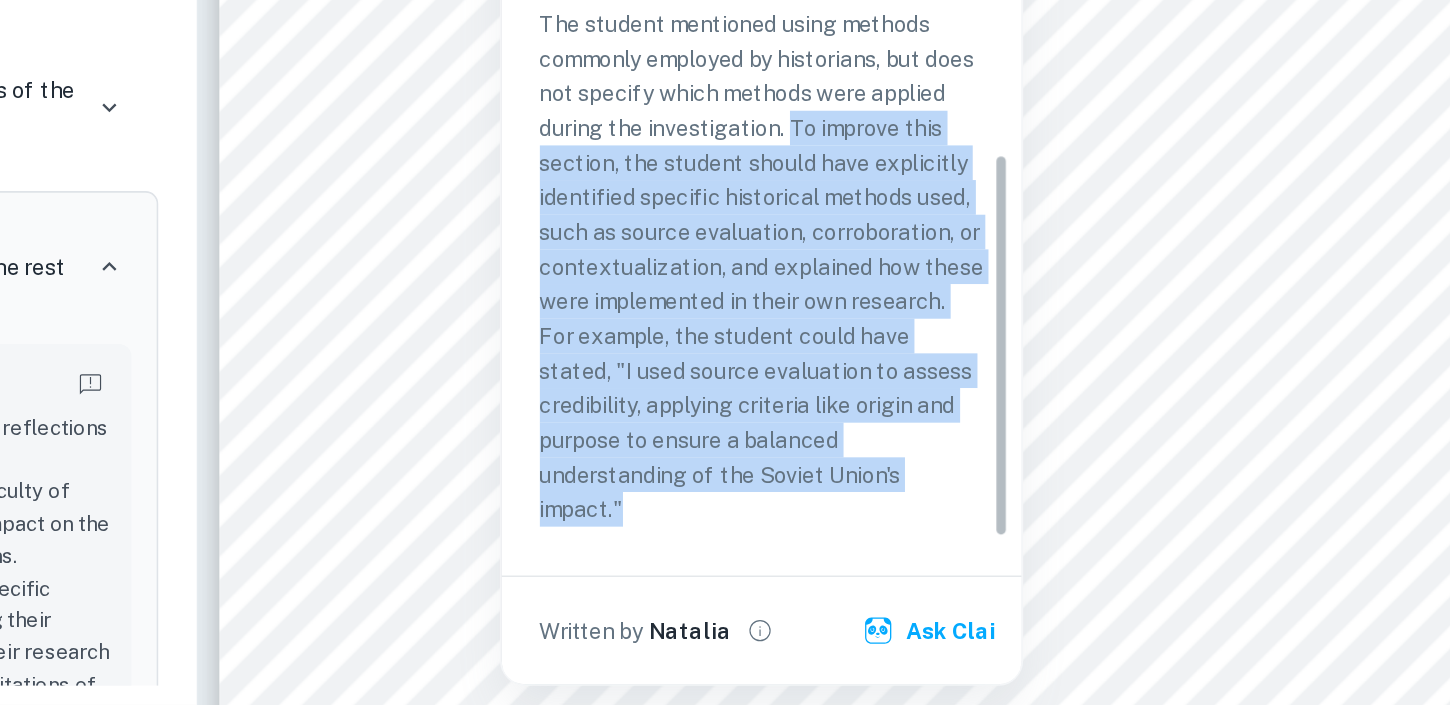 drag, startPoint x: 982, startPoint y: 339, endPoint x: 991, endPoint y: 590, distance: 251.1613 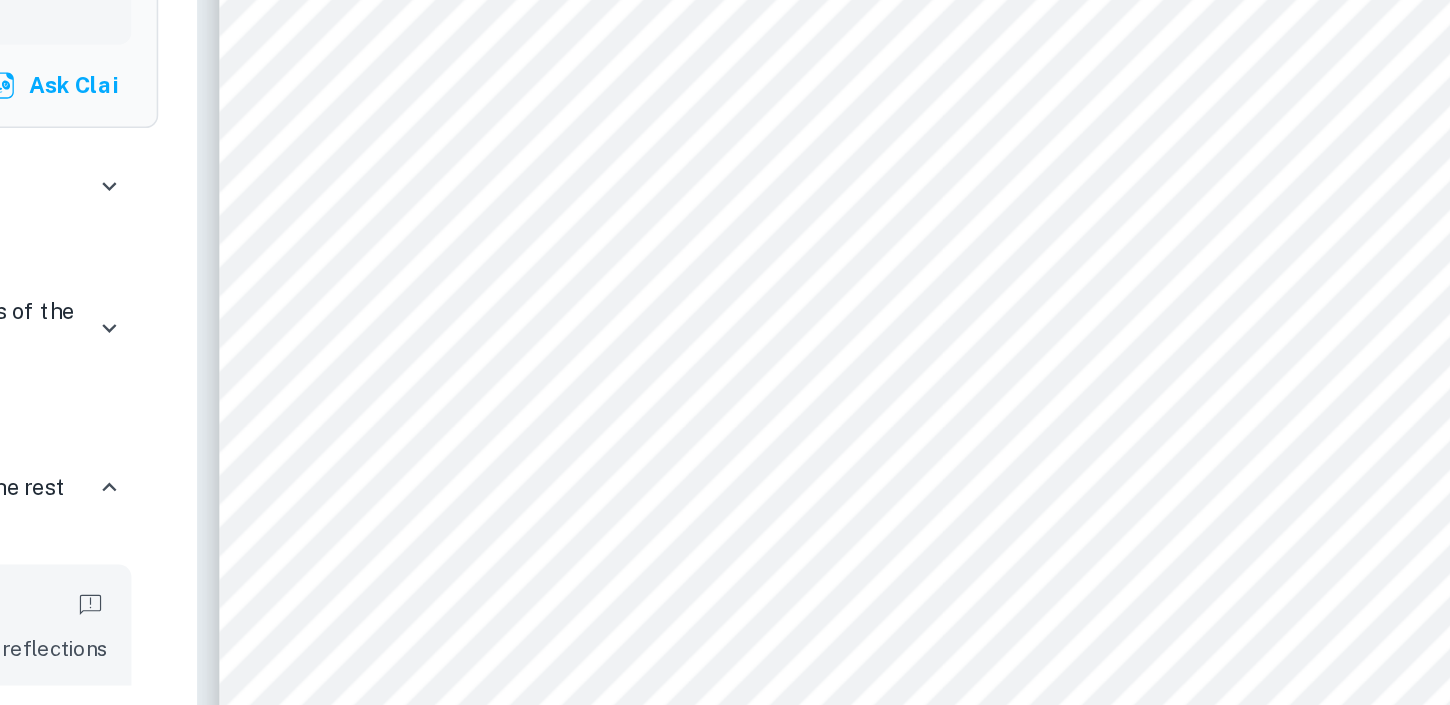 scroll, scrollTop: 3604, scrollLeft: 0, axis: vertical 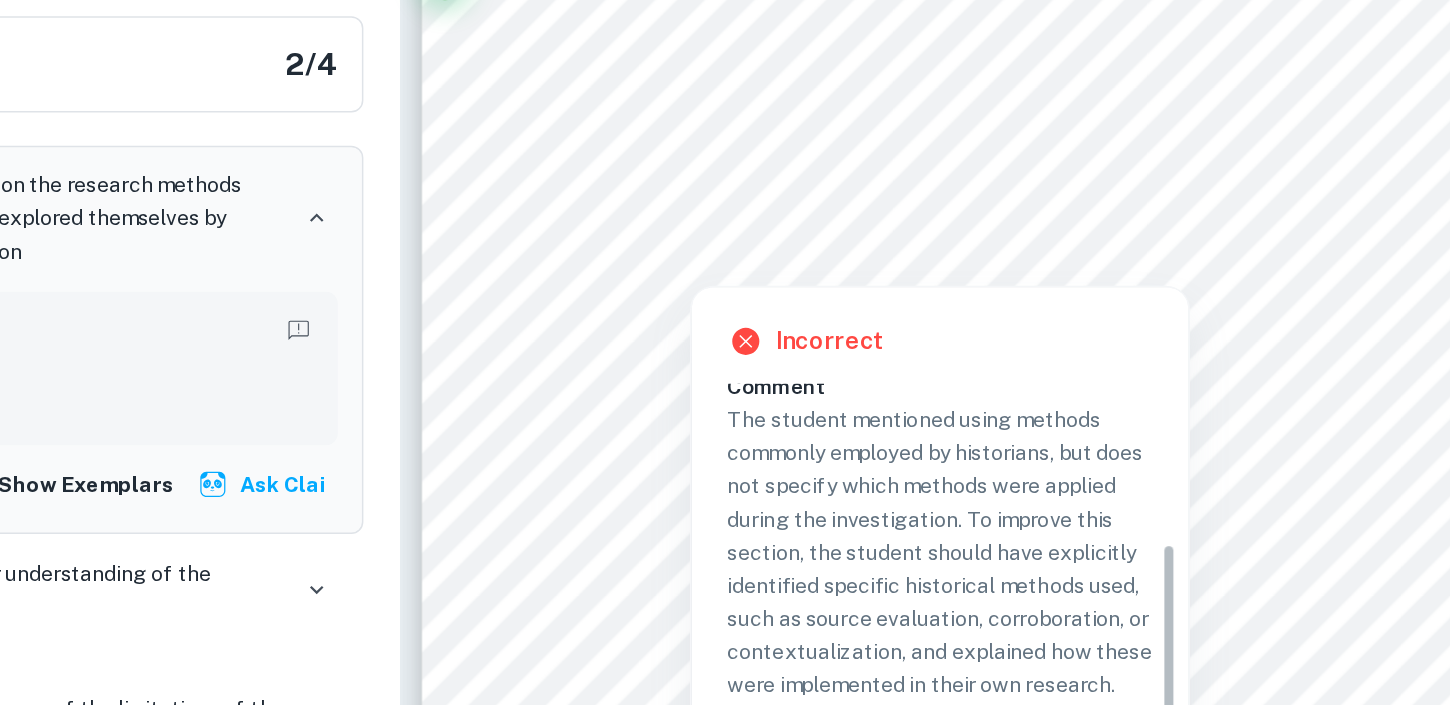 drag, startPoint x: 1060, startPoint y: 537, endPoint x: 1057, endPoint y: 553, distance: 16.27882 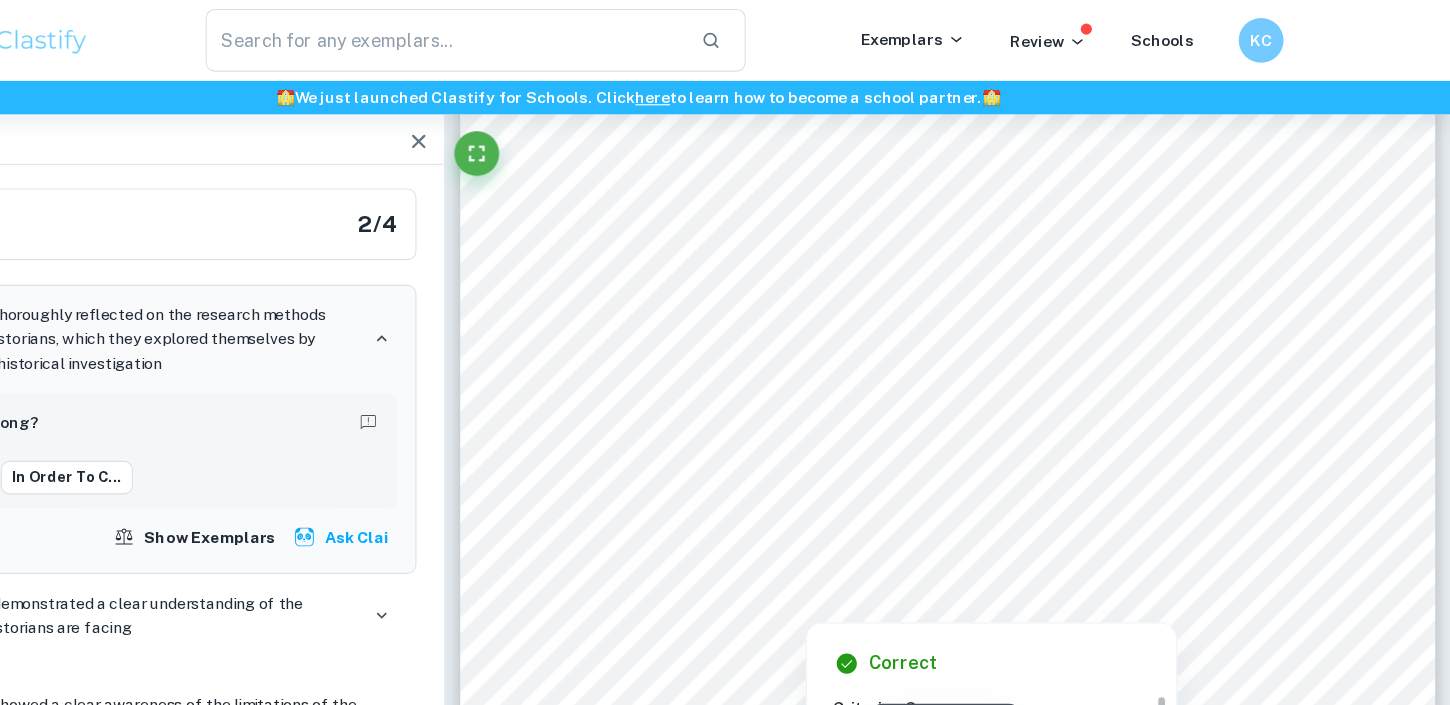 scroll, scrollTop: 9339, scrollLeft: 0, axis: vertical 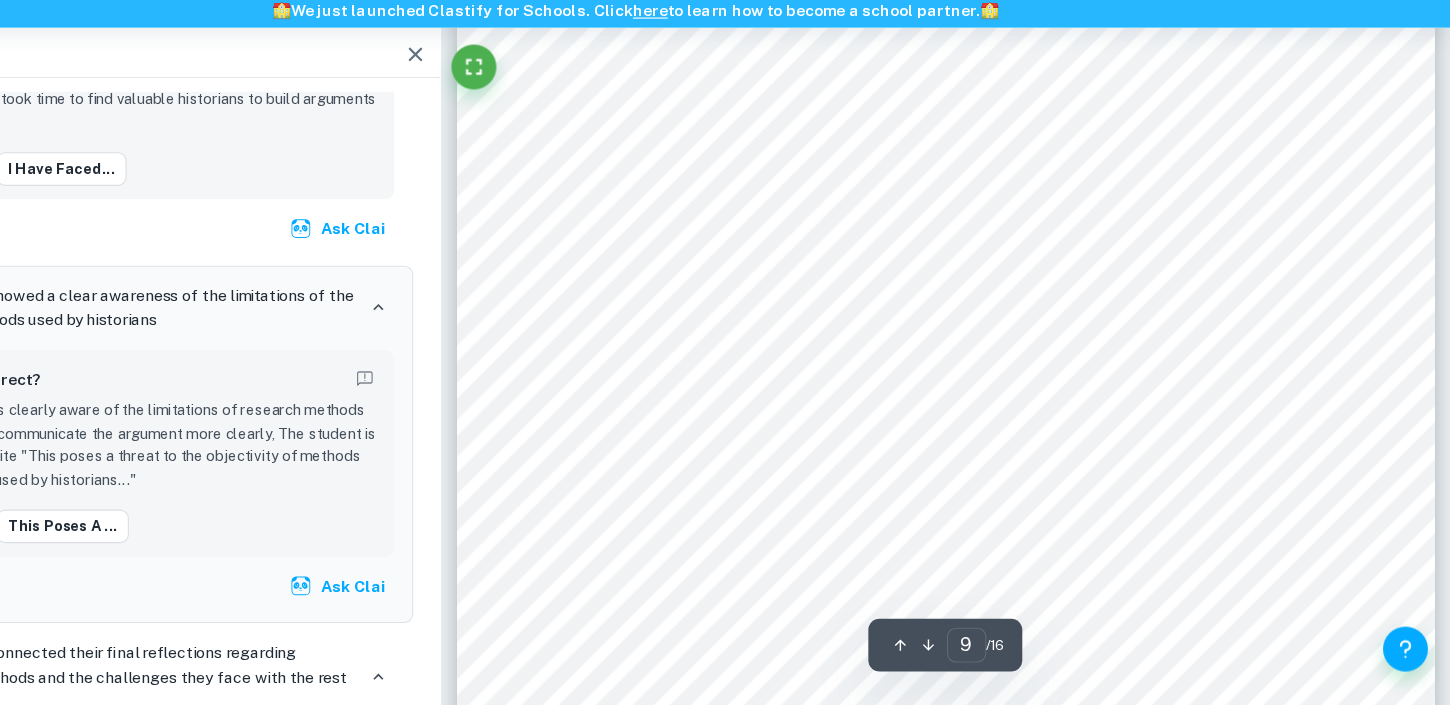 click on "‘To what extent was FDR governmental intervention responsible for the end of the Great Depression in the US?’   9 merely a myth, on the contrary, to an extent it was responsible for the prolongment of the depression. Governmental control of the economy created economic uncertainty which led to a decline in investments. Some argue the New Deal provided millions of jobs for the unemployed, but most of those jobs were short-term and not significant in the long-term. What really ended the Great Depression was World War II, not because decreased unemployment rates, but because it ended the New Deal and the economic uncertainty created by it which led to a normalization of the capitalist free market and currency circulation. Section 3: Reflection In order to perform an academic and historical analysis on the topic chosen, I made use of methods commonly used by historians such as using a diversified variety of sources, including OPCVL with the purpose of testing their credibility and value for the investigation." at bounding box center [1001, 401] 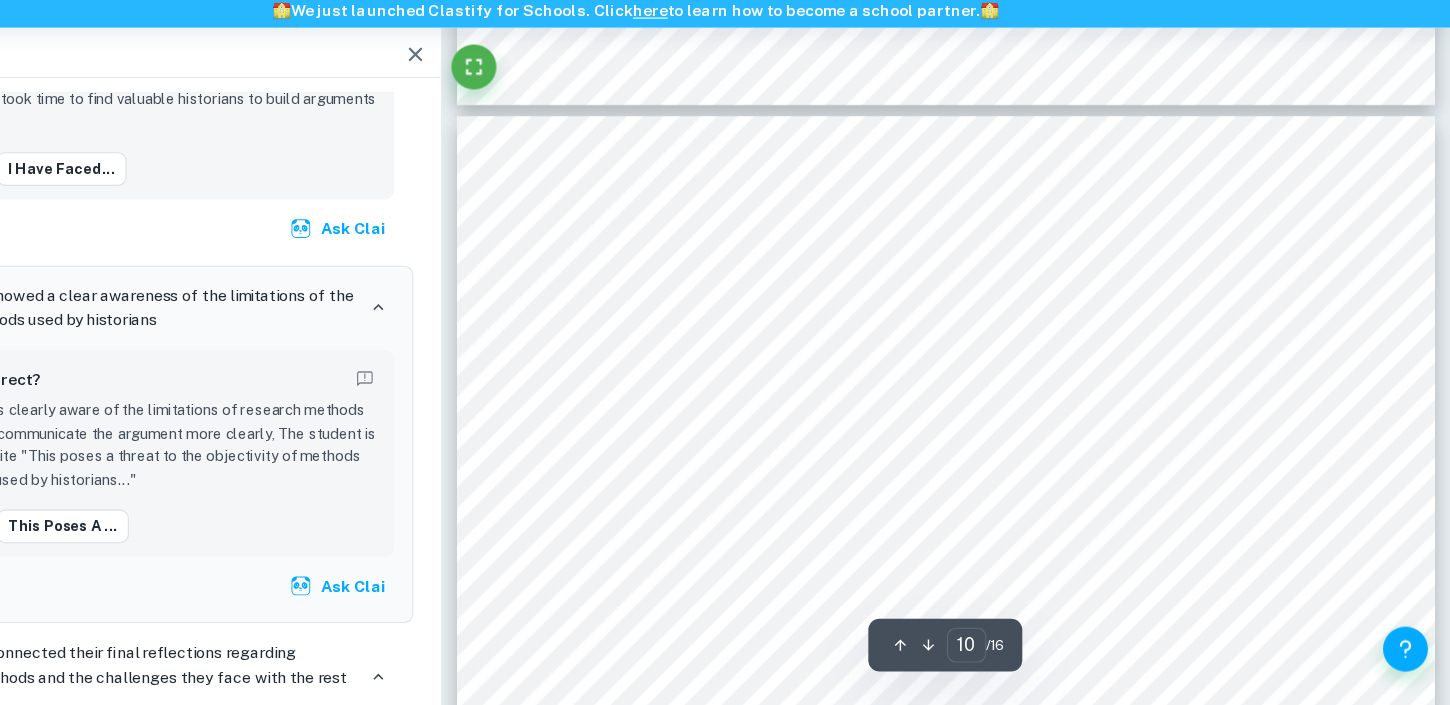 scroll, scrollTop: 10219, scrollLeft: 0, axis: vertical 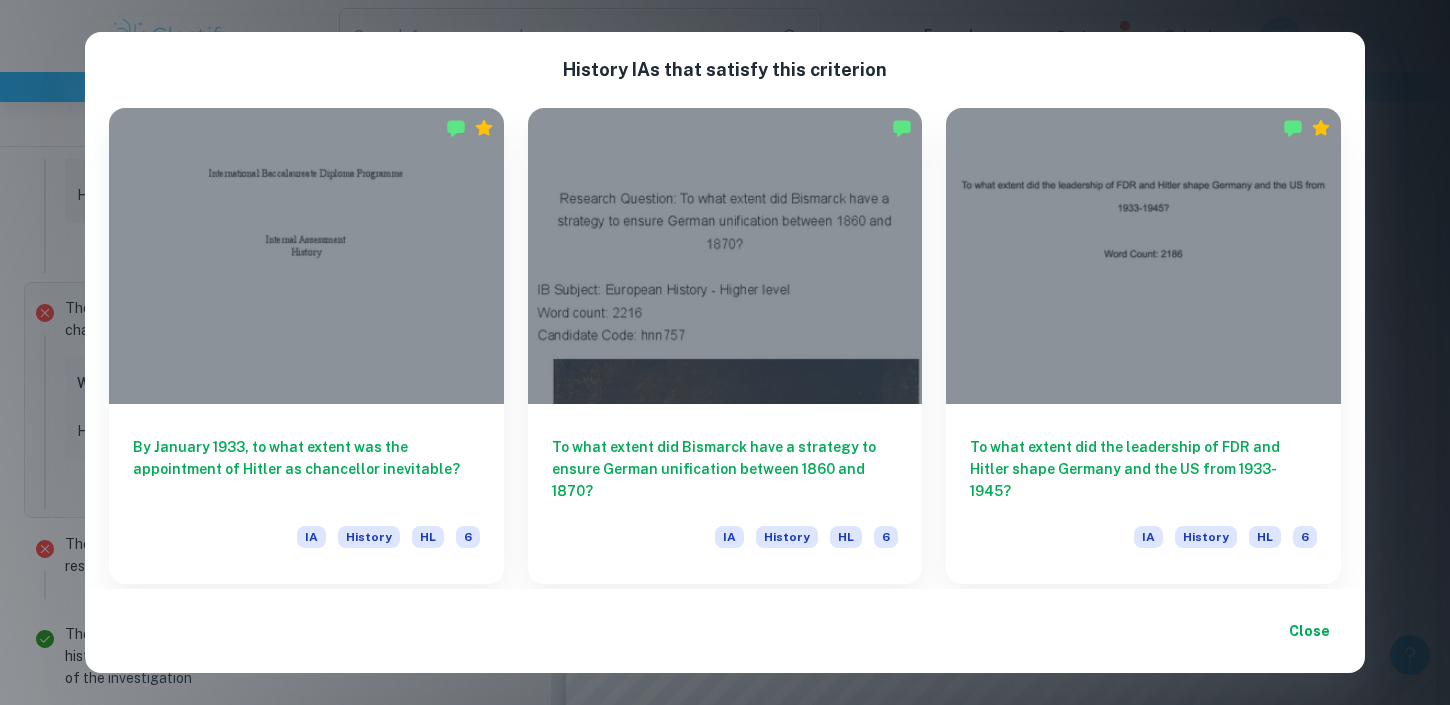click on "Close" at bounding box center [1309, 631] 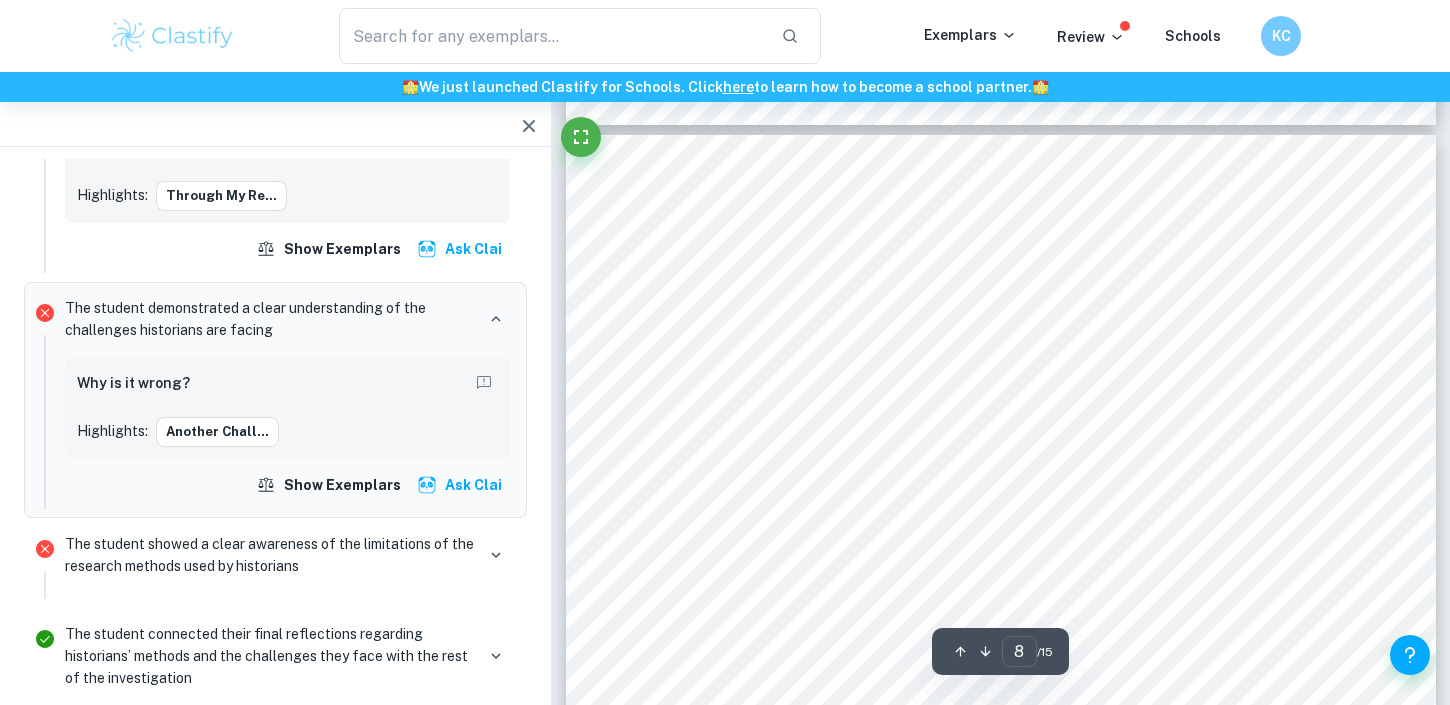 scroll, scrollTop: 8583, scrollLeft: 0, axis: vertical 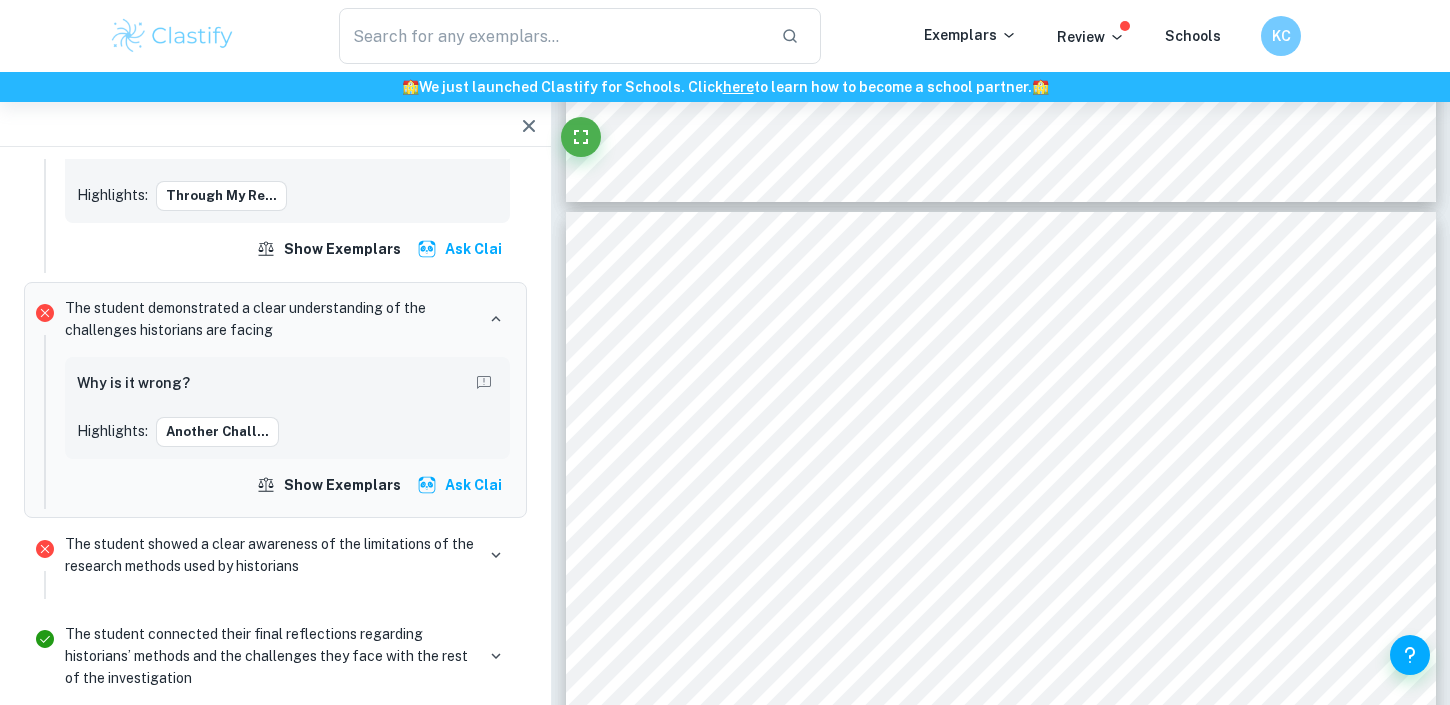 click on "​" at bounding box center (580, 36) 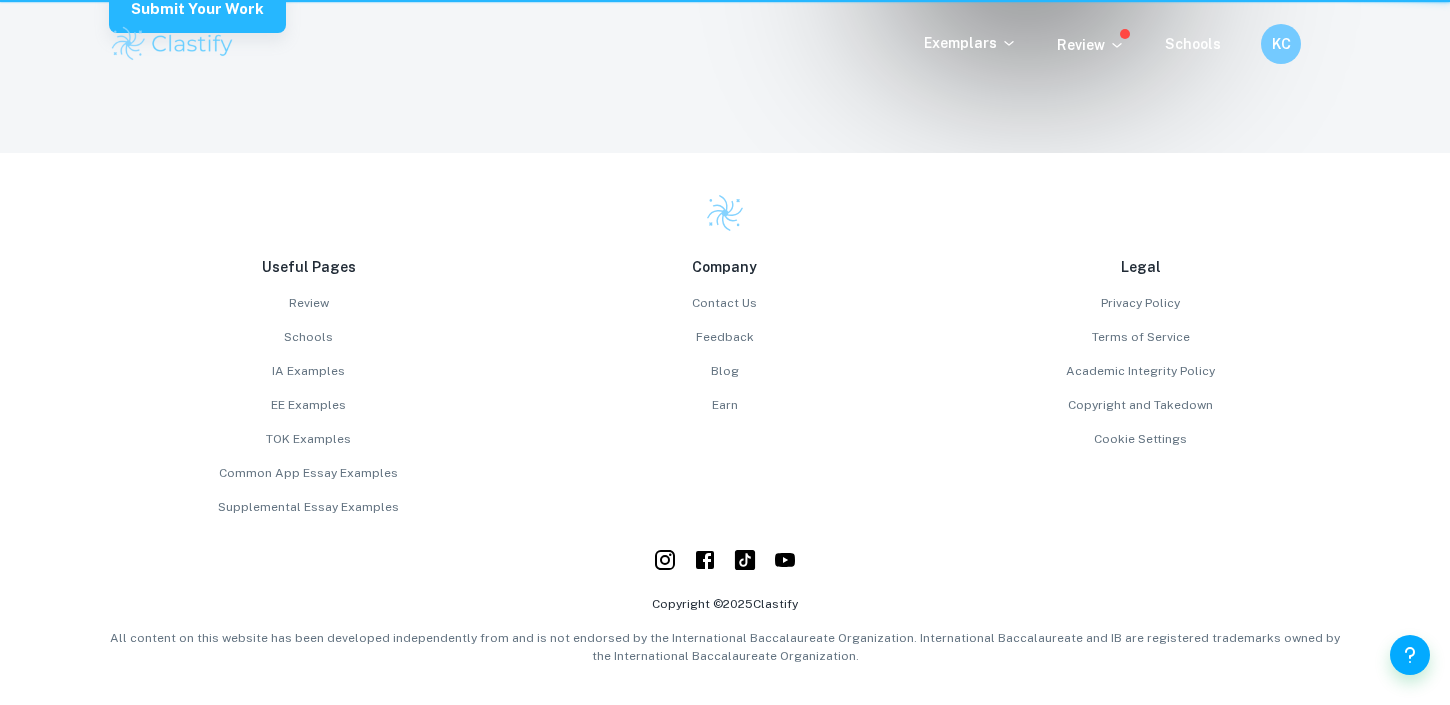 scroll, scrollTop: 0, scrollLeft: 0, axis: both 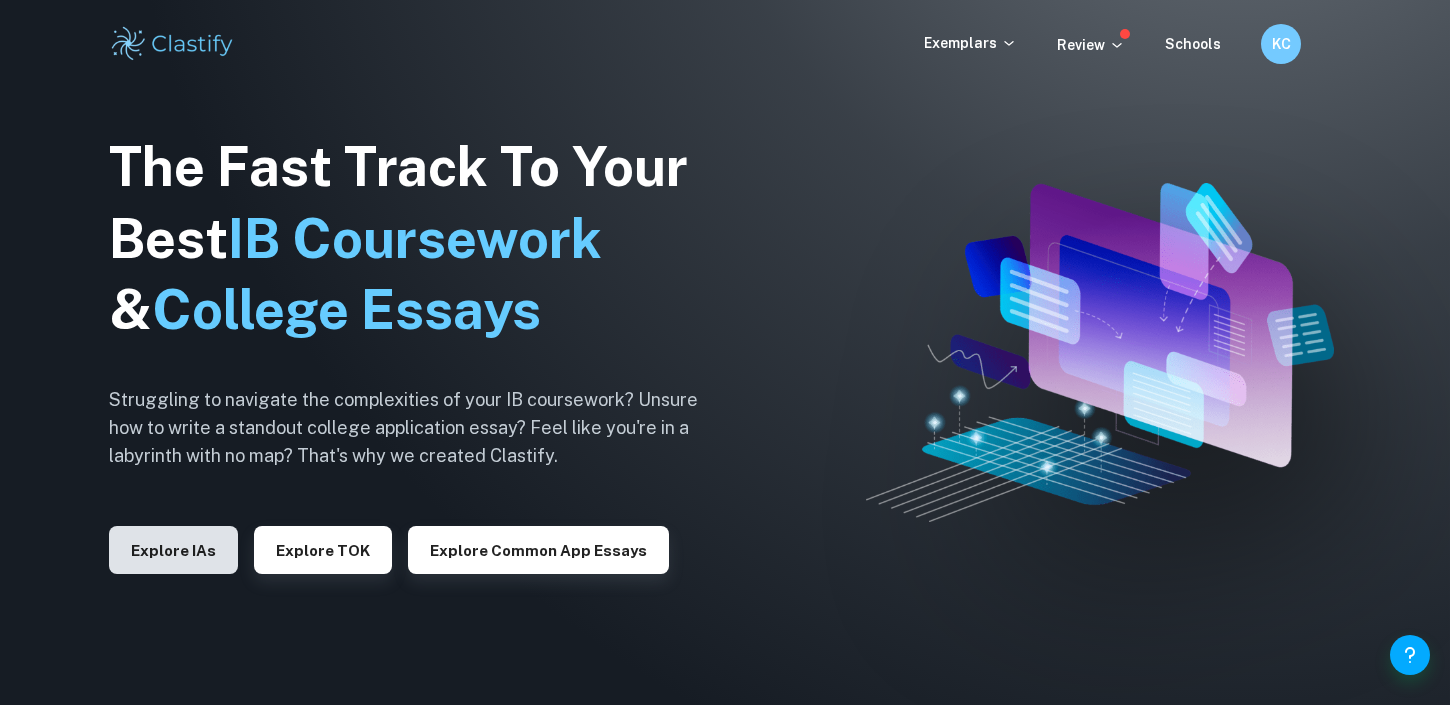 click on "Explore IAs" at bounding box center (173, 550) 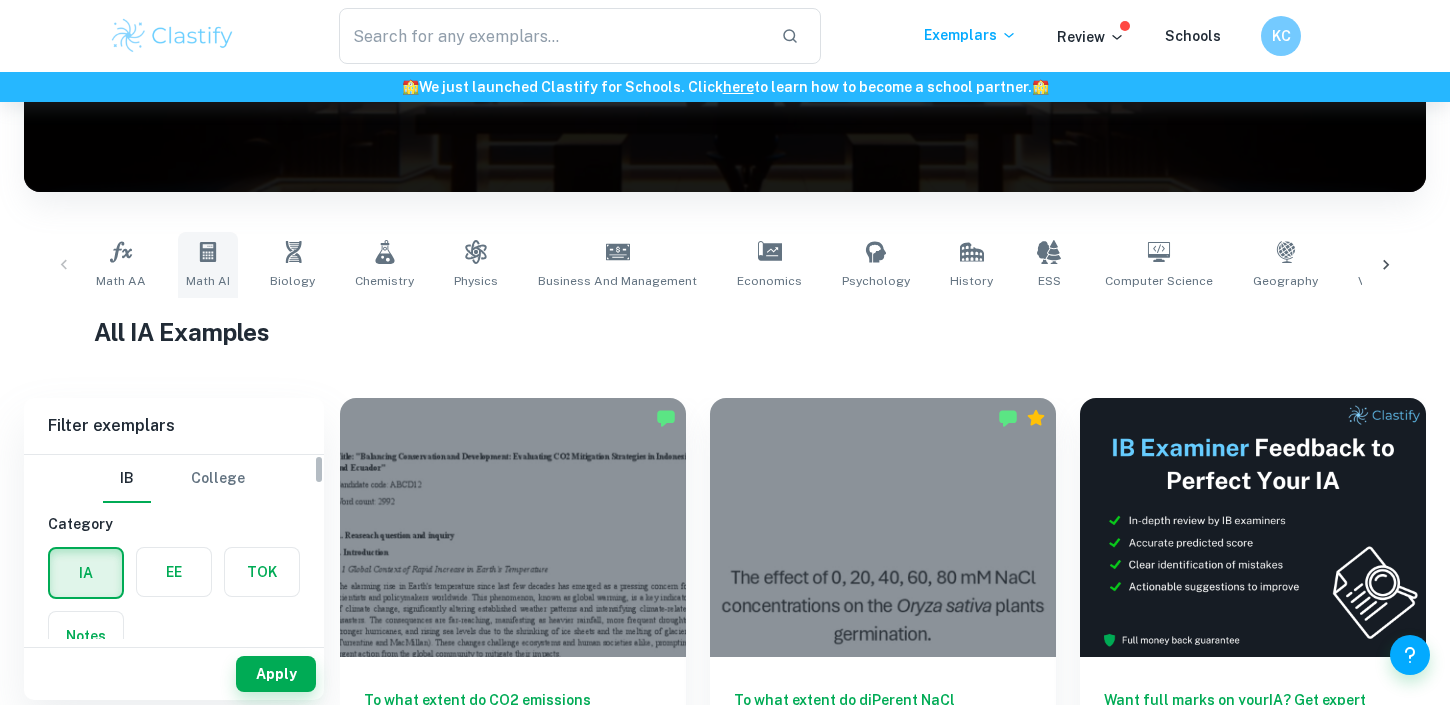 scroll, scrollTop: 297, scrollLeft: 0, axis: vertical 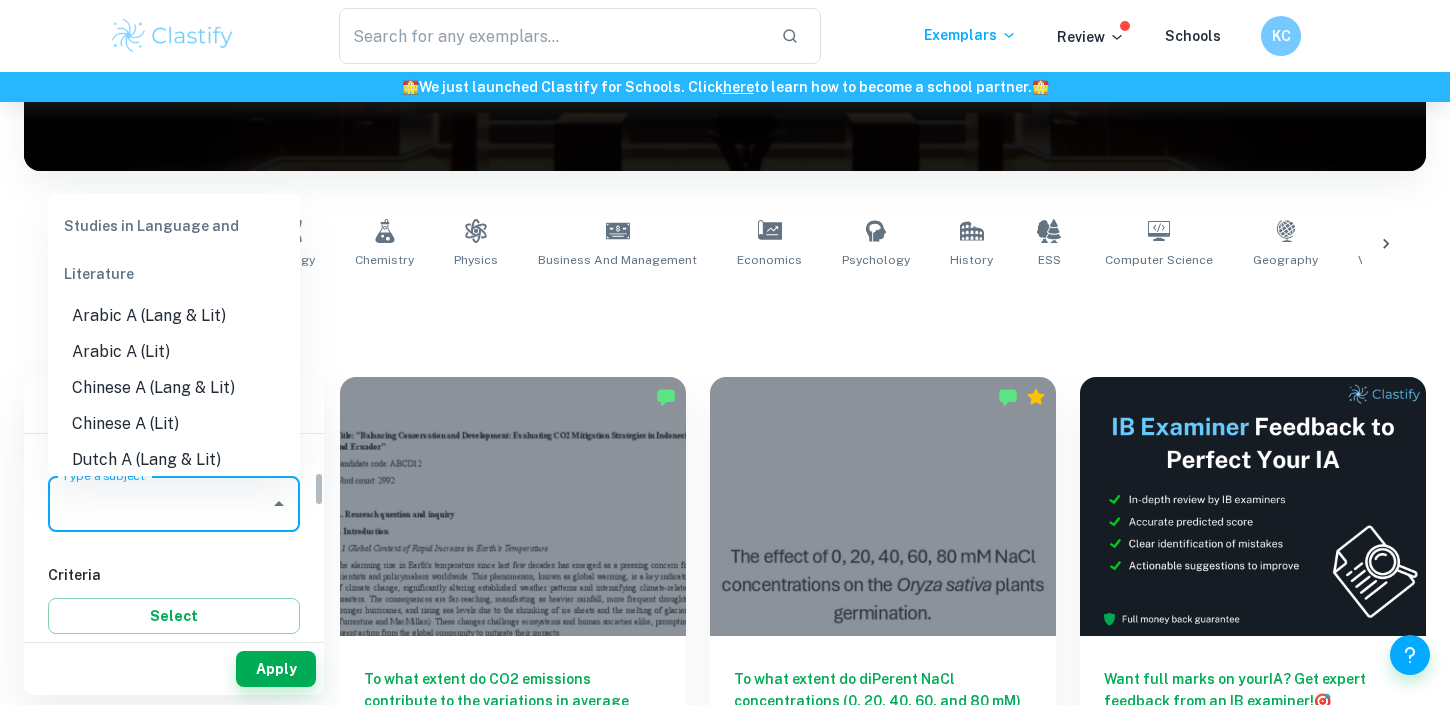 click on "Type a subject" at bounding box center [159, 504] 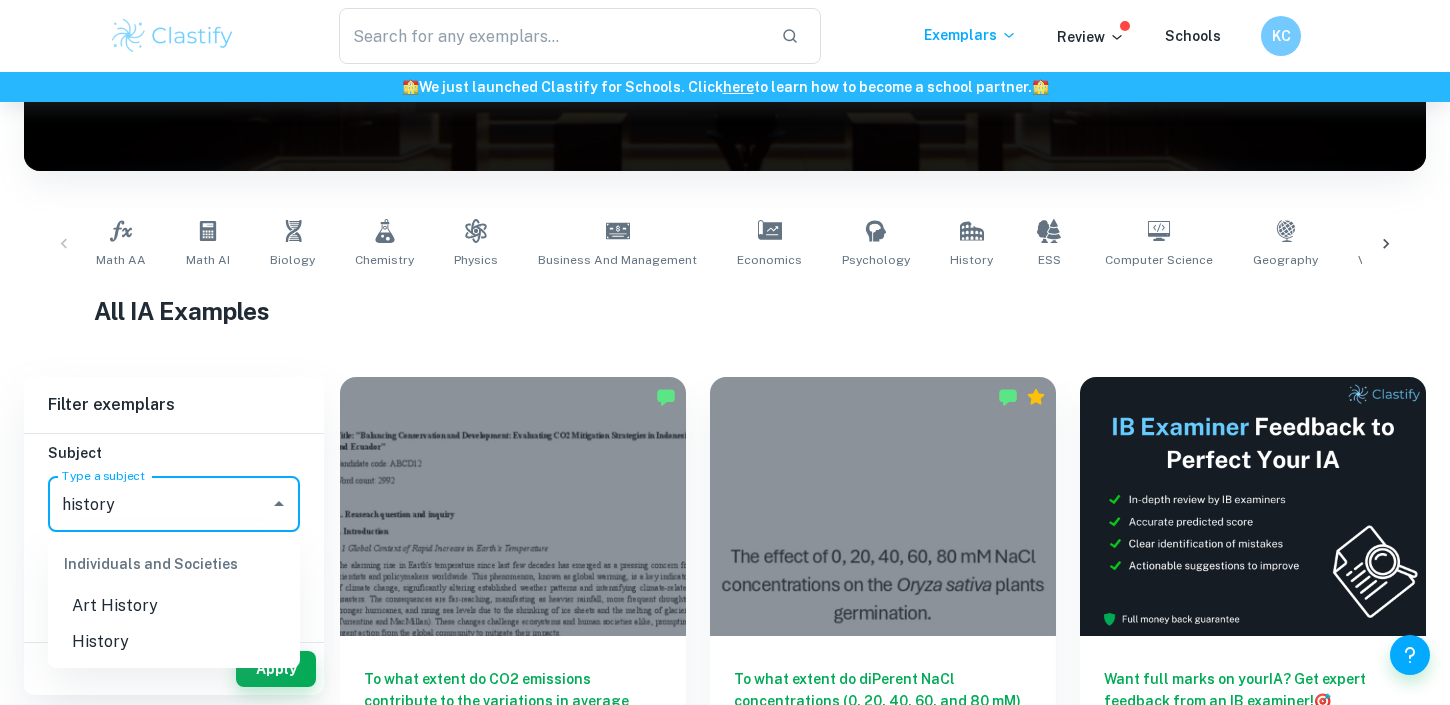 click on "History" at bounding box center [174, 642] 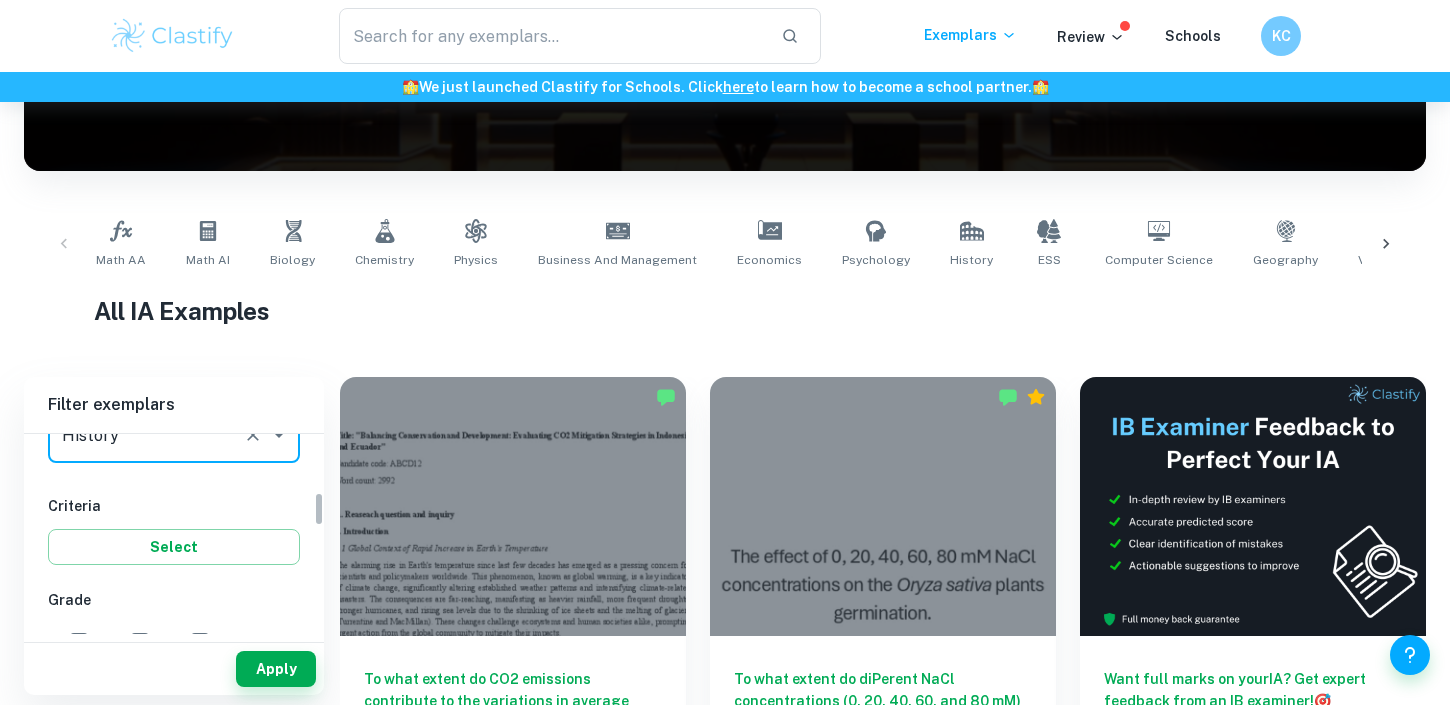 scroll, scrollTop: 371, scrollLeft: 0, axis: vertical 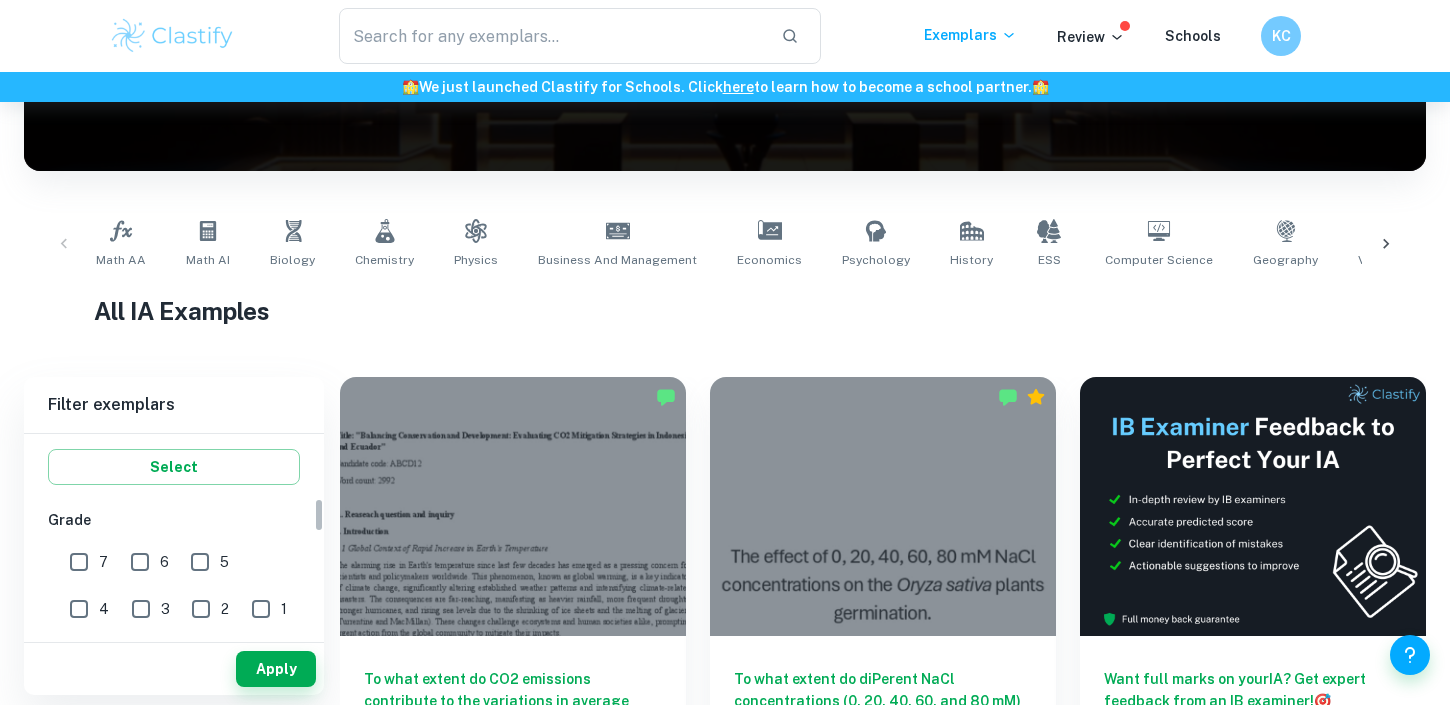 type on "History" 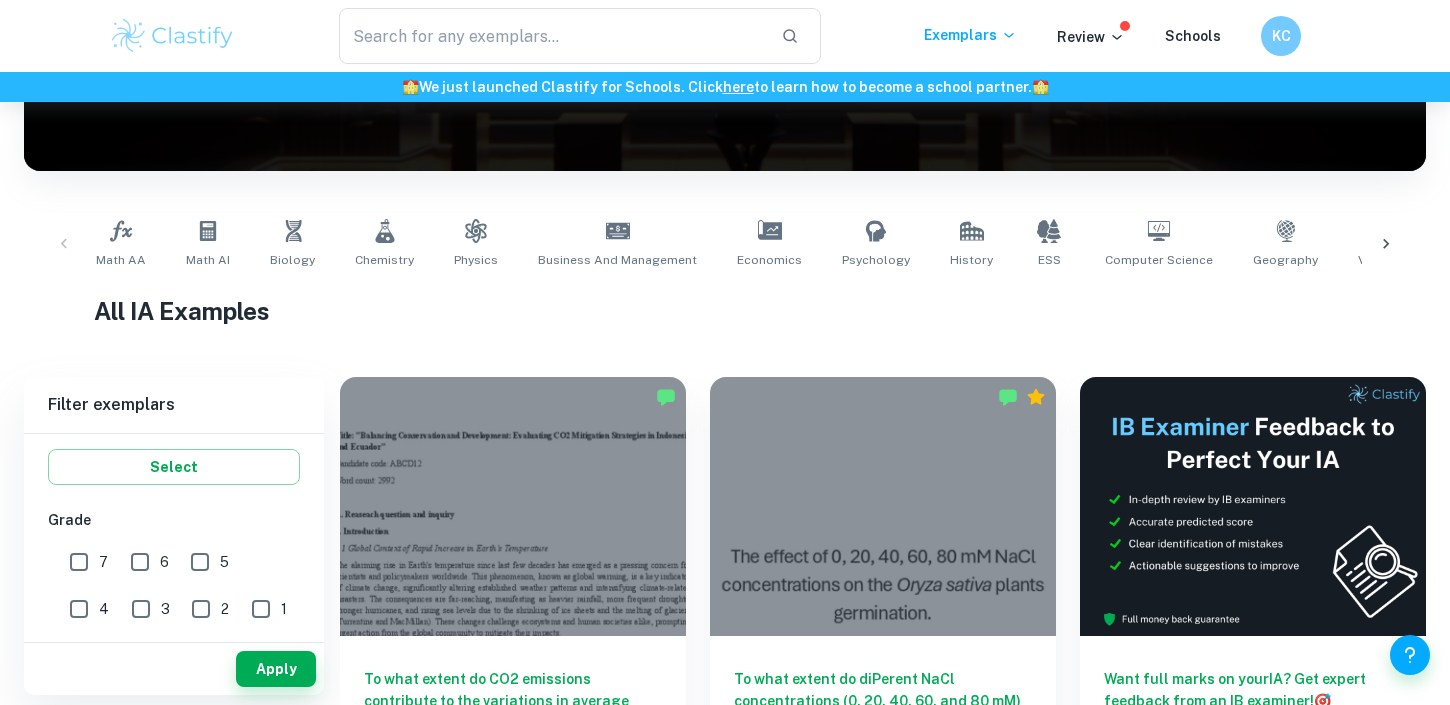 click on "7" at bounding box center [79, 562] 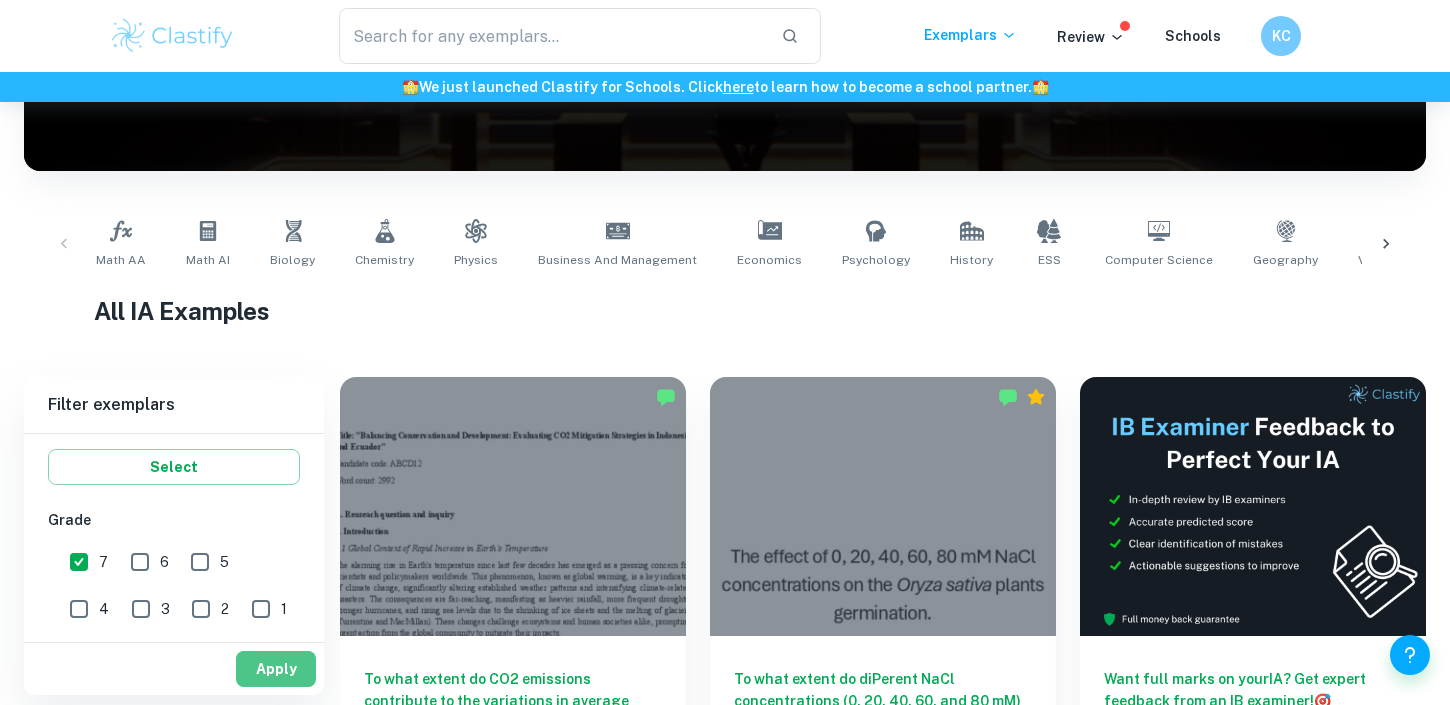 click on "Apply" at bounding box center [276, 669] 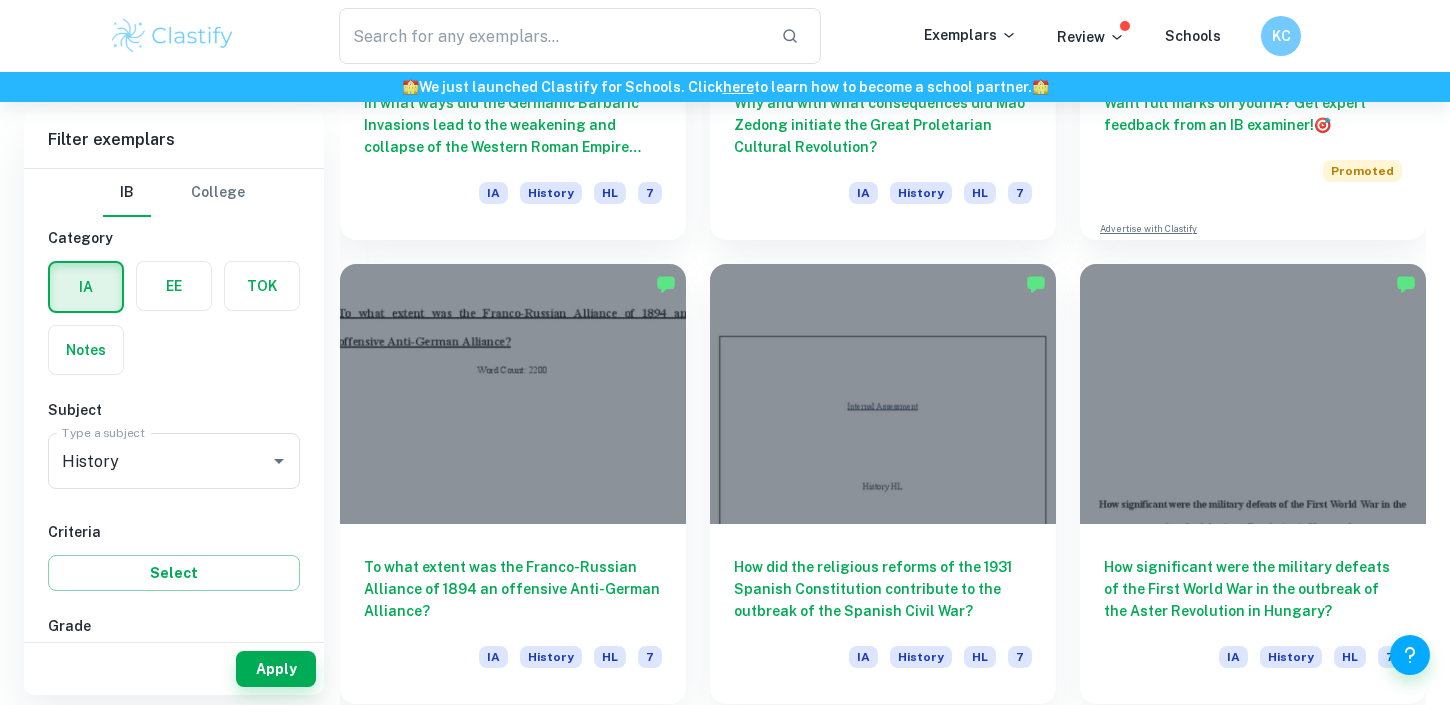 scroll, scrollTop: 930, scrollLeft: 0, axis: vertical 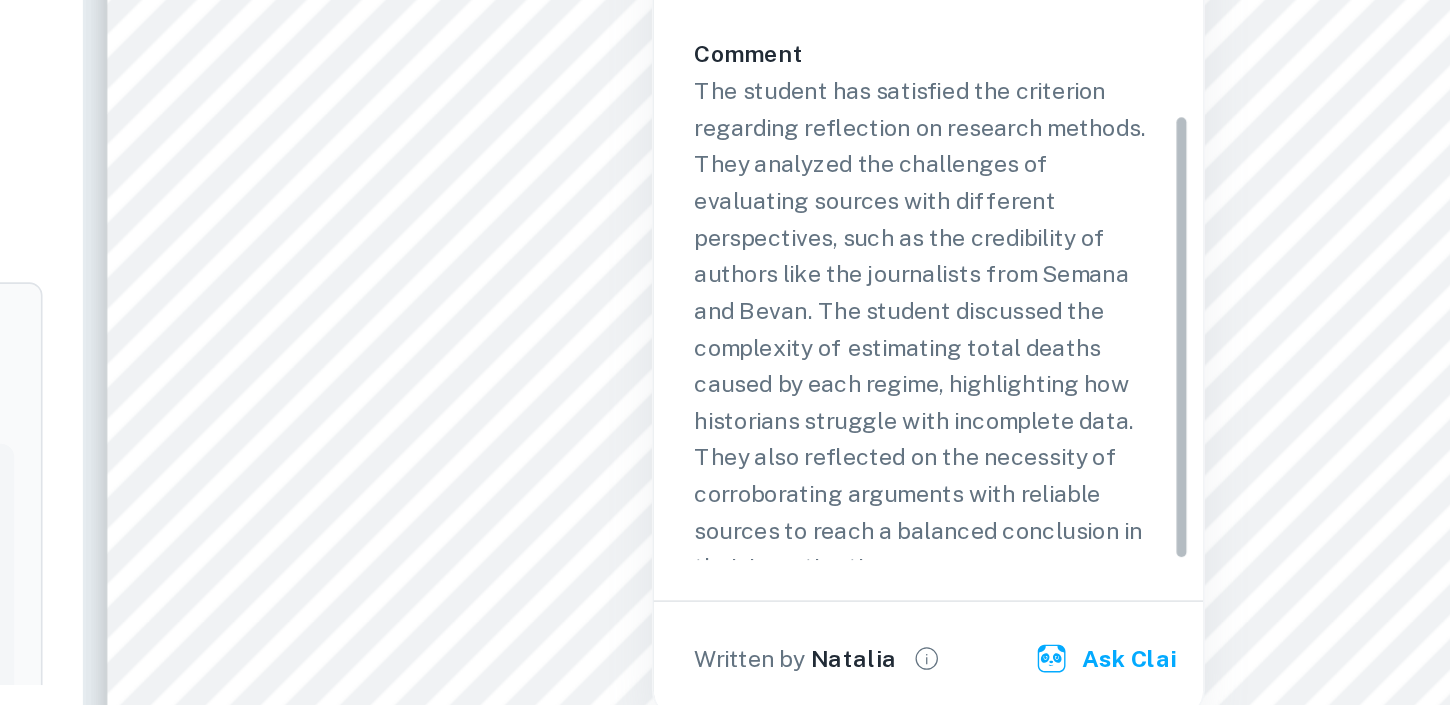 drag, startPoint x: 1211, startPoint y: 471, endPoint x: 1208, endPoint y: 591, distance: 120.03749 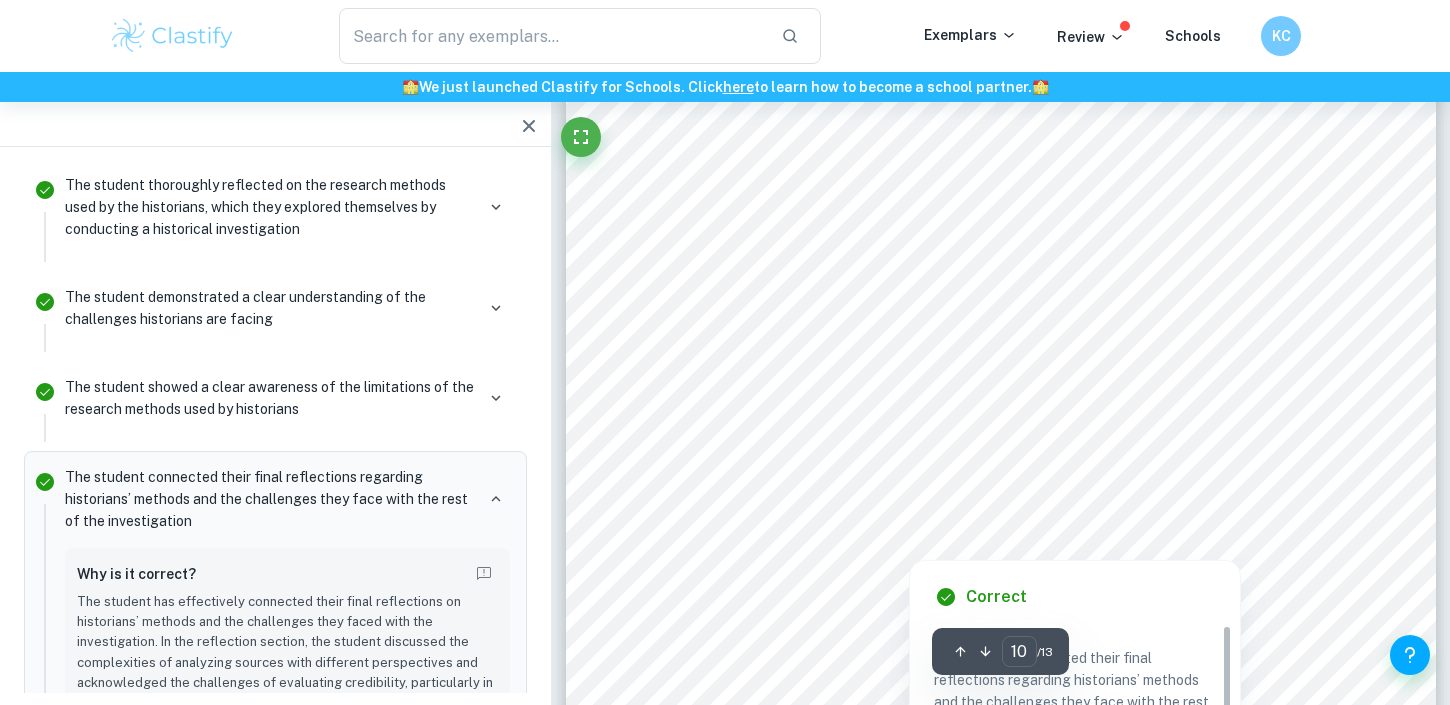 scroll, scrollTop: 11492, scrollLeft: 0, axis: vertical 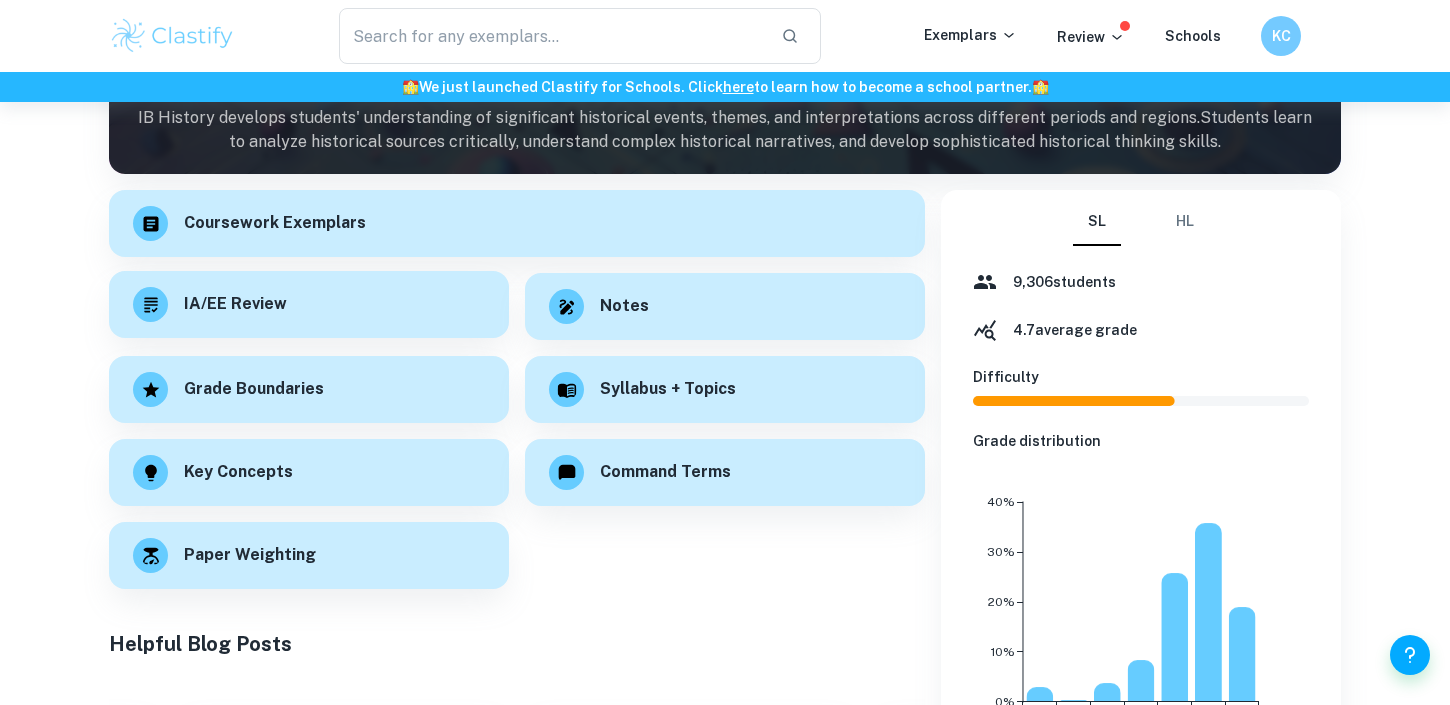 click on "IA/EE Review" at bounding box center [309, 304] 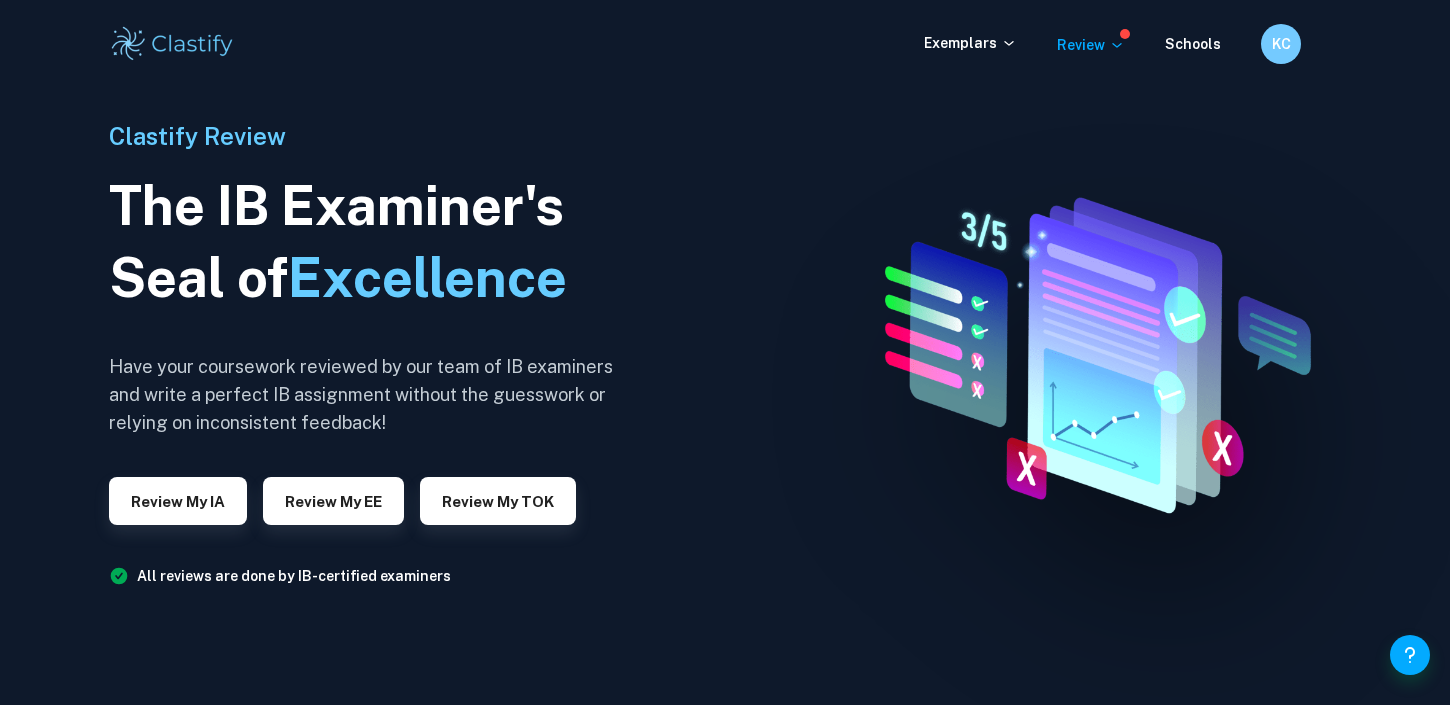 scroll, scrollTop: 0, scrollLeft: 0, axis: both 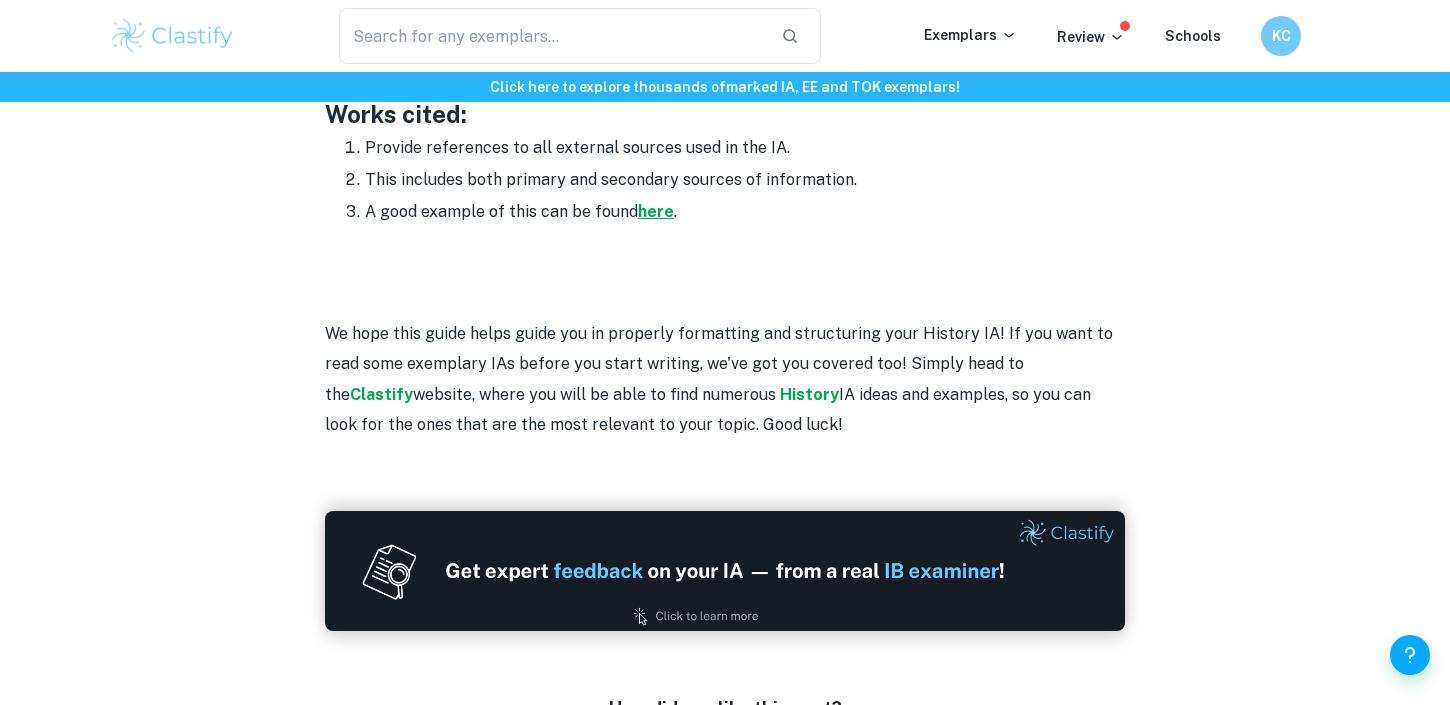 click on "here" at bounding box center (656, 211) 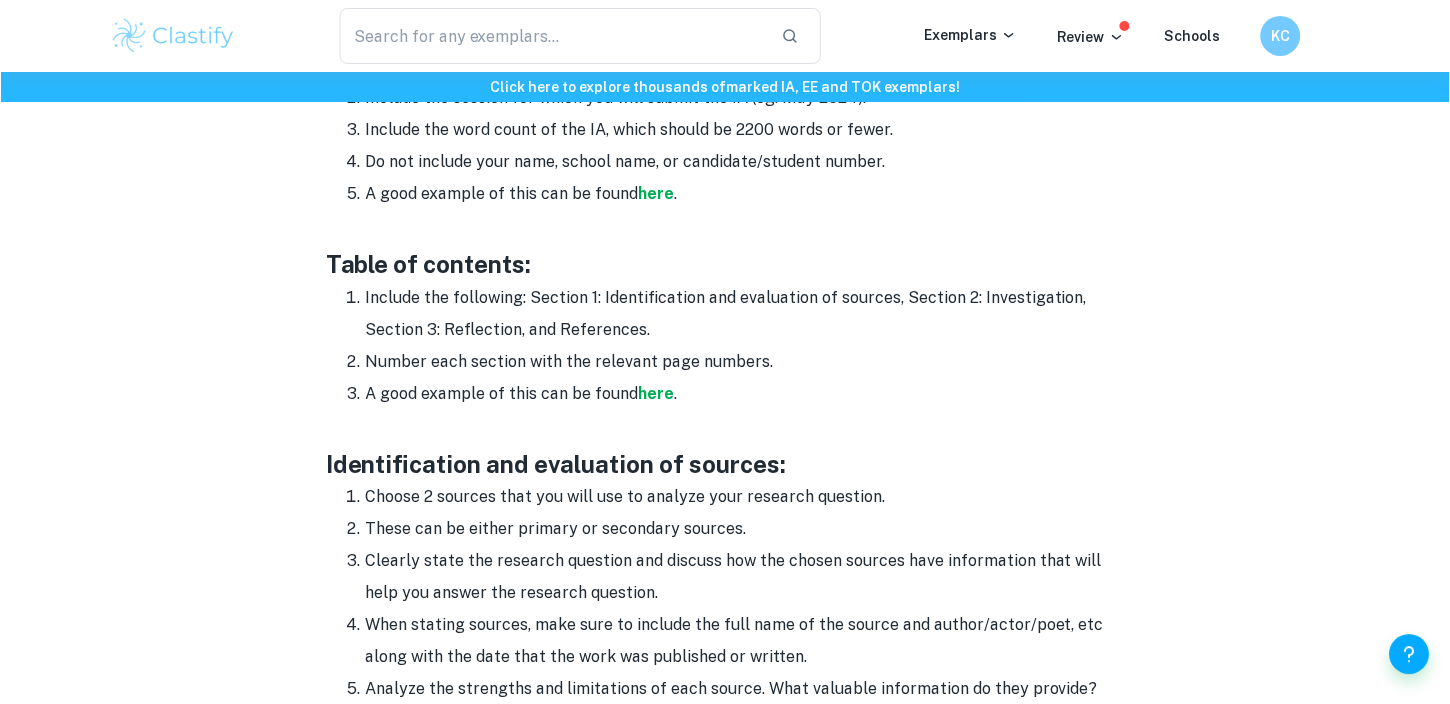 scroll, scrollTop: 1274, scrollLeft: 0, axis: vertical 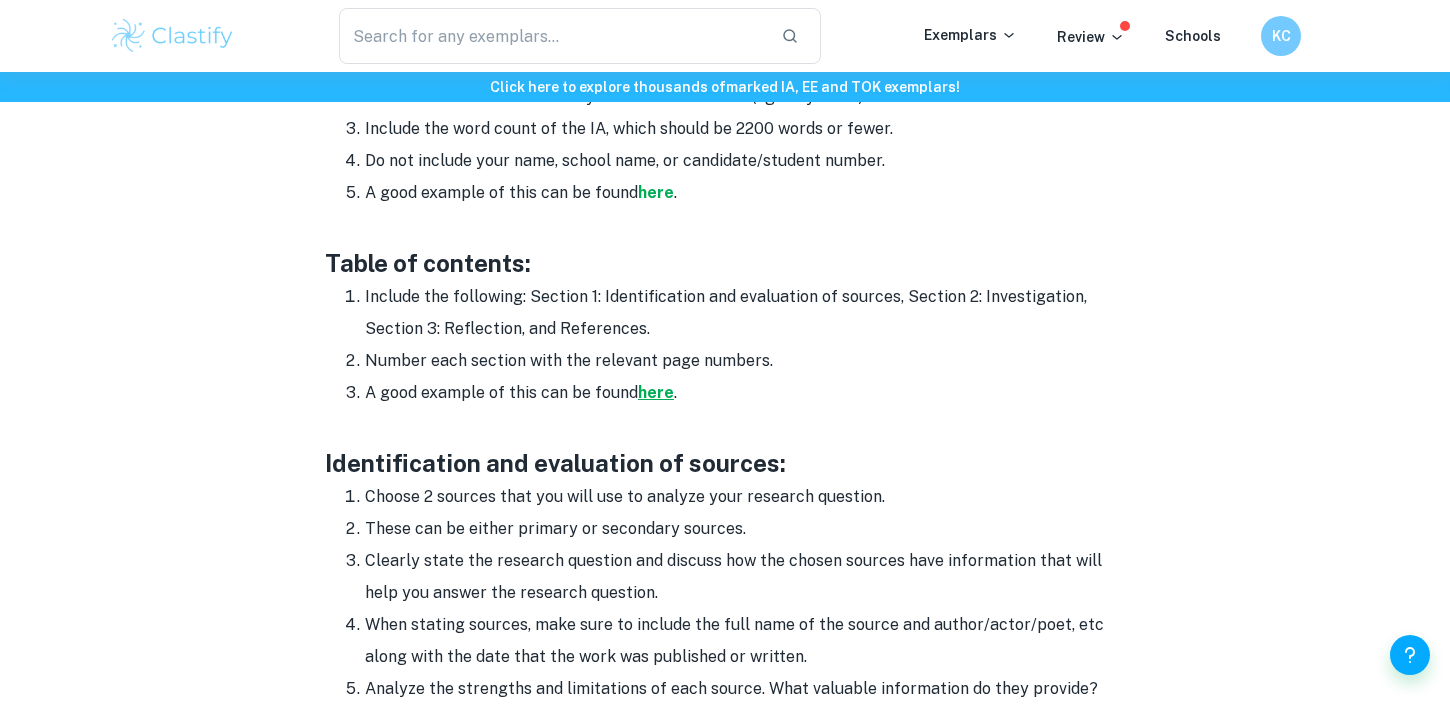 click on "here" at bounding box center (656, 392) 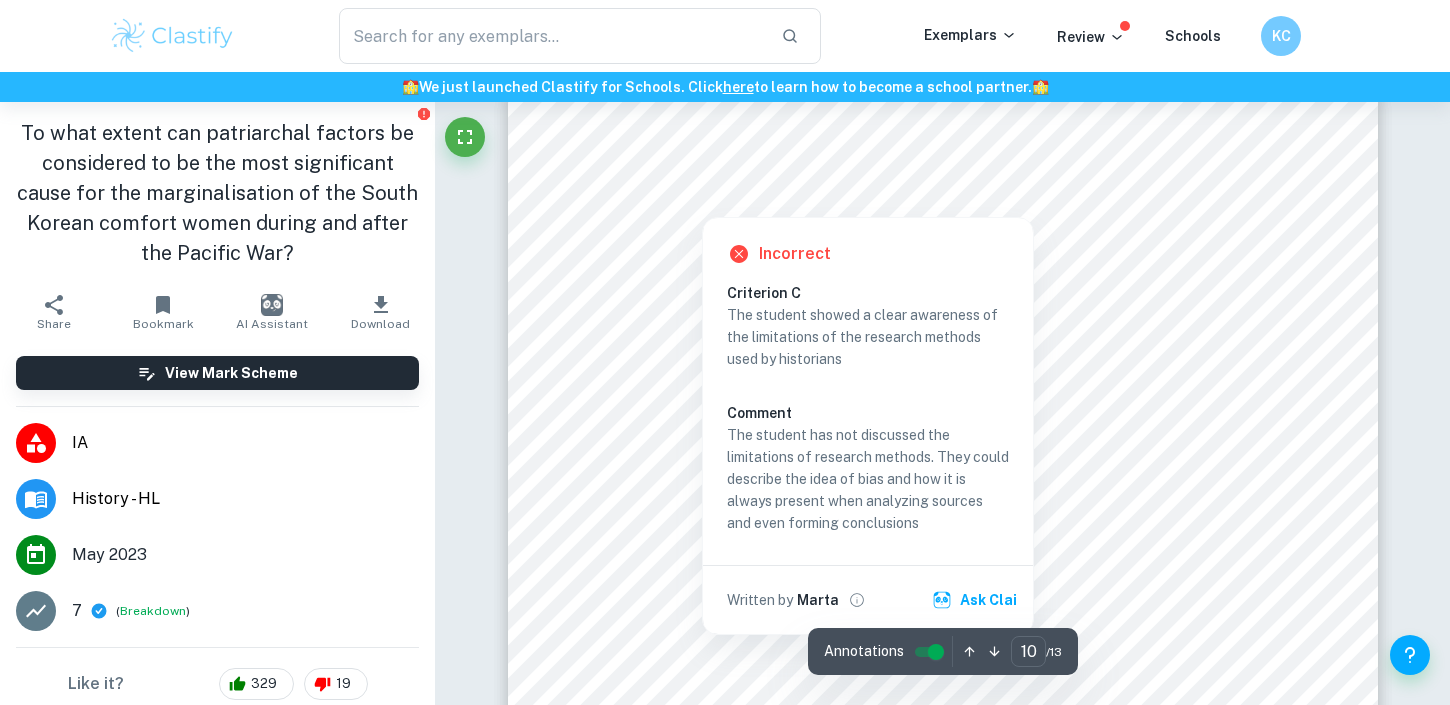 scroll, scrollTop: 11353, scrollLeft: 0, axis: vertical 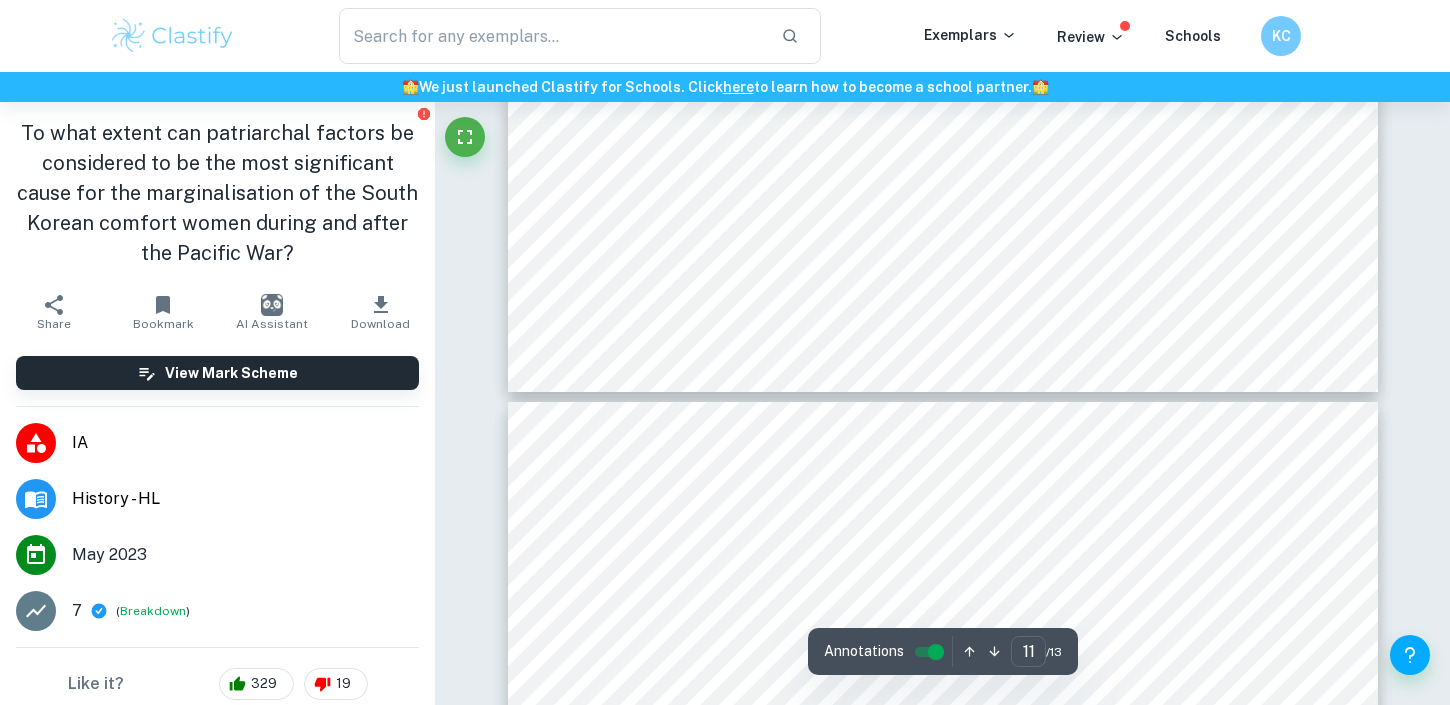 type on "10" 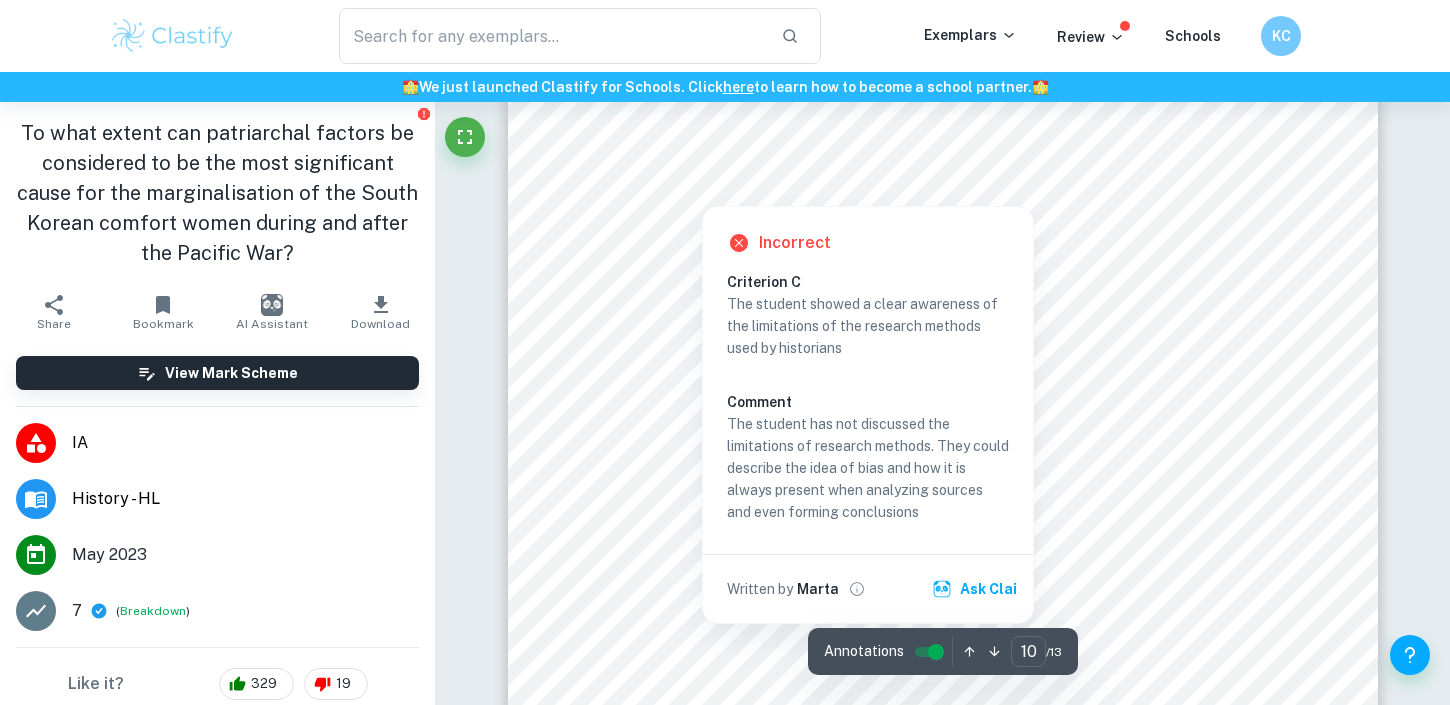 scroll, scrollTop: 11364, scrollLeft: 0, axis: vertical 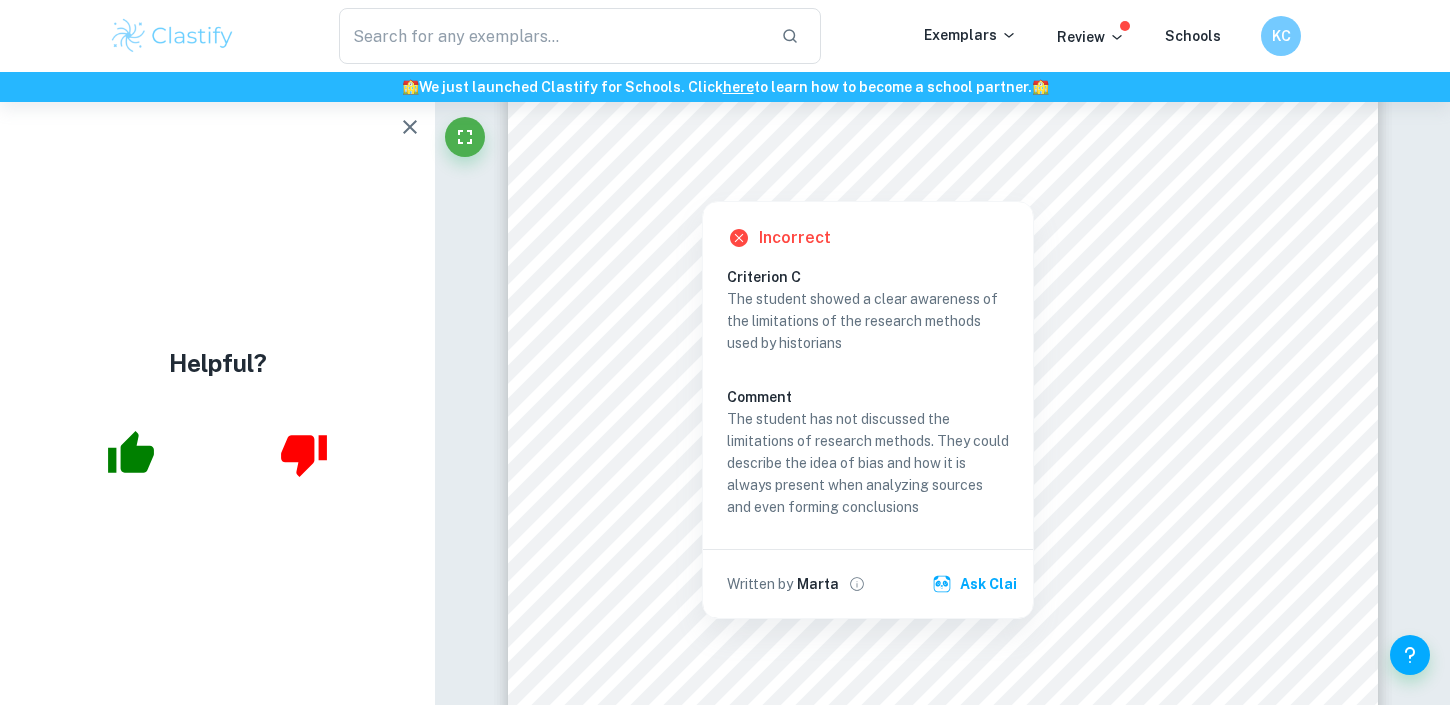 click on "Incorrect Criterion C The student showed a clear awareness of the limitations of the research methods used by historians Comment The student has not discussed the limitations of research methods. They could describe the idea of bias and how it is always present when analyzing sources and even forming conclusions Written by Marta Ask Clai" at bounding box center [868, 410] 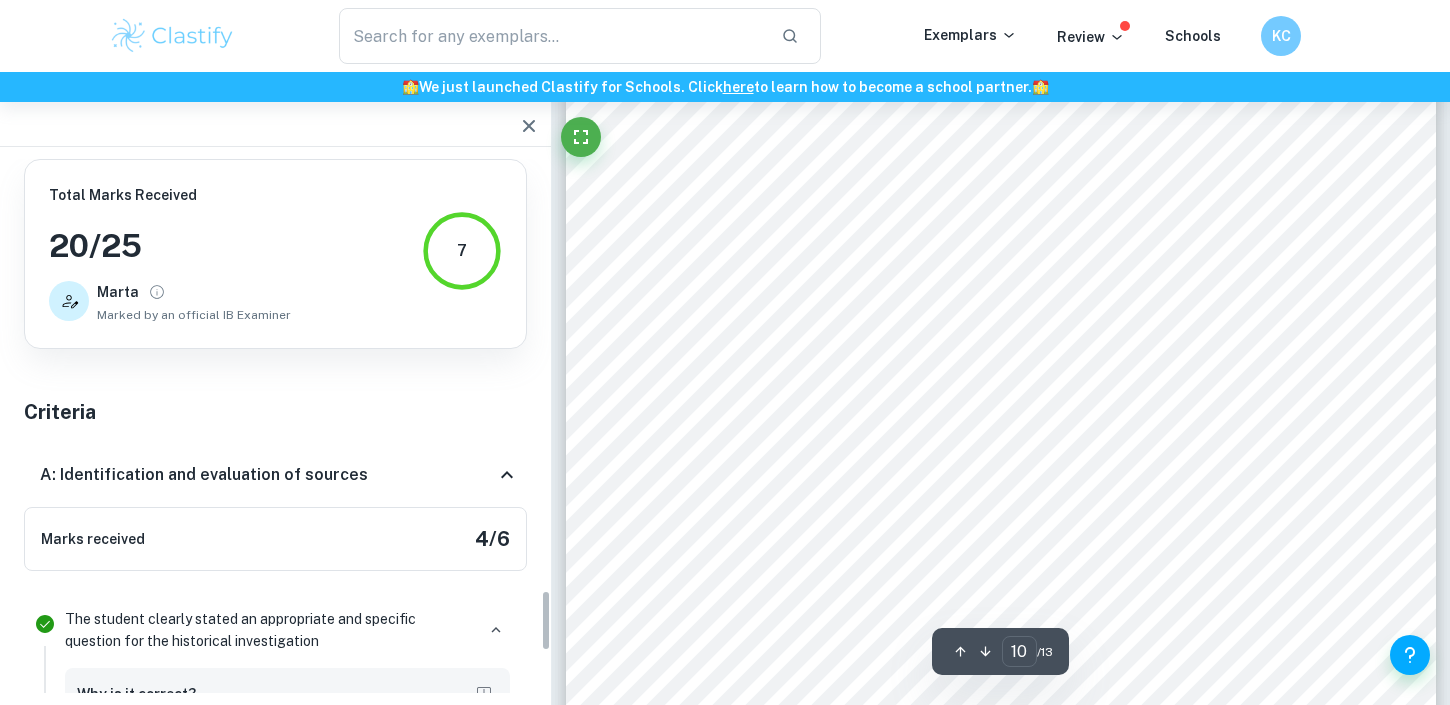 scroll, scrollTop: 3870, scrollLeft: 0, axis: vertical 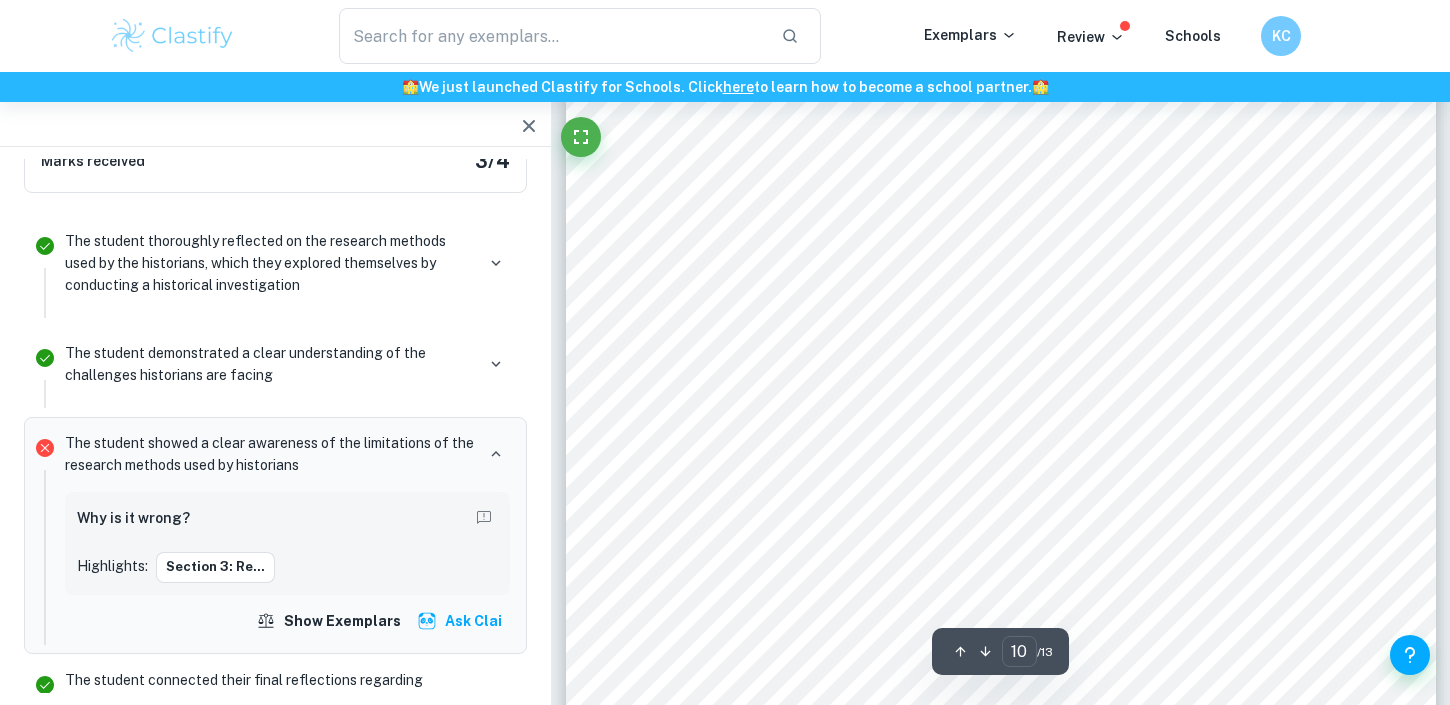 click 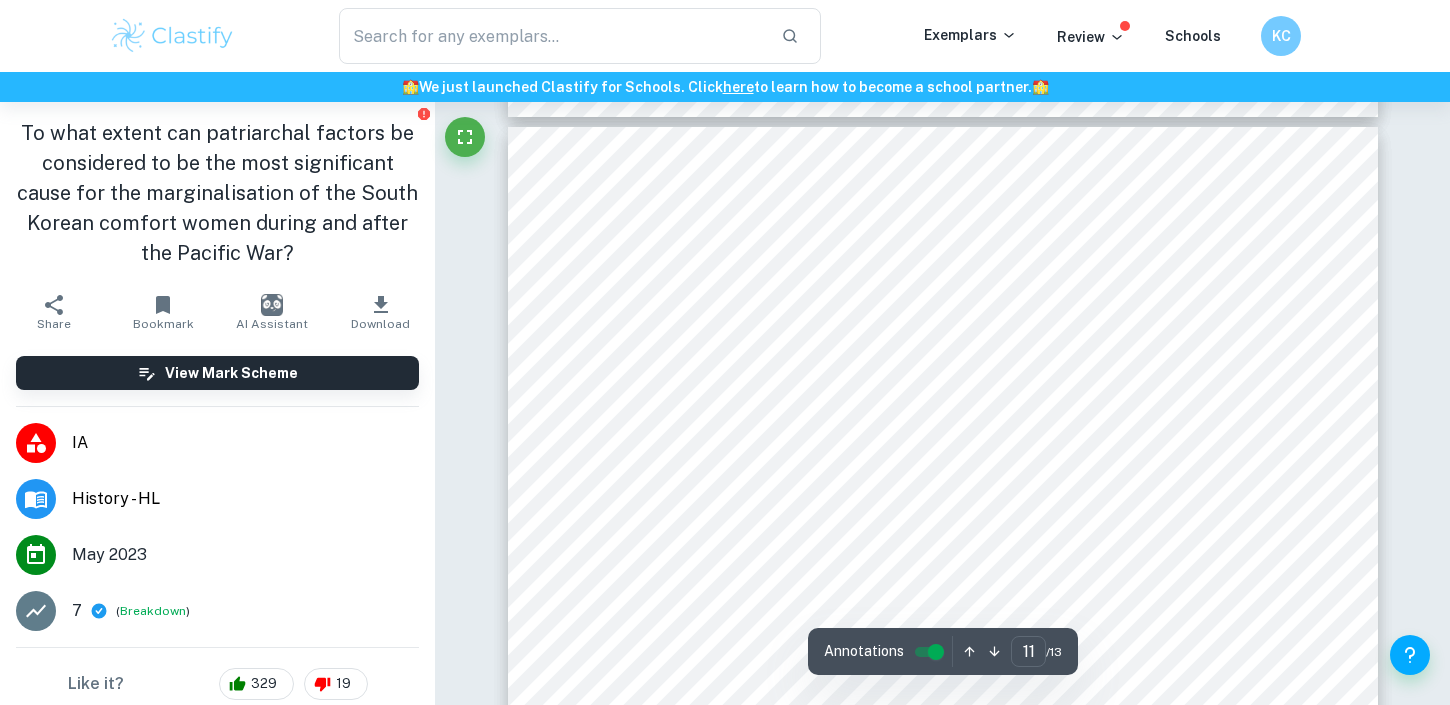 scroll, scrollTop: 12367, scrollLeft: 0, axis: vertical 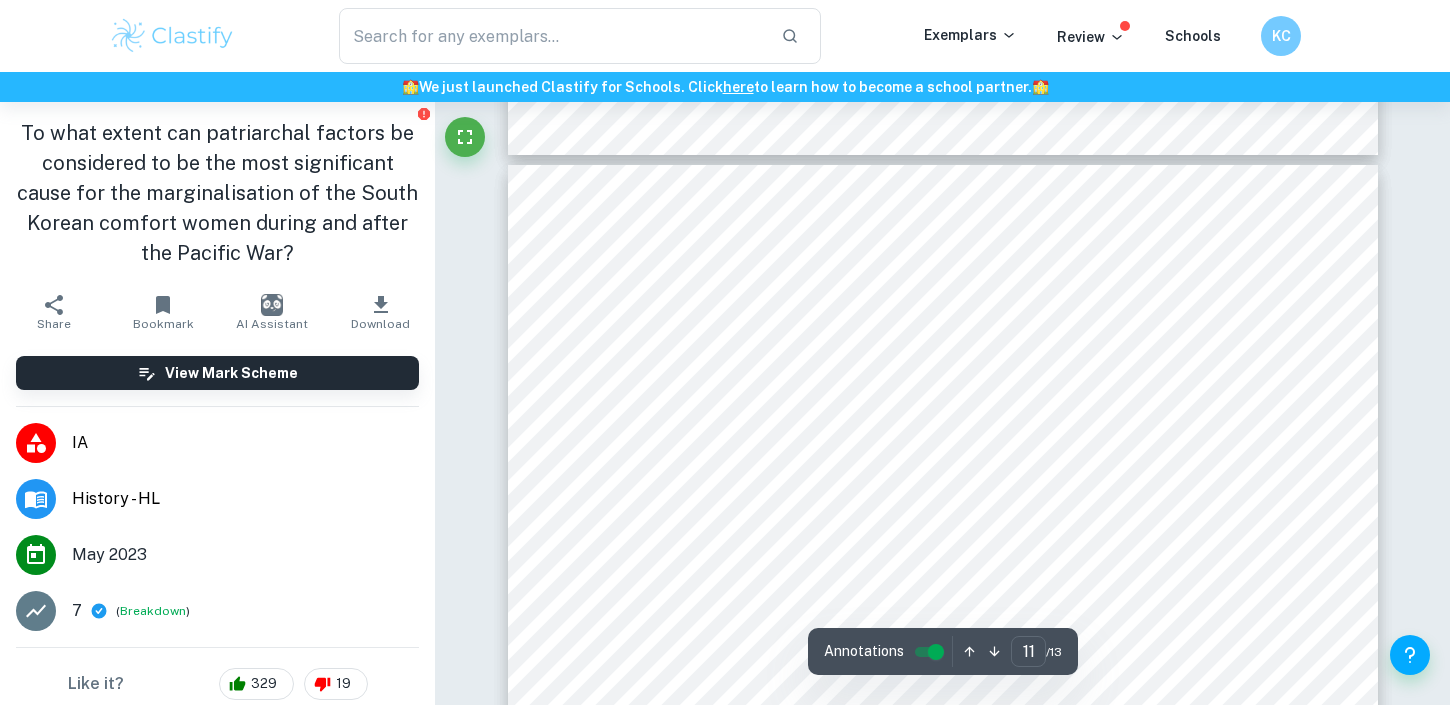 drag, startPoint x: 756, startPoint y: 516, endPoint x: 741, endPoint y: 410, distance: 107.05606 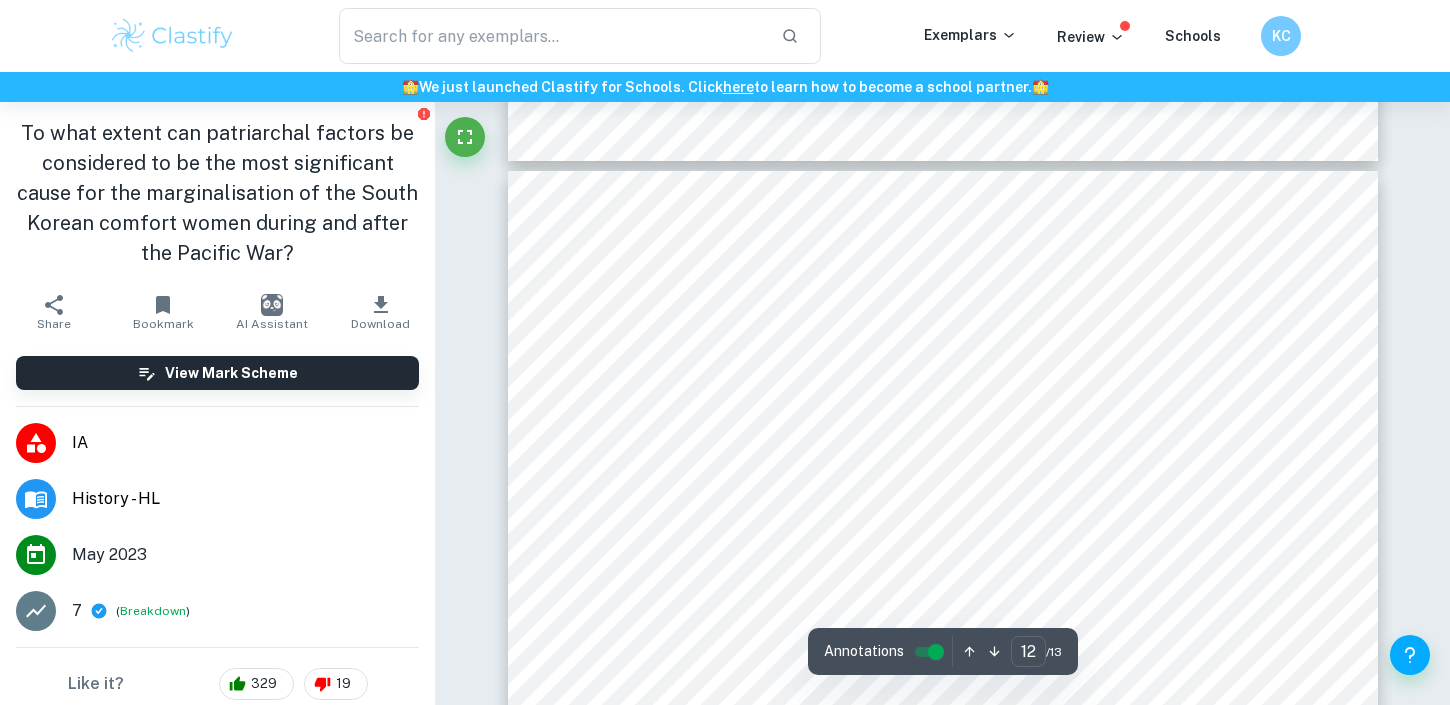 scroll, scrollTop: 13624, scrollLeft: 0, axis: vertical 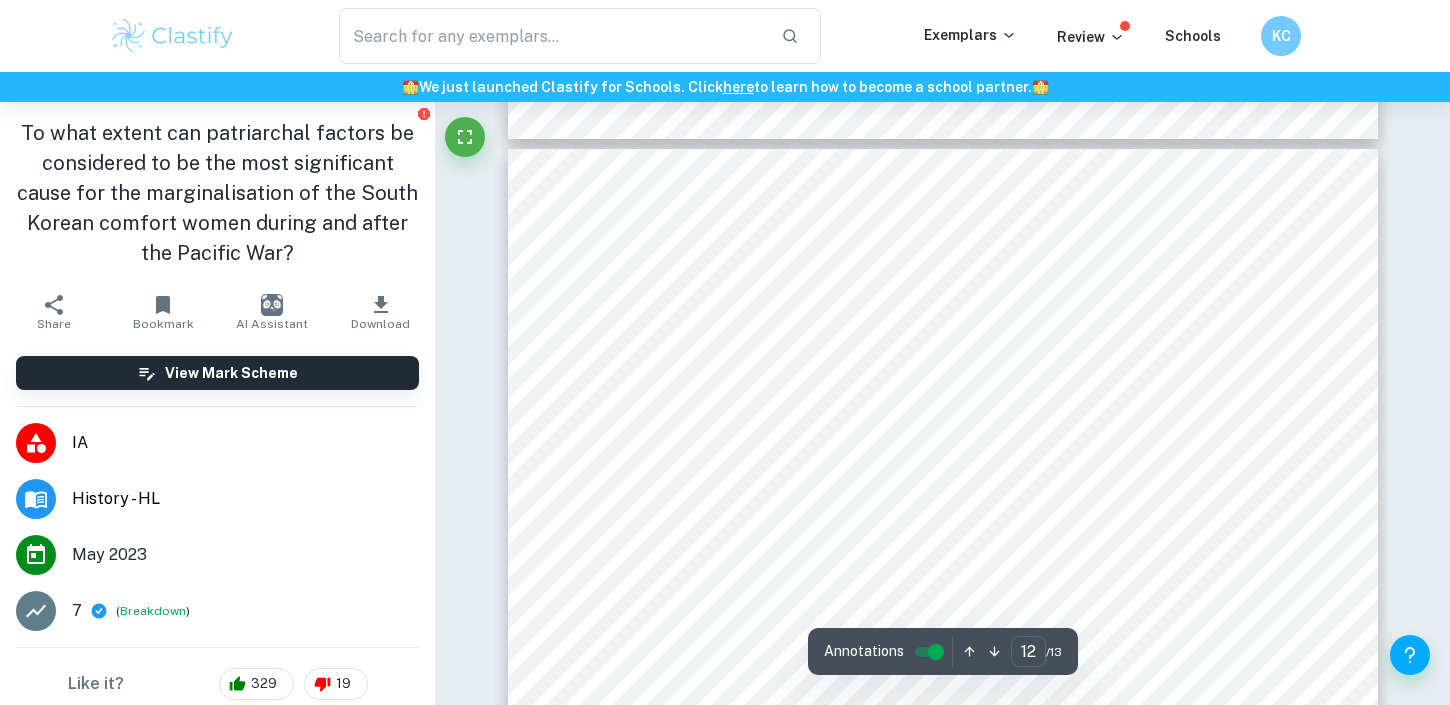 click on "Works cited" at bounding box center [666, 266] 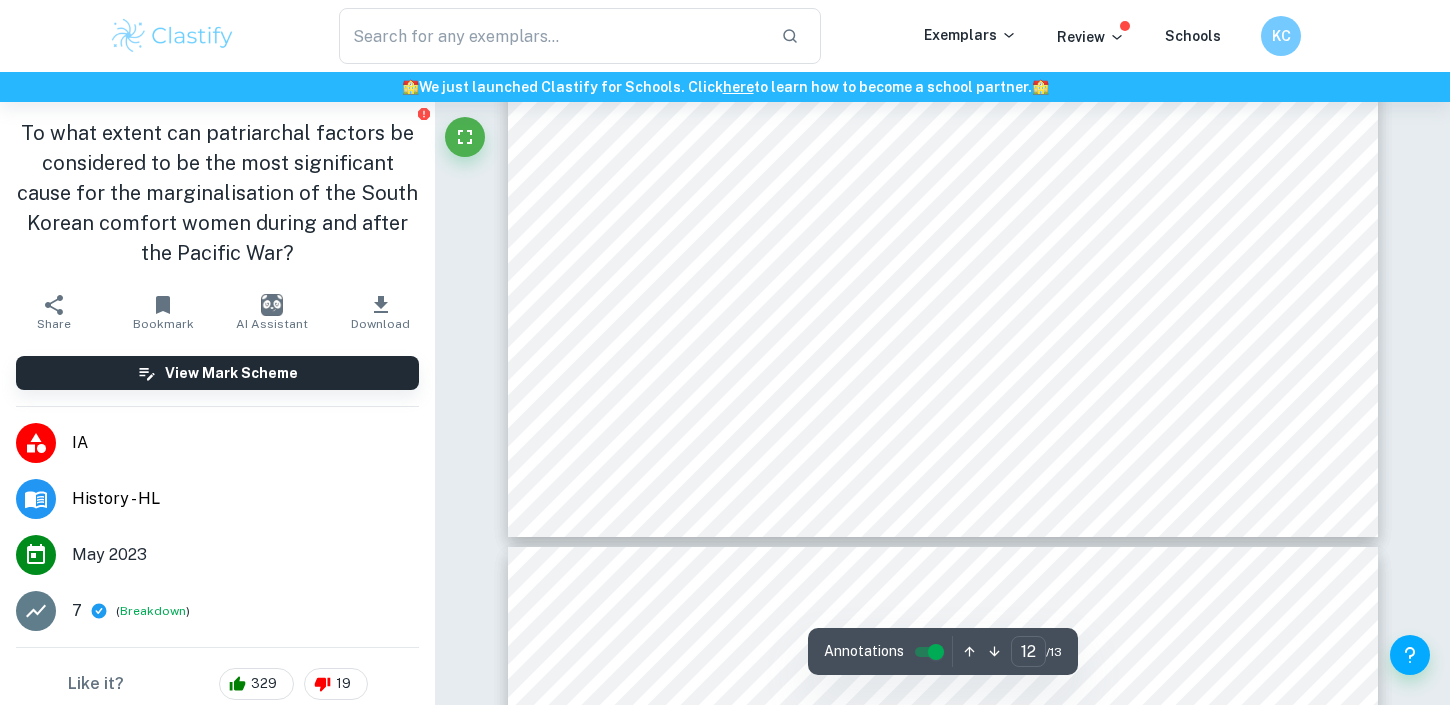 type on "13" 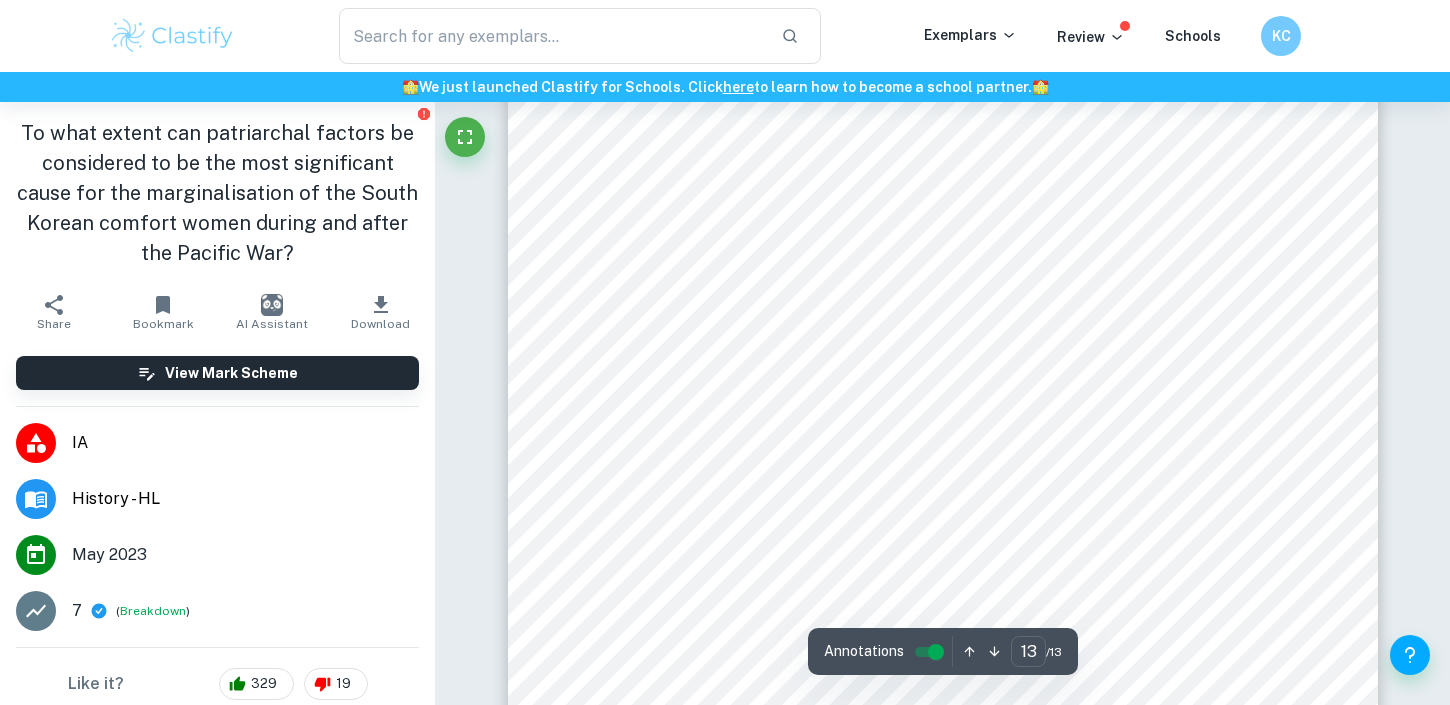 scroll, scrollTop: 15105, scrollLeft: 0, axis: vertical 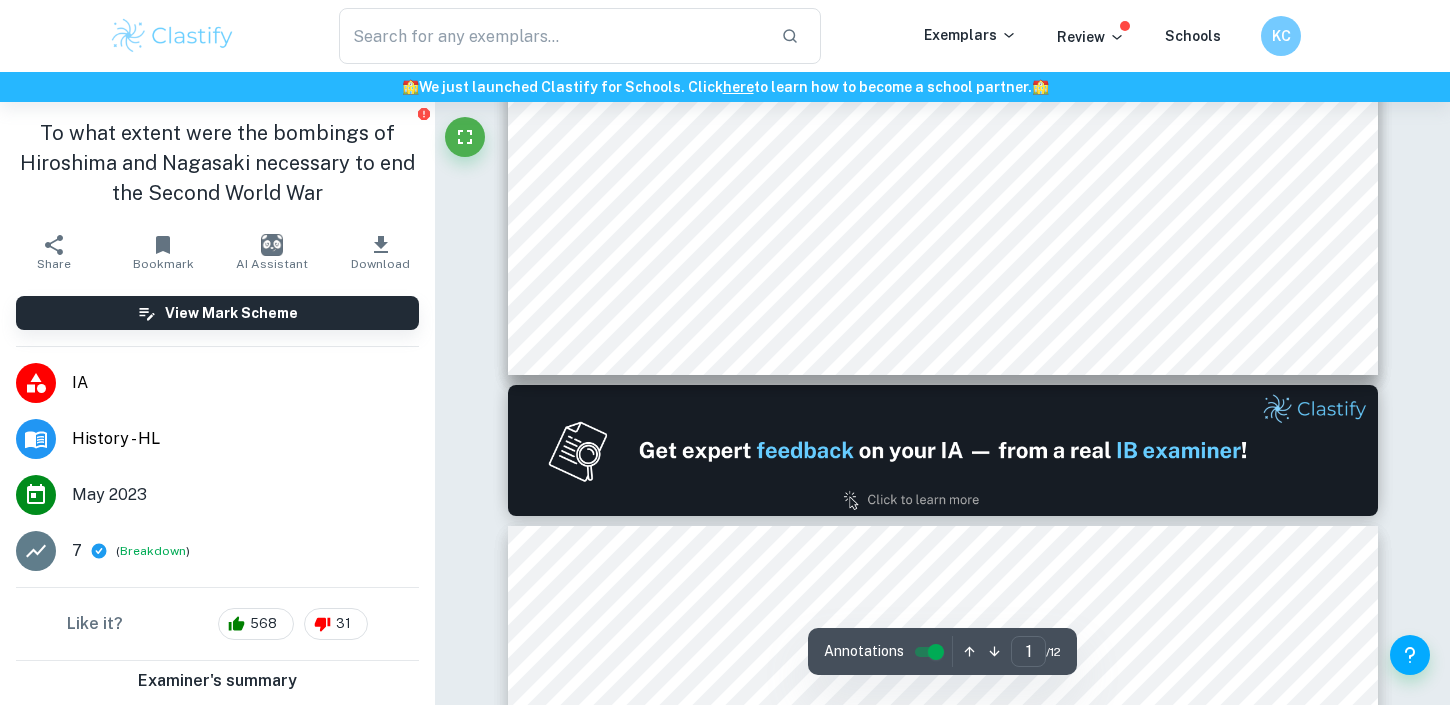 type on "2" 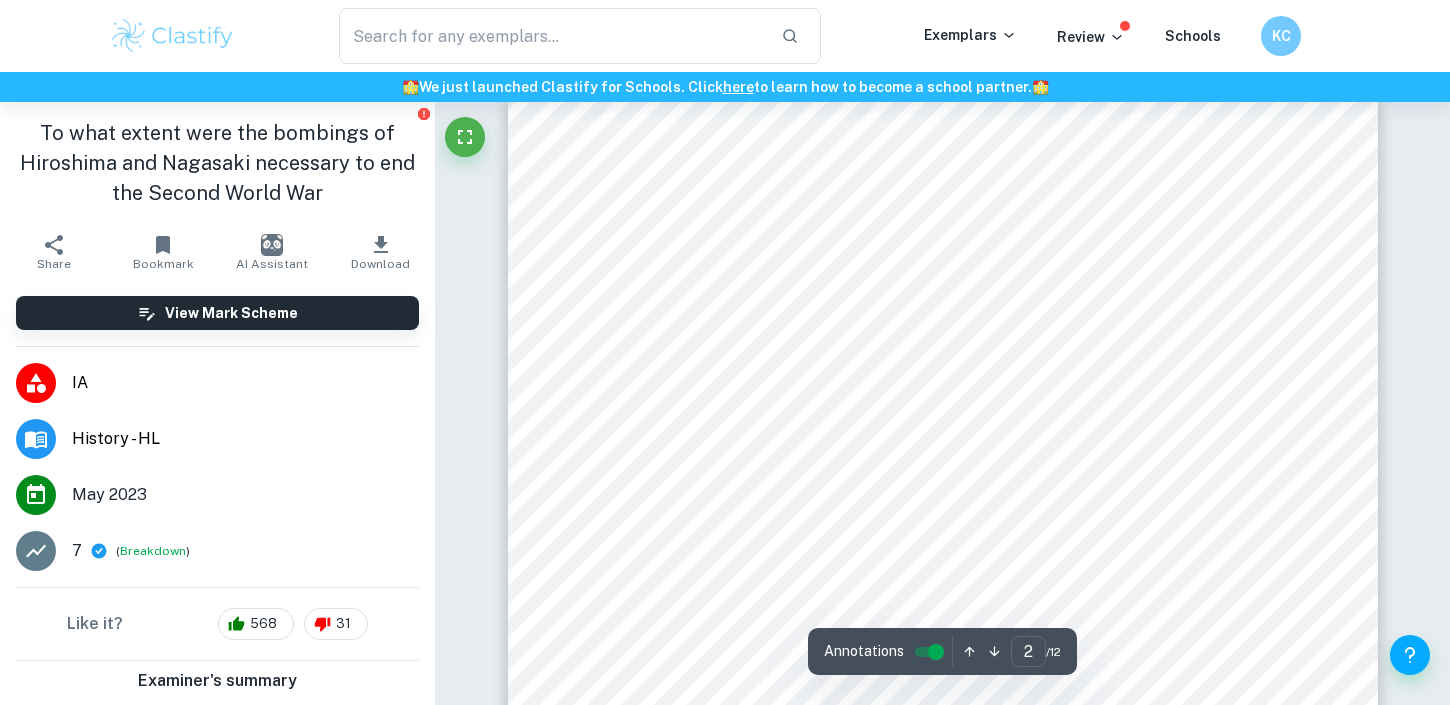 scroll, scrollTop: 1337, scrollLeft: 0, axis: vertical 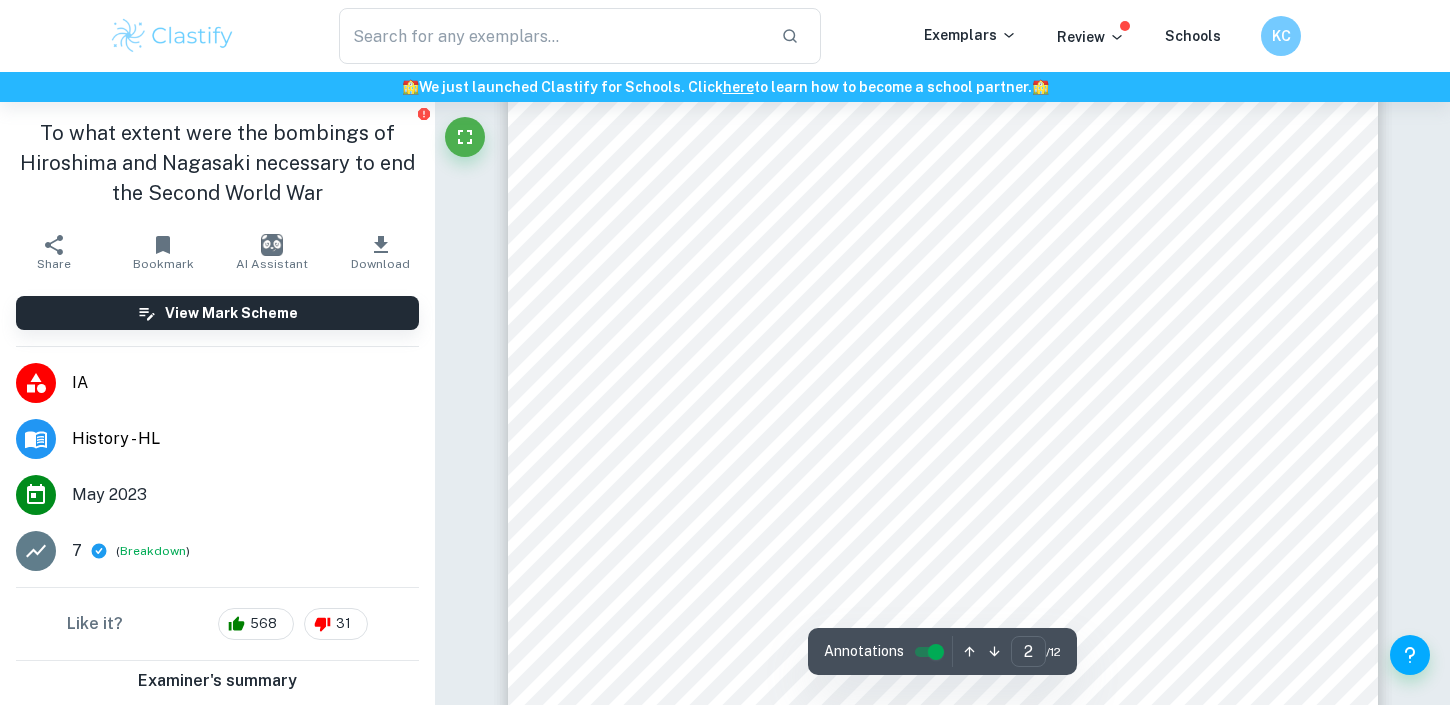 click on "Section 1: Identification and evaluation of sources……………………………………………….2" at bounding box center [941, 333] 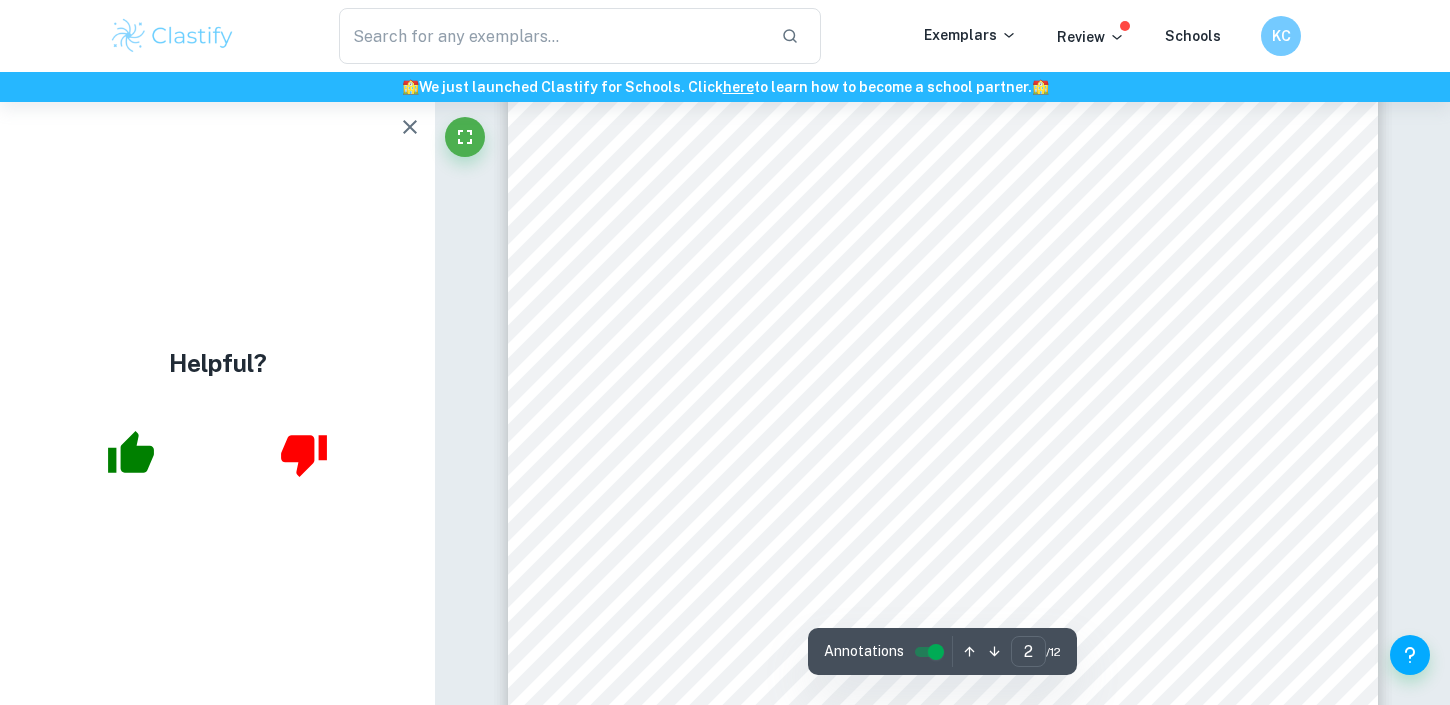 click on "Section 1: Identification and evaluation of sources……………………………………………….2" at bounding box center [941, 333] 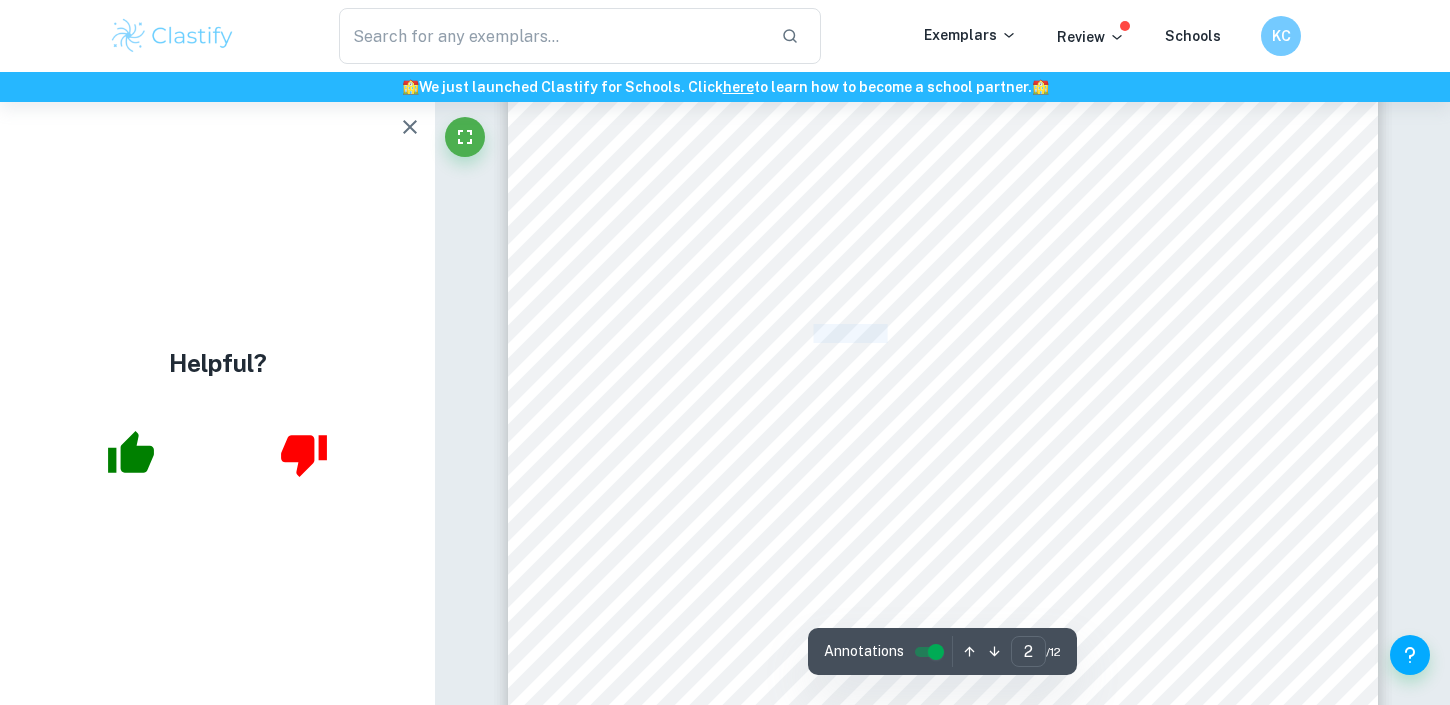 click on "Section 1: Identification and evaluation of sources……………………………………………….2" at bounding box center [941, 333] 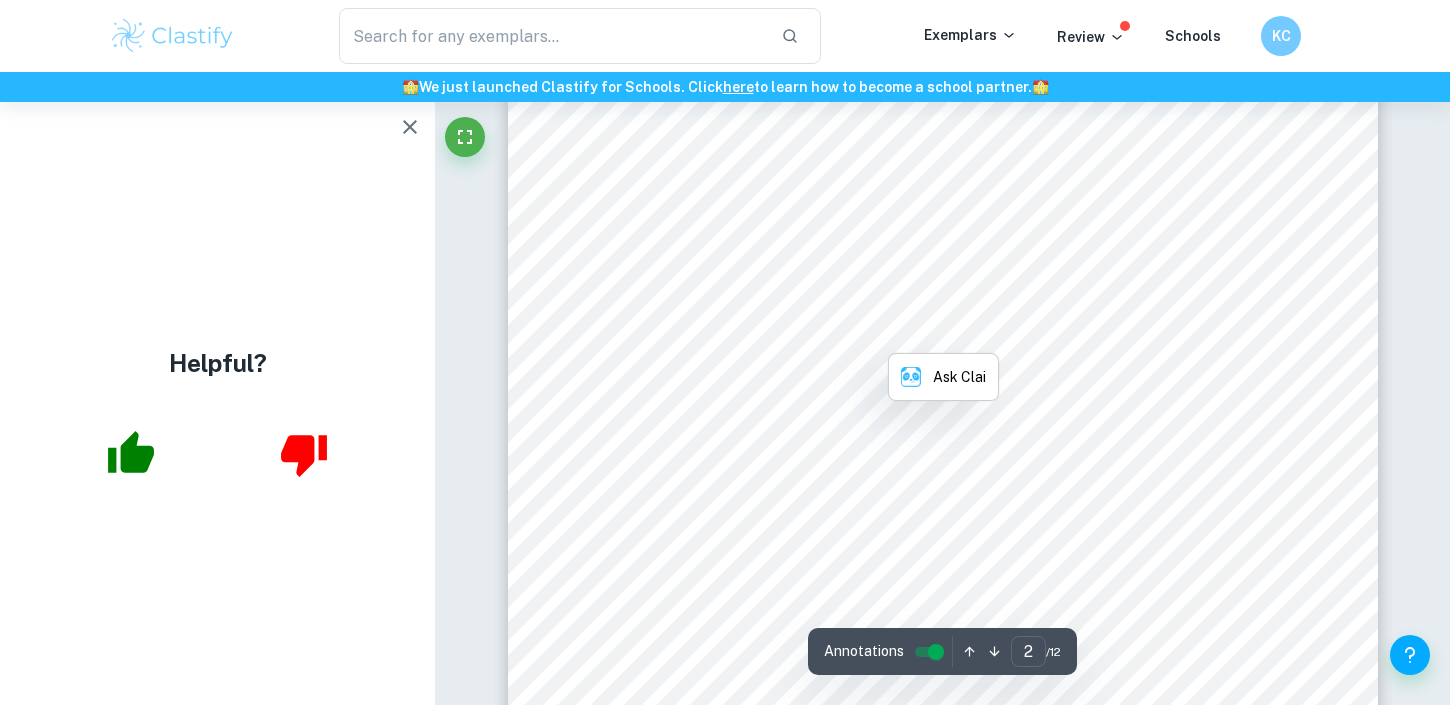 click on "Section 1: Identification and evaluation of sources……………………………………………….2" at bounding box center (941, 333) 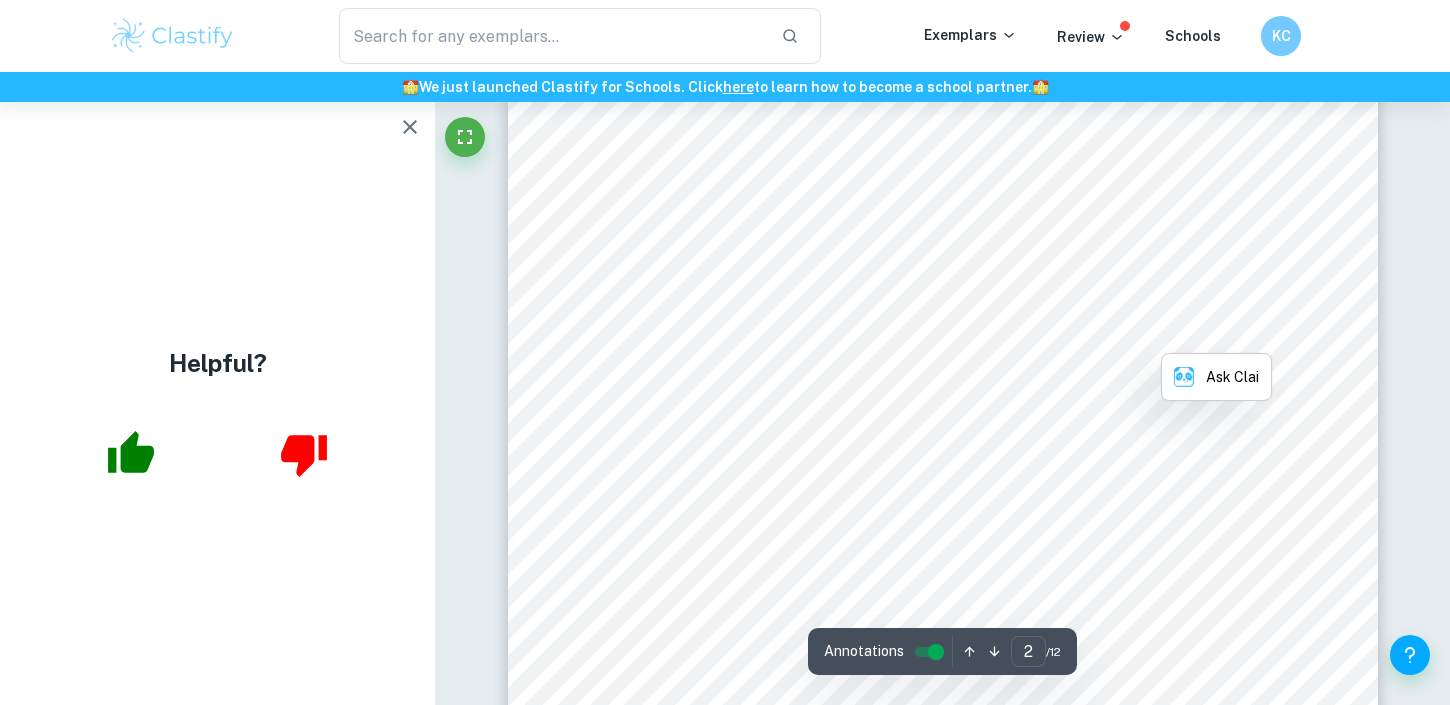 click on "Section 2: Investigation……………………………………………………………………………4" at bounding box center (942, 373) 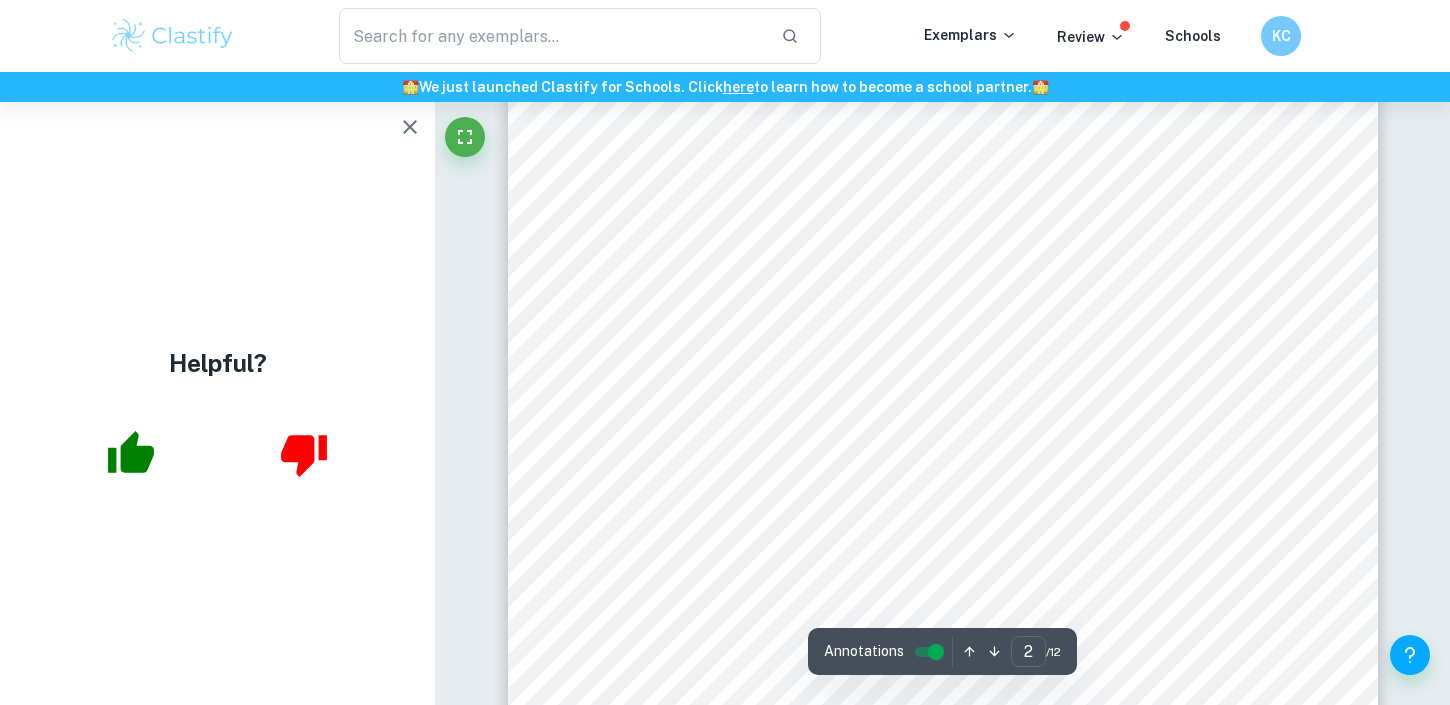 click on "Section 2: Investigation……………………………………………………………………………4" at bounding box center [942, 373] 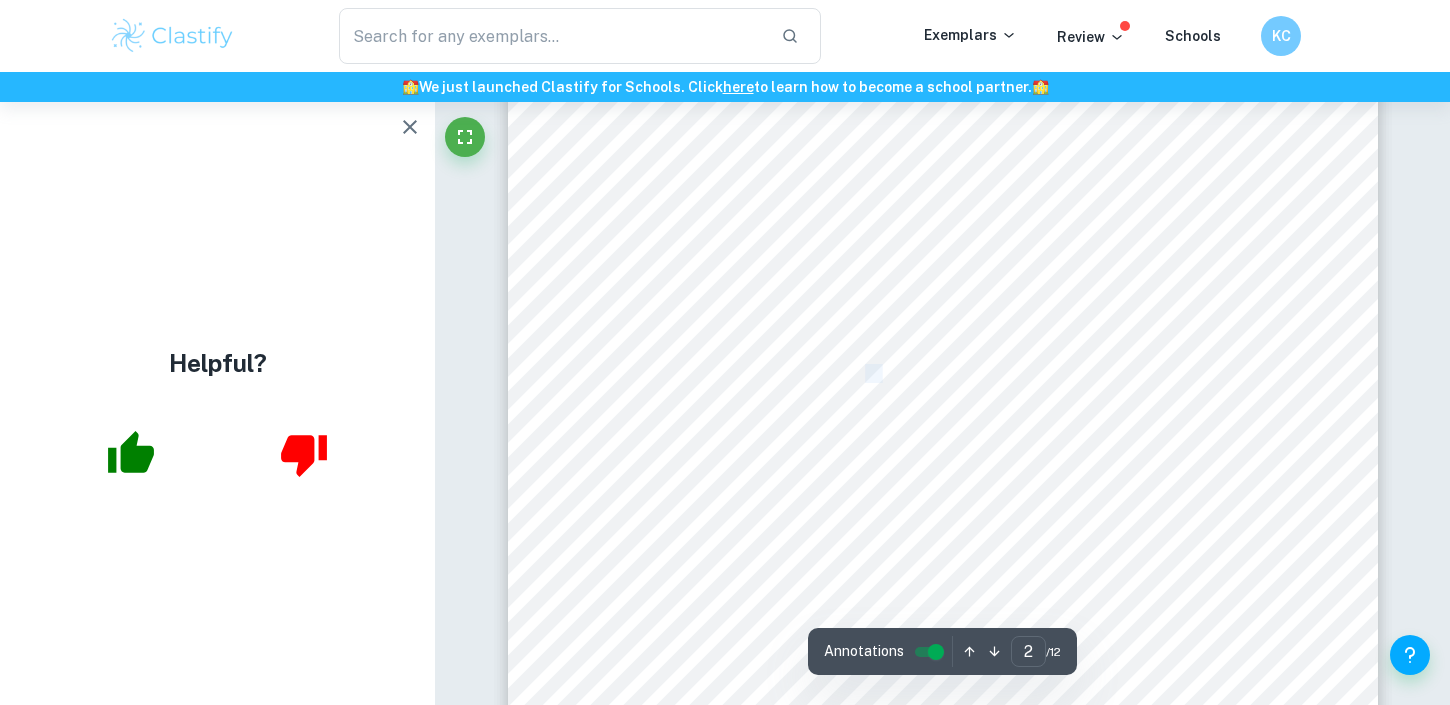 click on "Section 2: Investigation……………………………………………………………………………4" at bounding box center [942, 373] 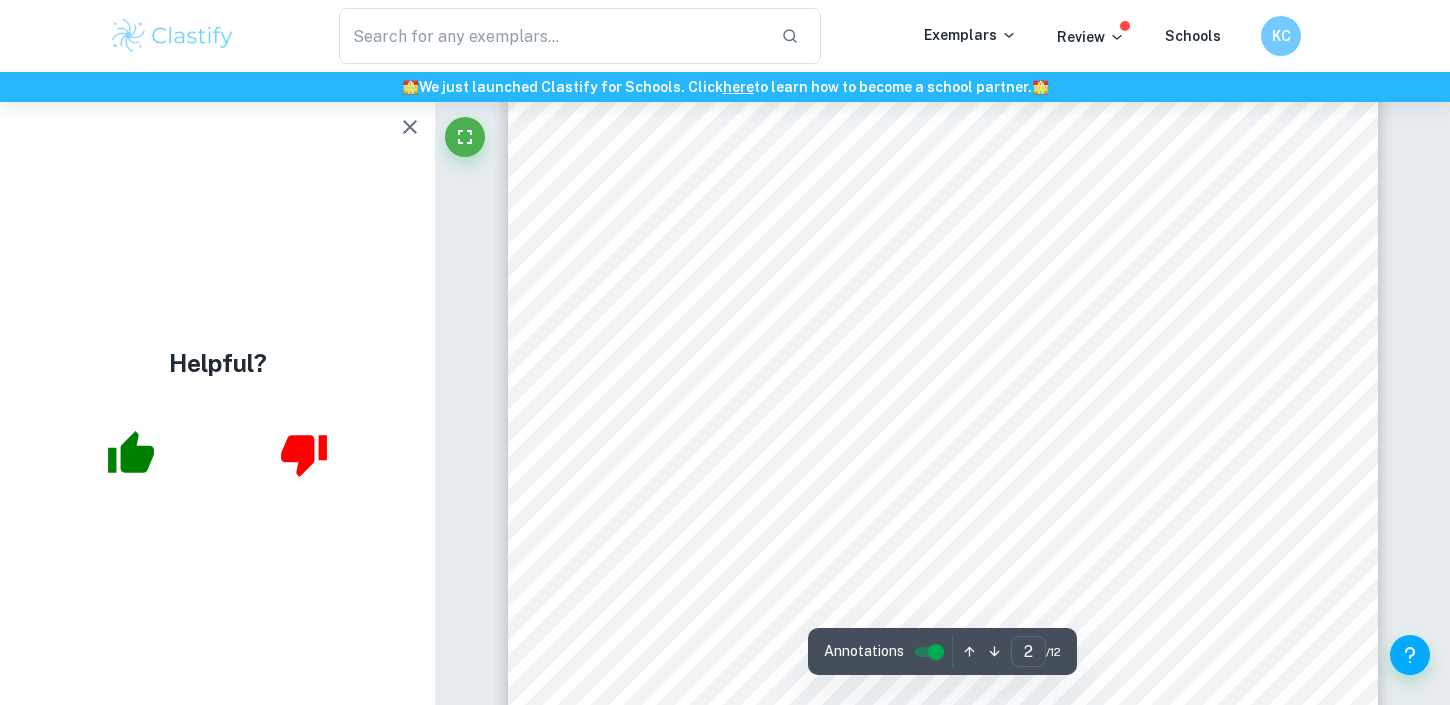 click on "Section 2: Investigation……………………………………………………………………………4" at bounding box center (942, 373) 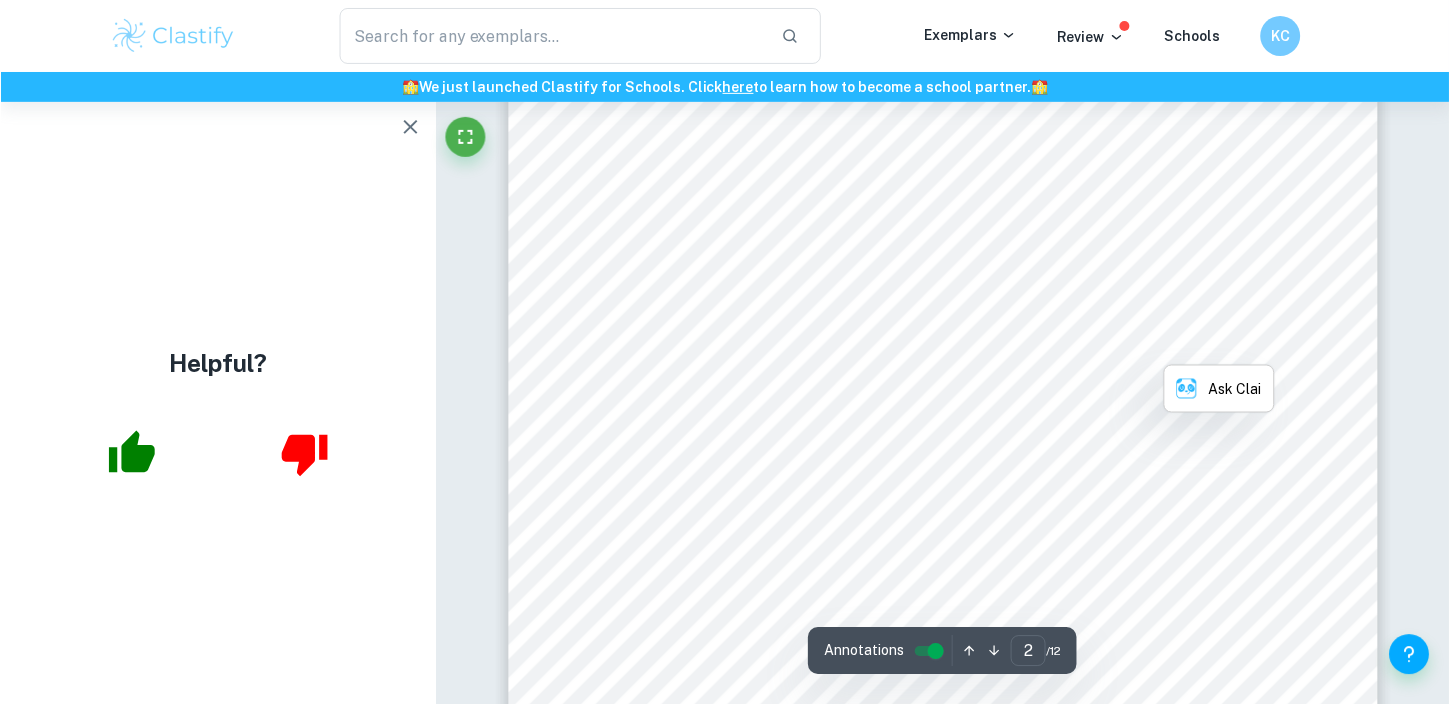 scroll, scrollTop: 1382, scrollLeft: 0, axis: vertical 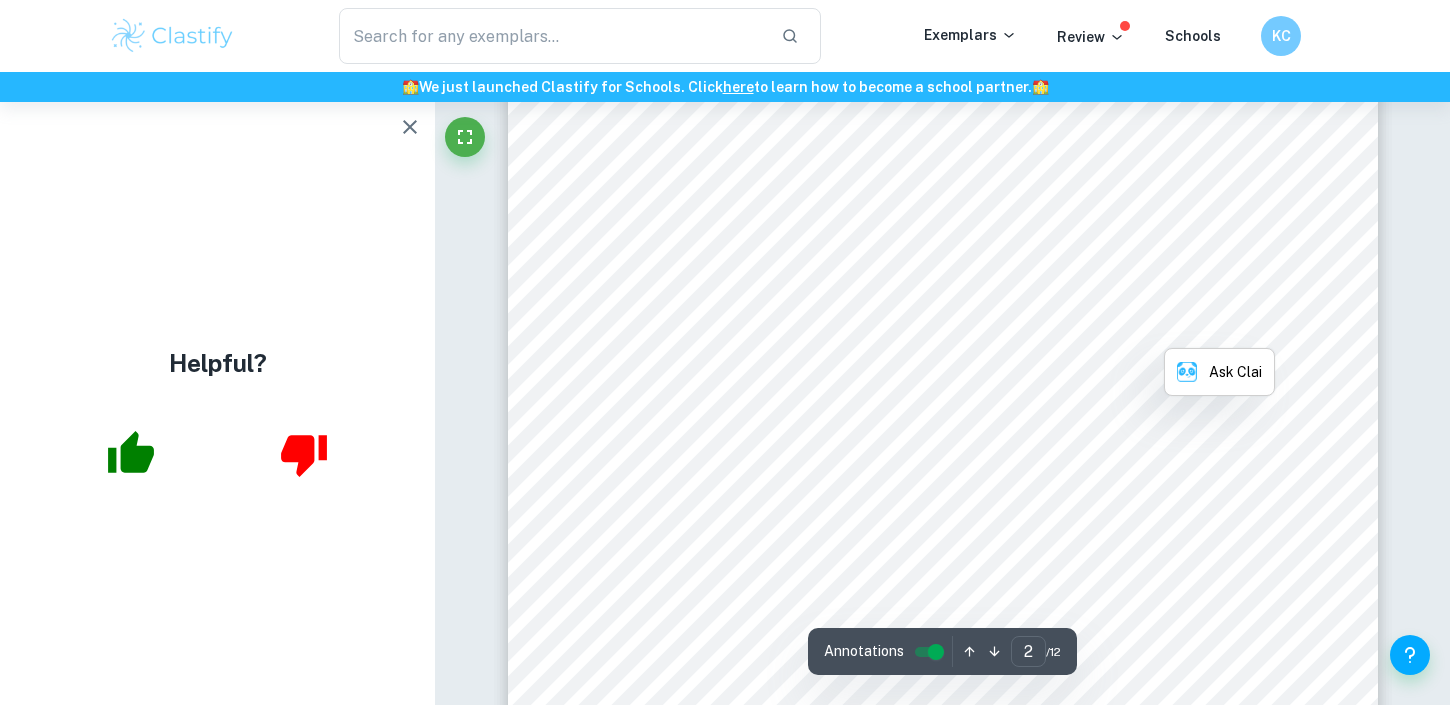 click on "To what extent were the bombings of Hiroshima and Nagaskai necessary to end the Second World War? 1 Table of contents: Section 1: Identification and evaluation of sources……………………………………………….2 Section 2: Investigation……………………………………………………………………………4 Section 3: Reflection………………………………………………………………………………8 Bibliography..……………………………………………………………………………………10 Word count: 2167 [MONTH] [YEAR]" at bounding box center [943, 579] 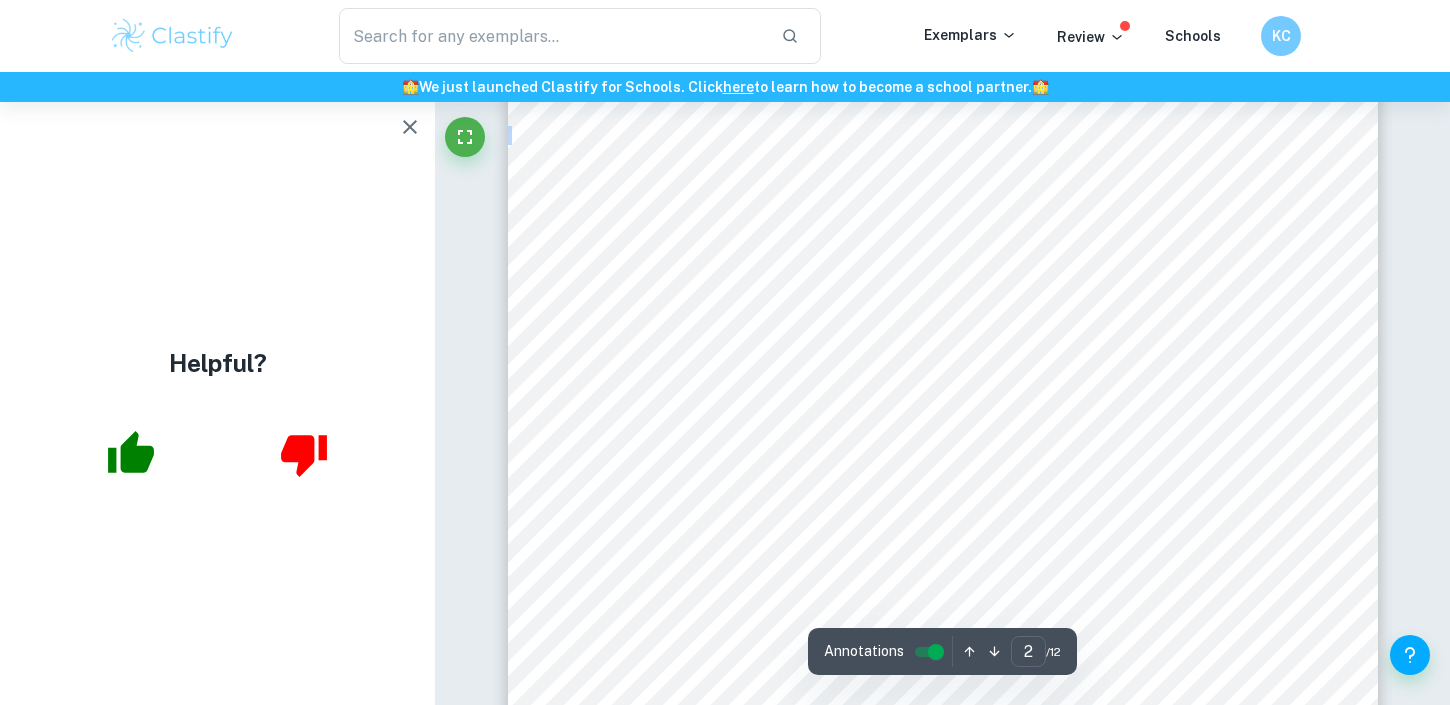 click on "To what extent were the bombings of Hiroshima and Nagaskai necessary to end the Second World War? 1 Table of contents: Section 1: Identification and evaluation of sources……………………………………………….2 Section 2: Investigation……………………………………………………………………………4 Section 3: Reflection………………………………………………………………………………8 Bibliography..……………………………………………………………………………………10 Word count: 2167 [MONTH] [YEAR]" at bounding box center [943, 579] 